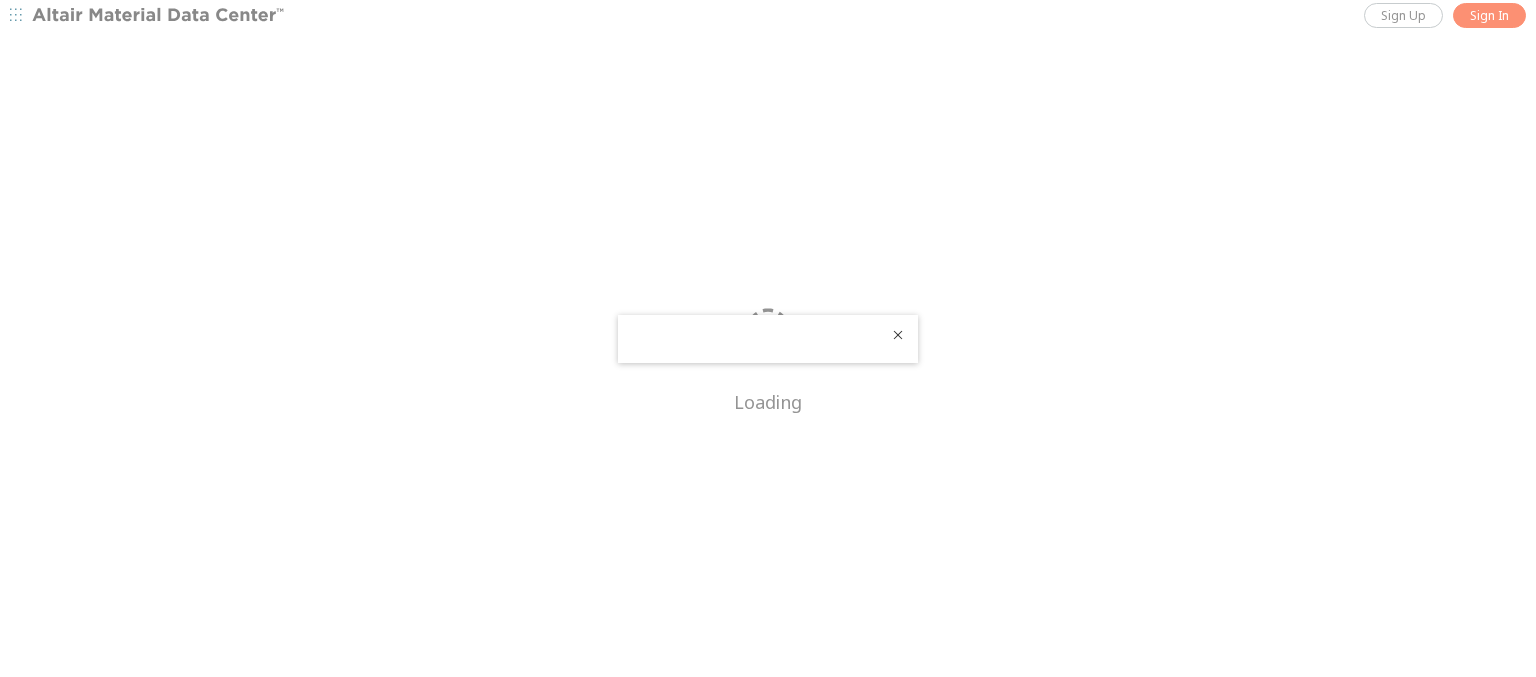 scroll, scrollTop: 0, scrollLeft: 0, axis: both 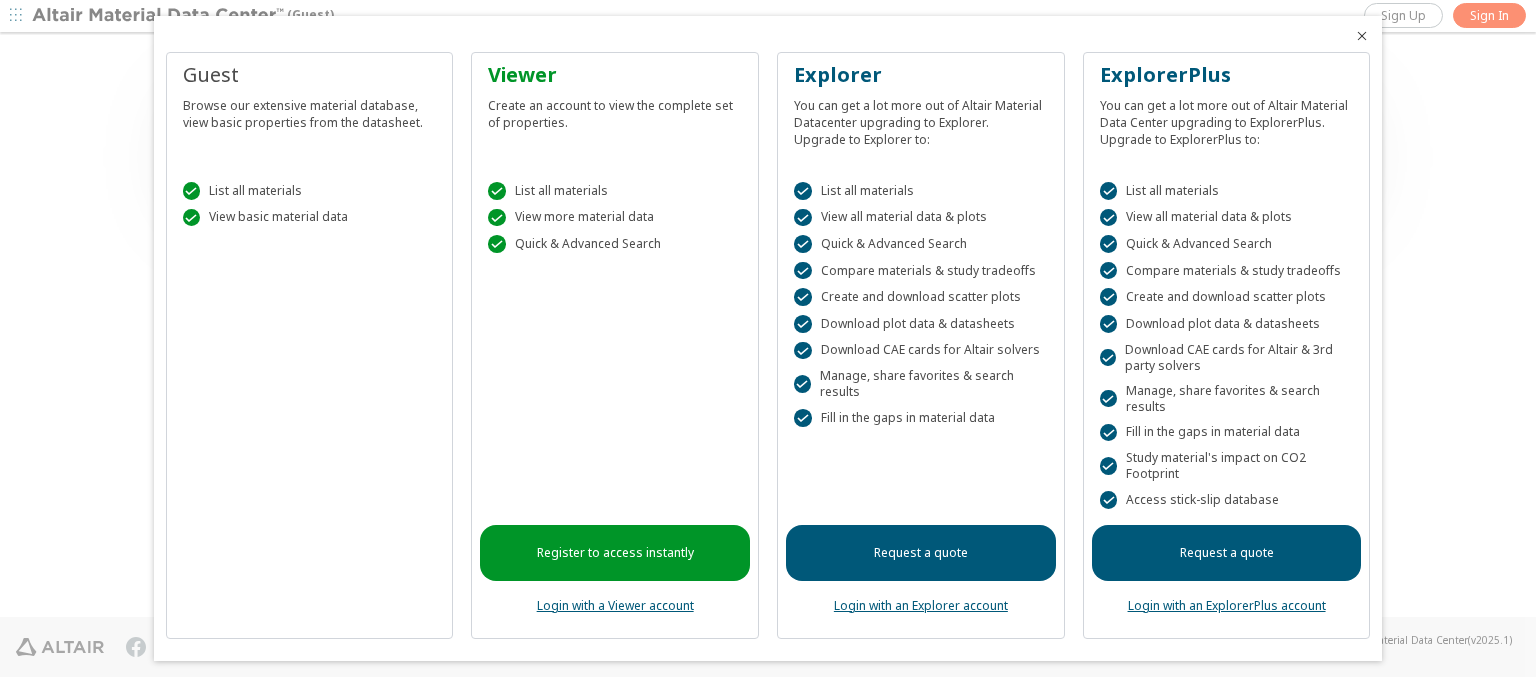 click at bounding box center [1362, 36] 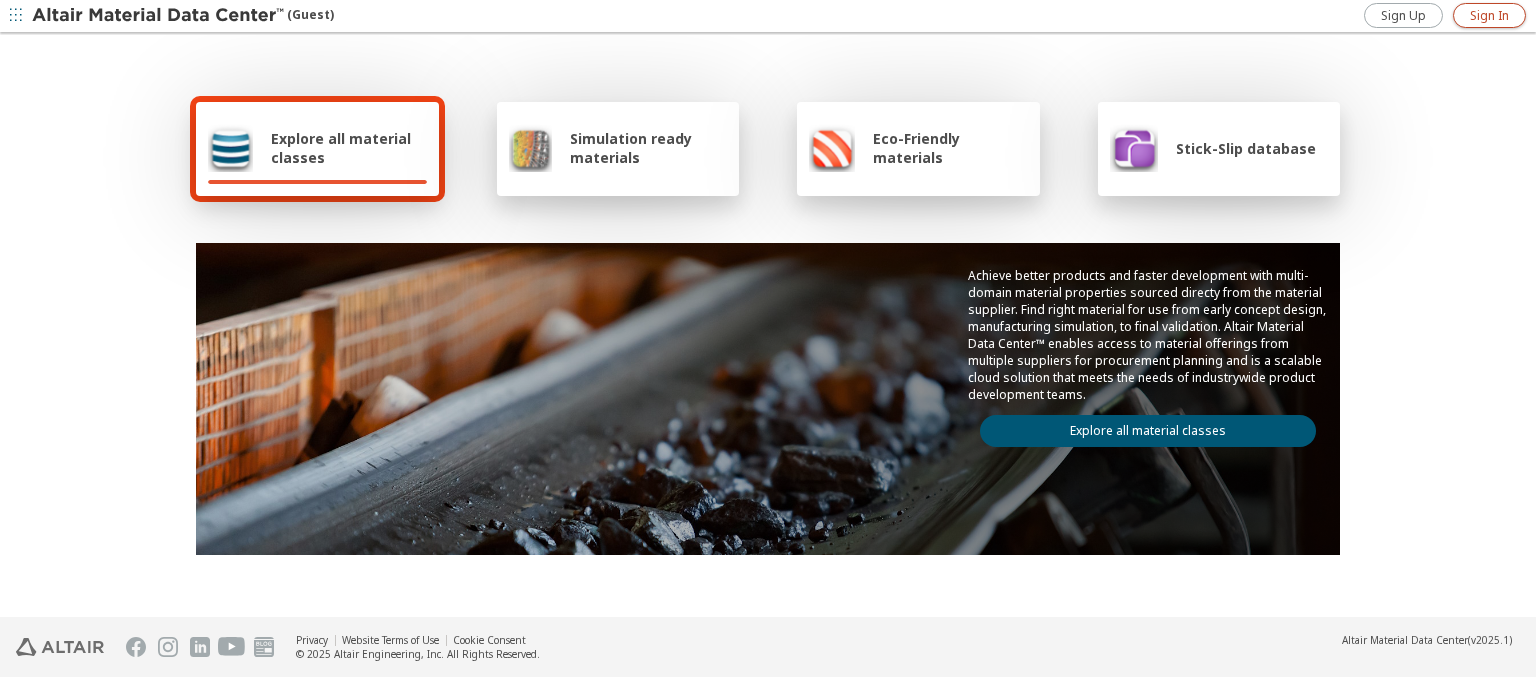 click on "Sign In" at bounding box center [1489, 16] 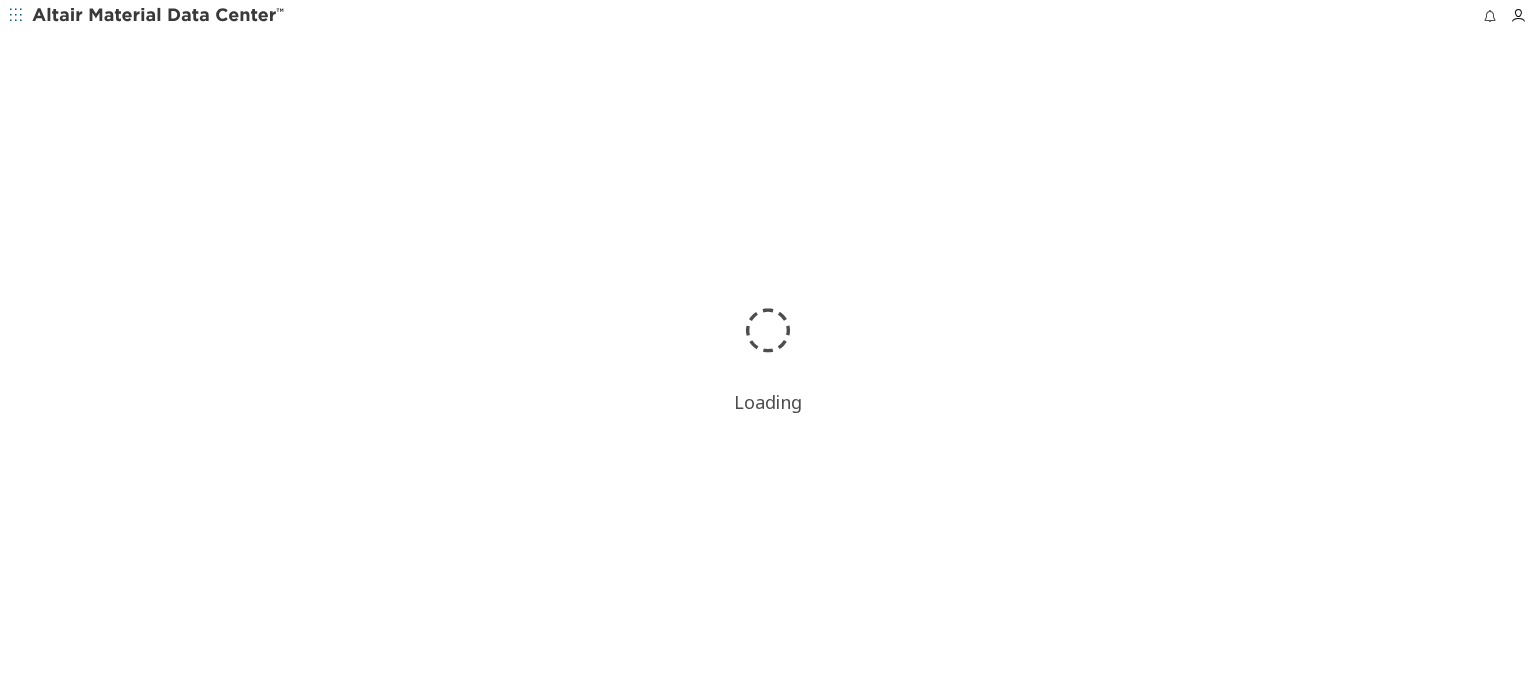 scroll, scrollTop: 0, scrollLeft: 0, axis: both 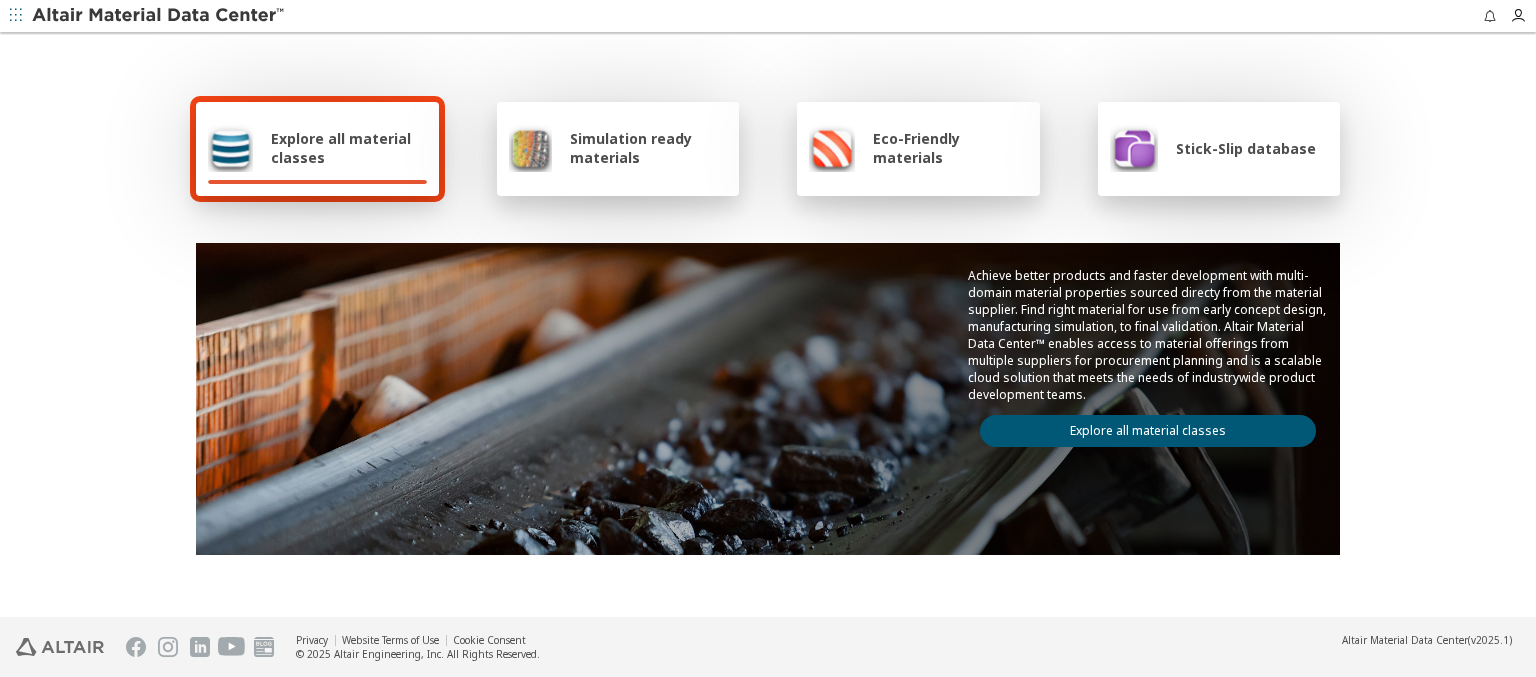 click at bounding box center (159, 16) 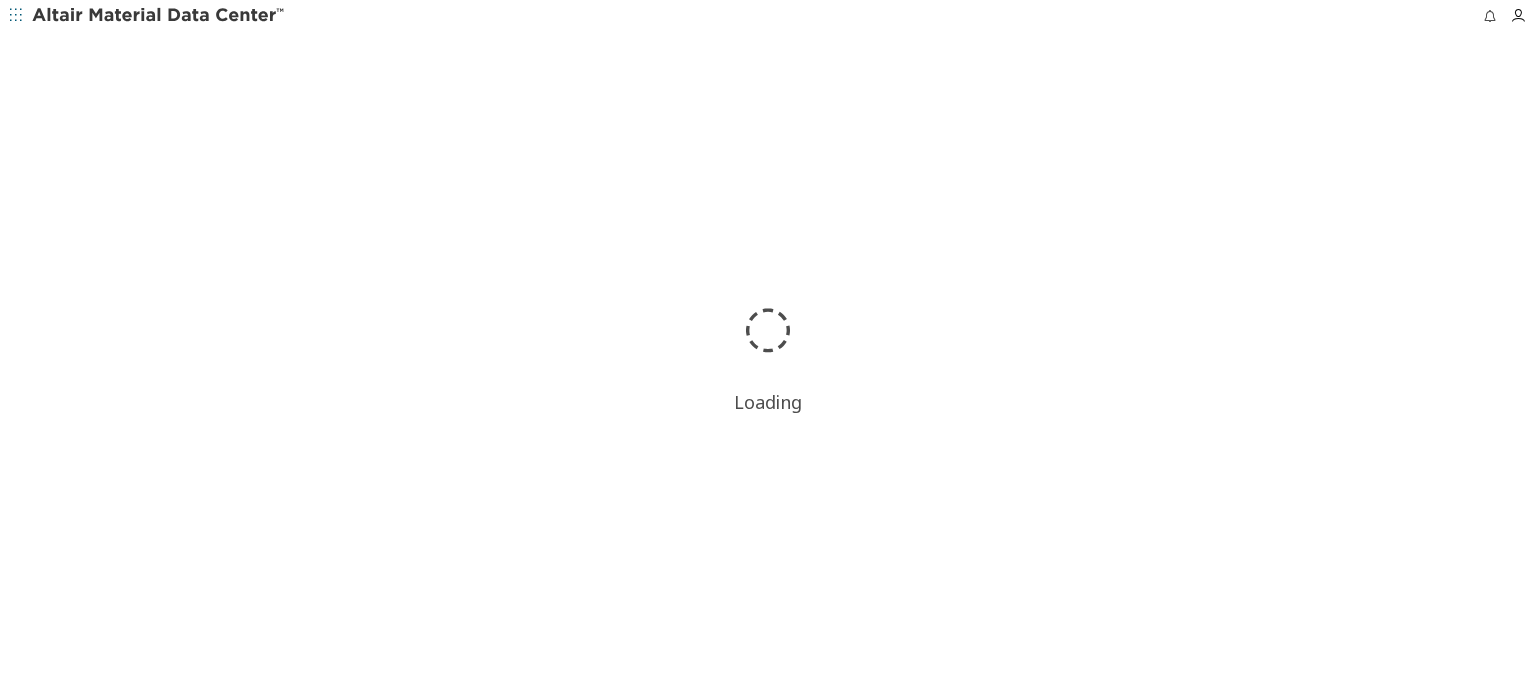 scroll, scrollTop: 0, scrollLeft: 0, axis: both 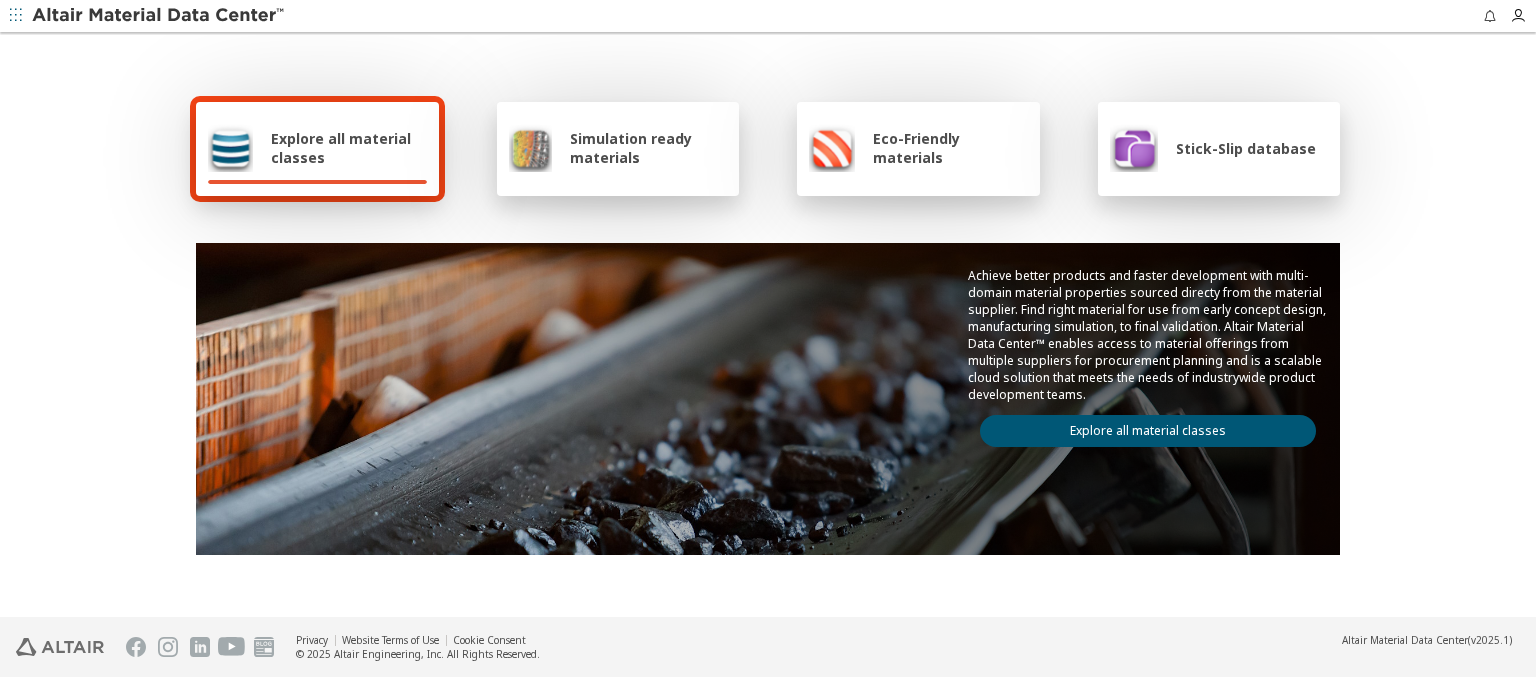 click on "Explore all material classes" at bounding box center [349, 148] 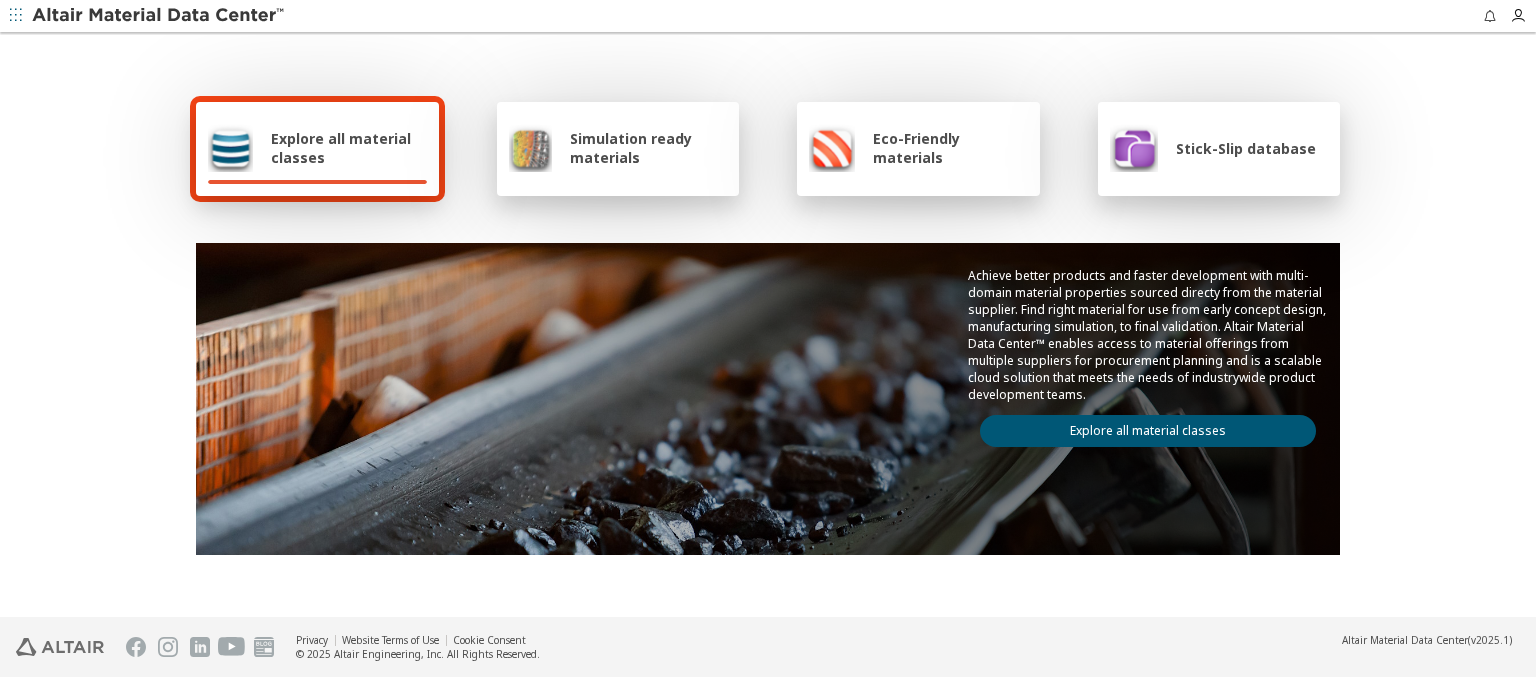 click on "Explore all material classes" at bounding box center [1148, 431] 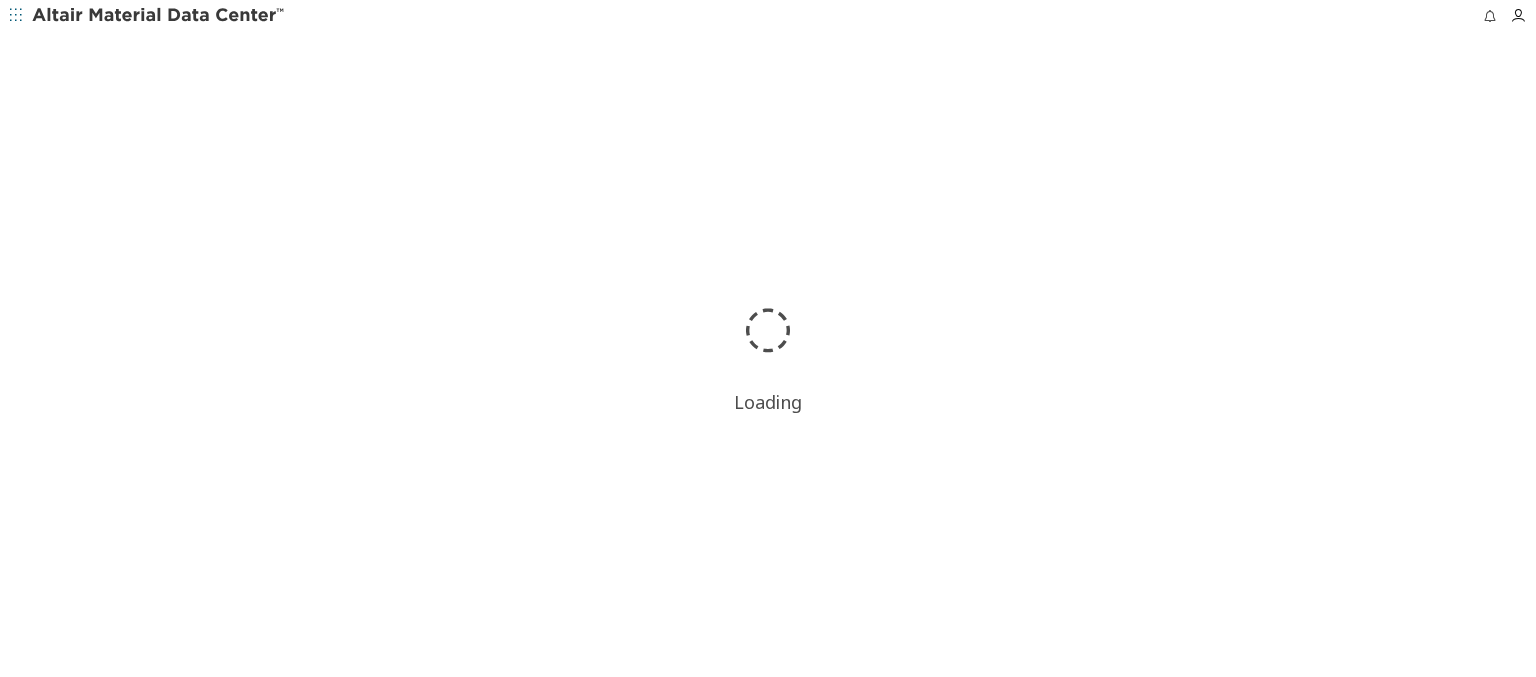 scroll, scrollTop: 0, scrollLeft: 0, axis: both 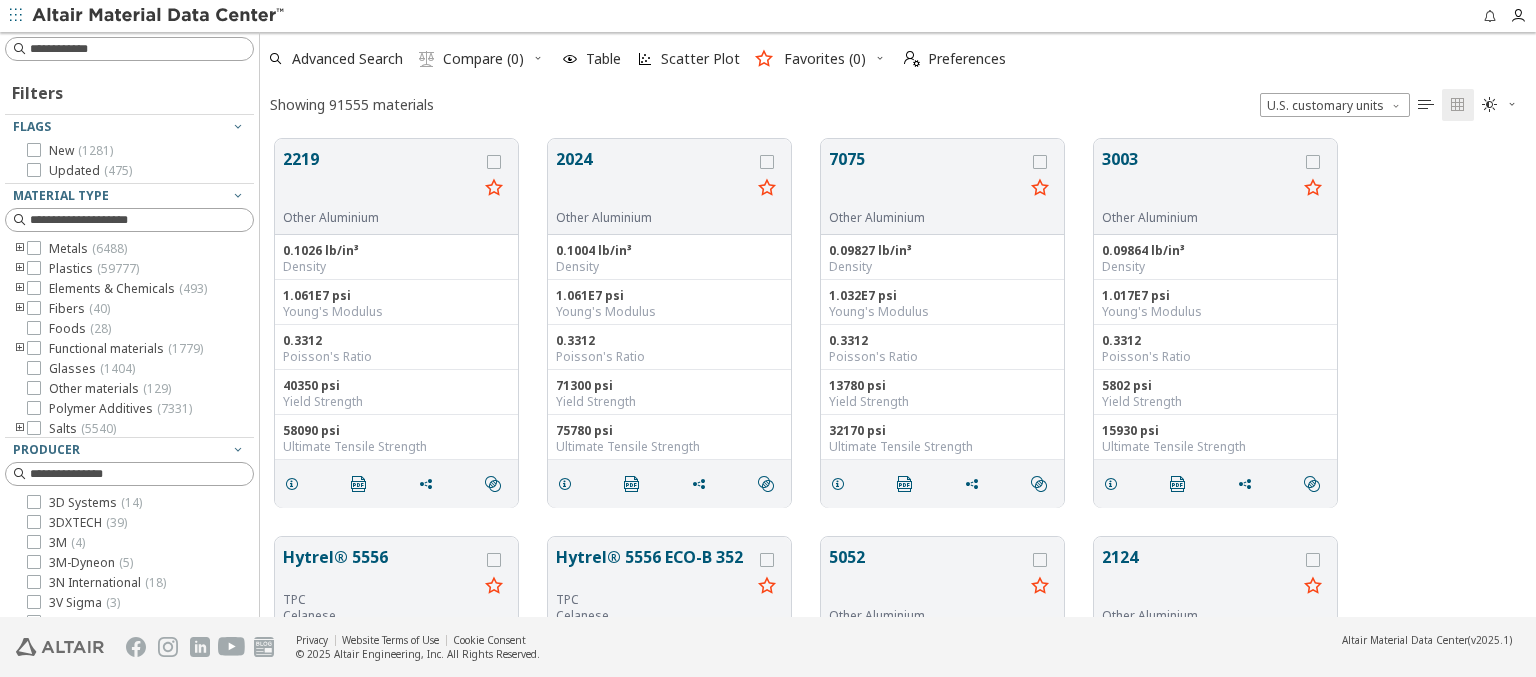 type on "******" 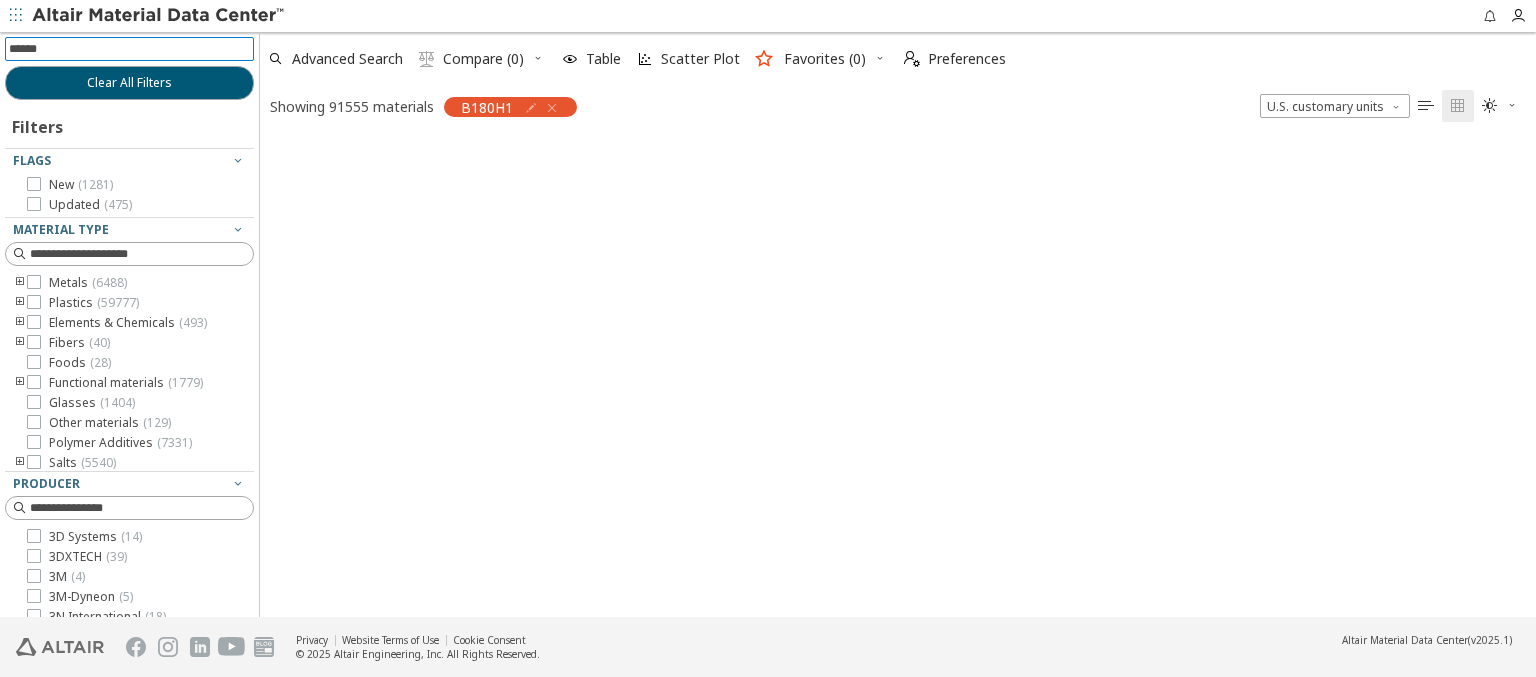 type 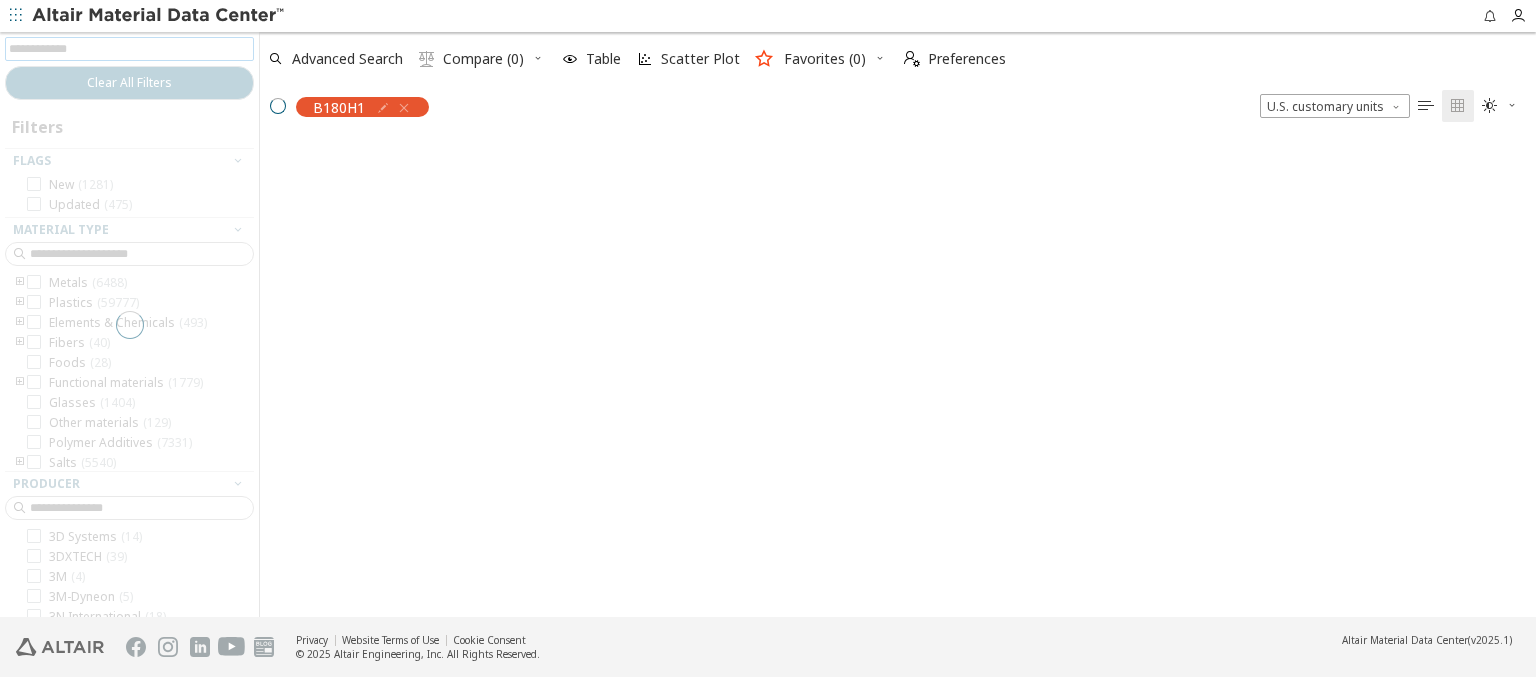 scroll, scrollTop: 475, scrollLeft: 1260, axis: both 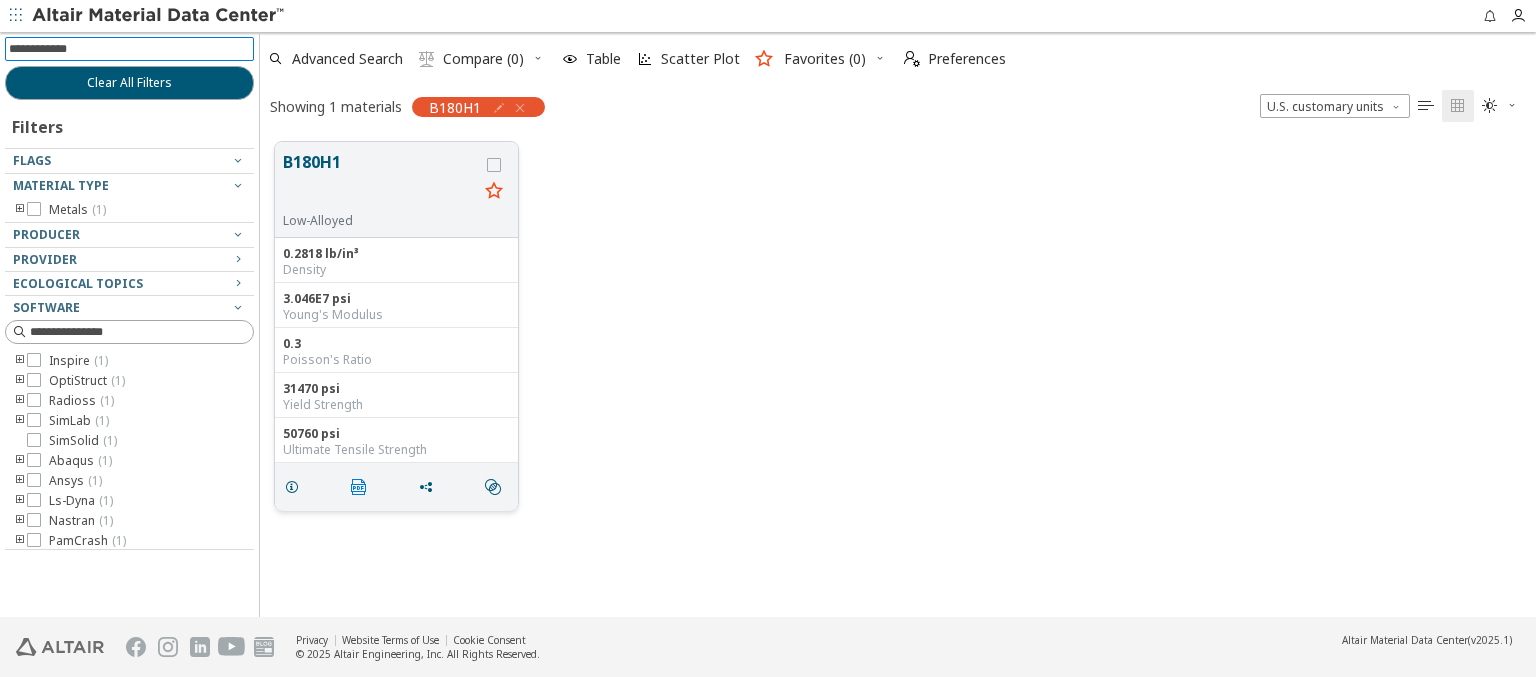 click on "" at bounding box center (359, 487) 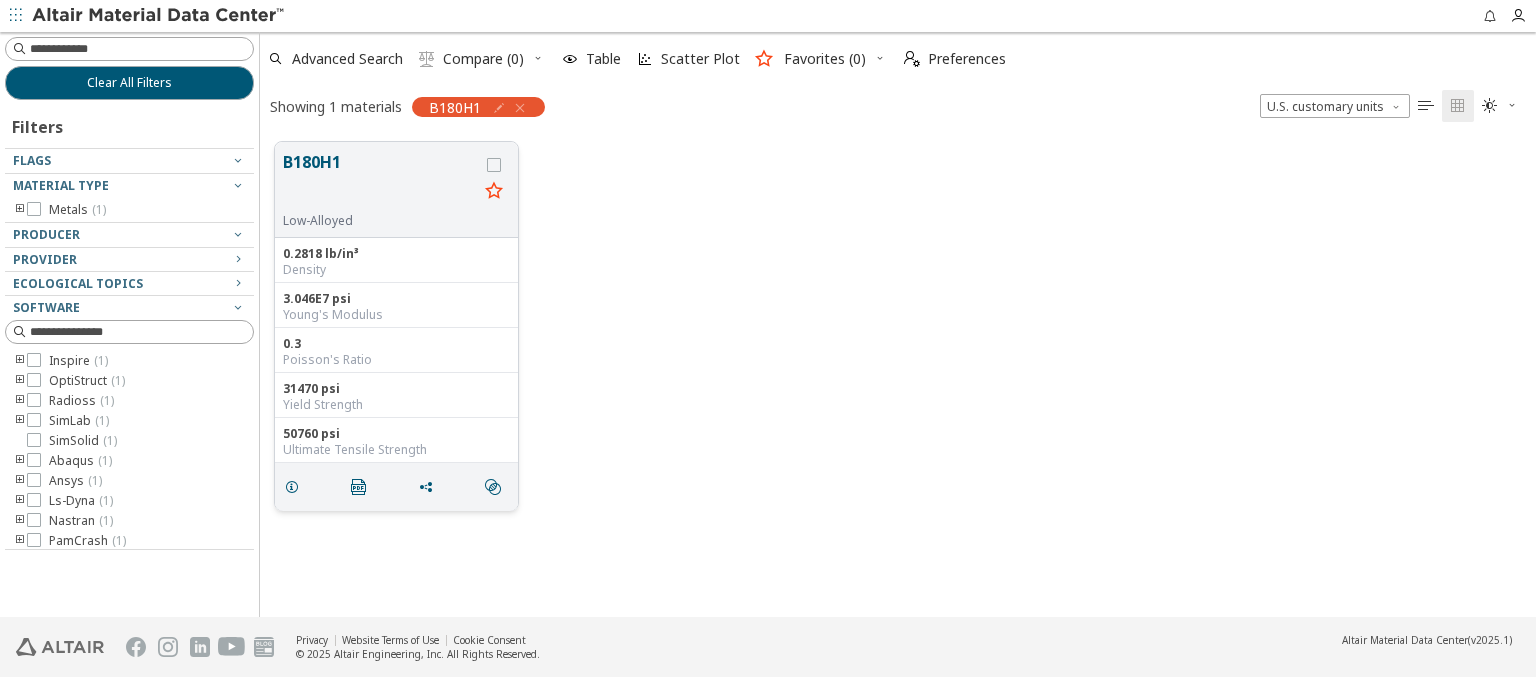 click at bounding box center [159, 16] 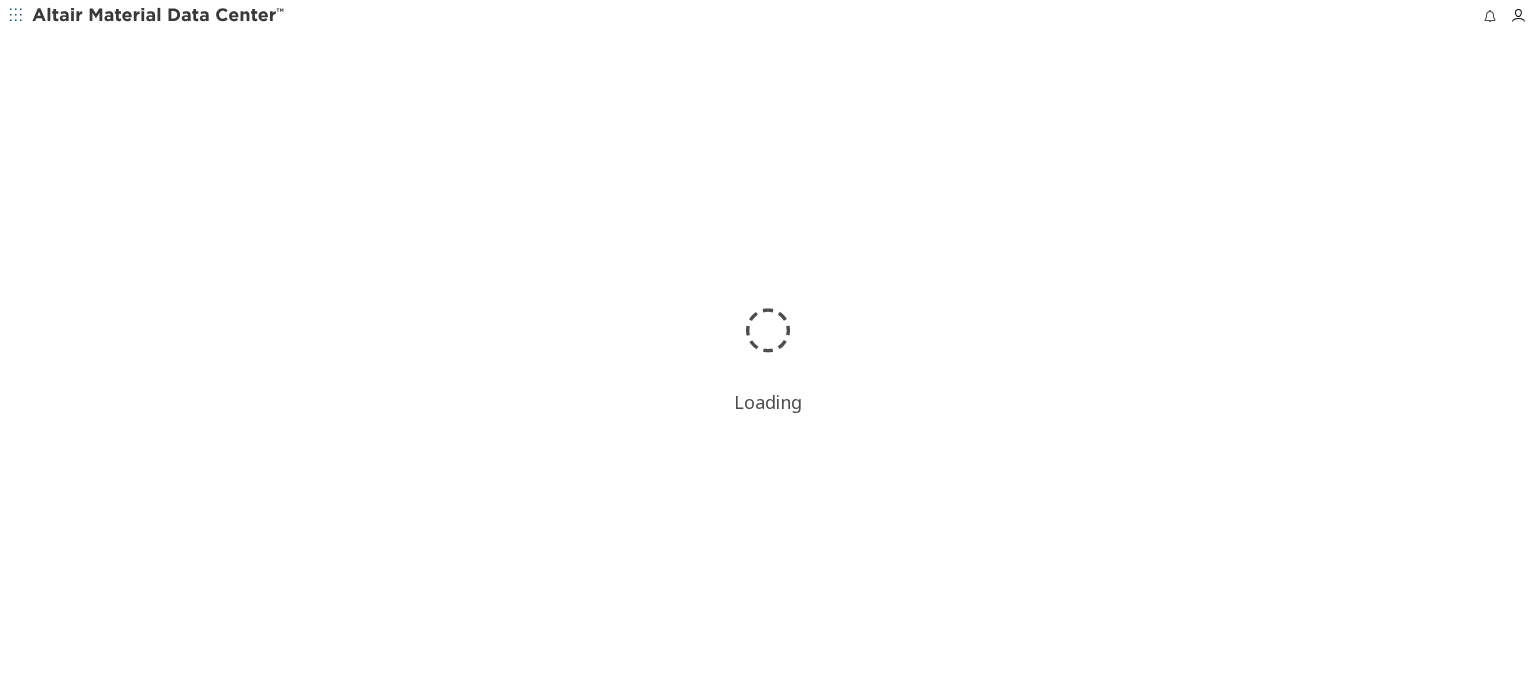 scroll, scrollTop: 0, scrollLeft: 0, axis: both 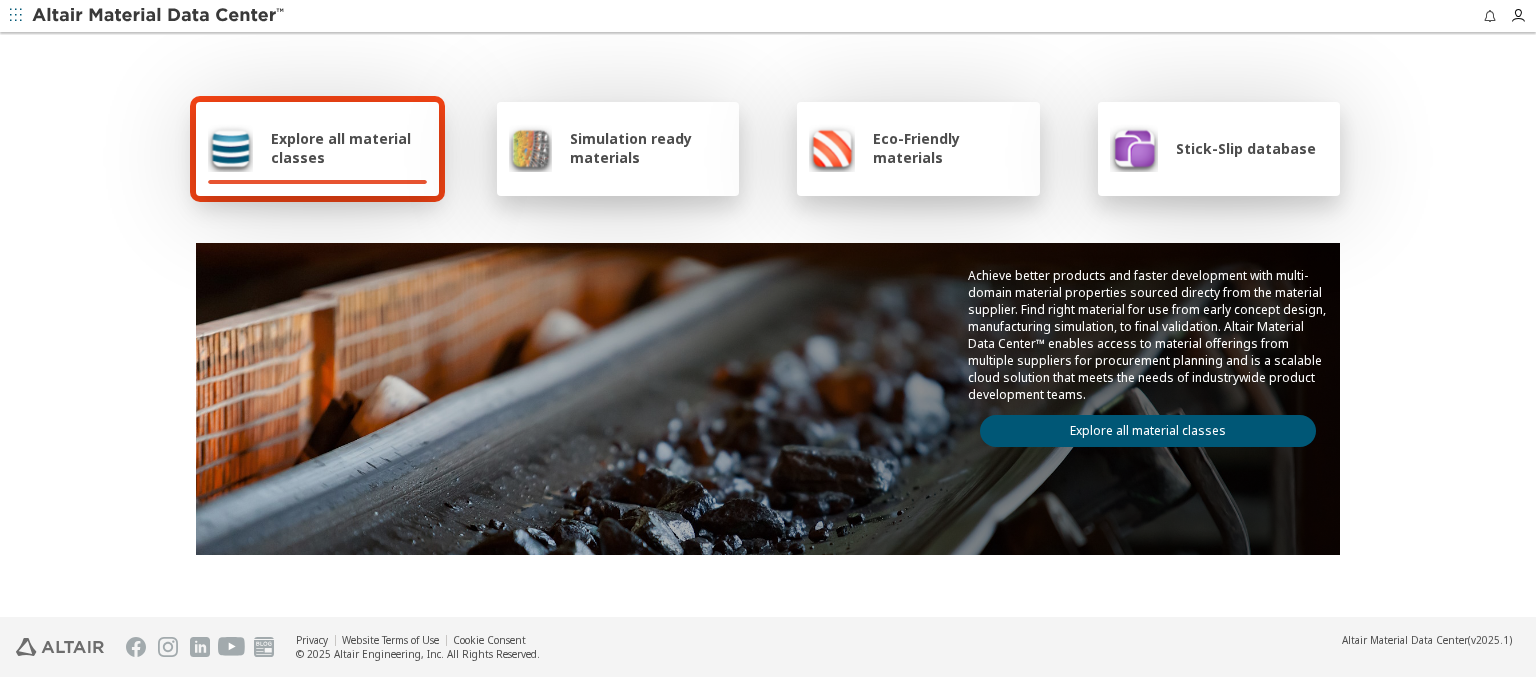 click on "Explore all material classes" at bounding box center (349, 148) 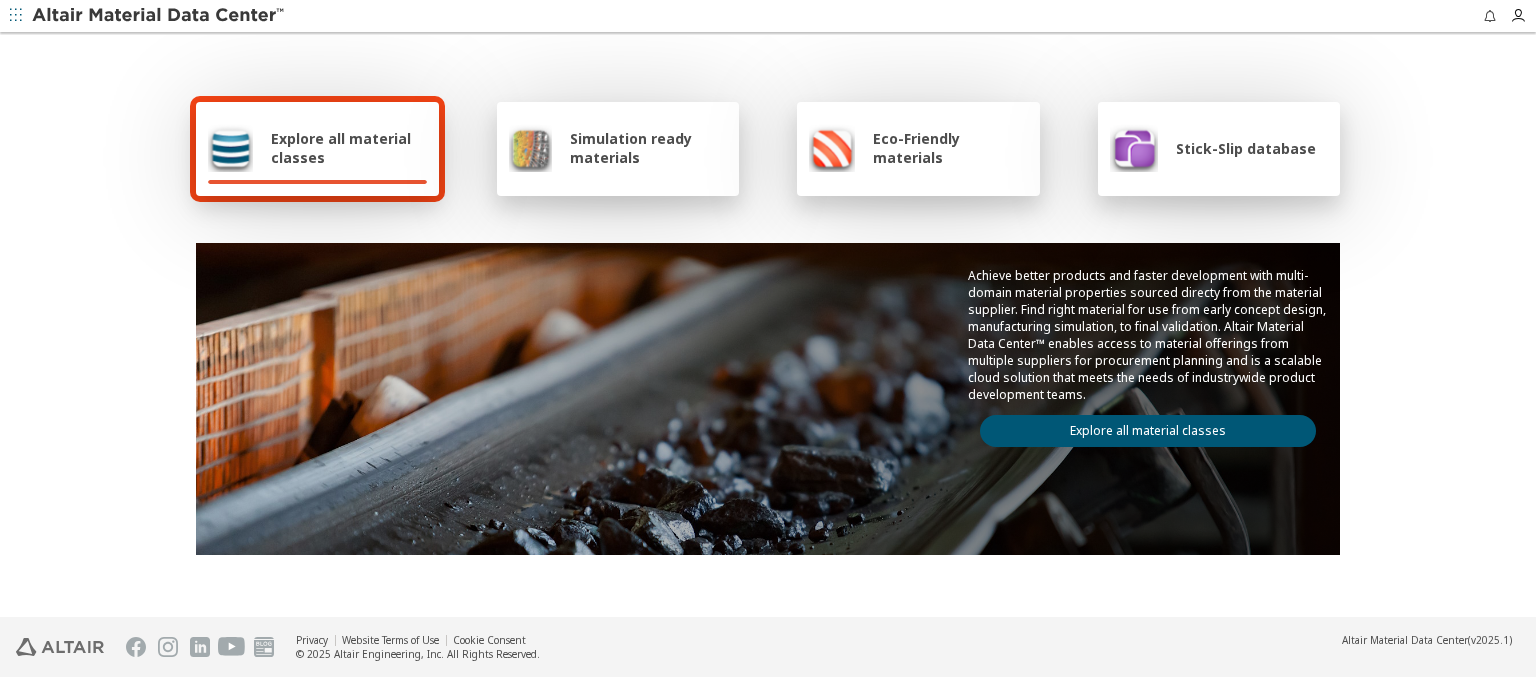 click on "Explore all material classes" at bounding box center (1148, 431) 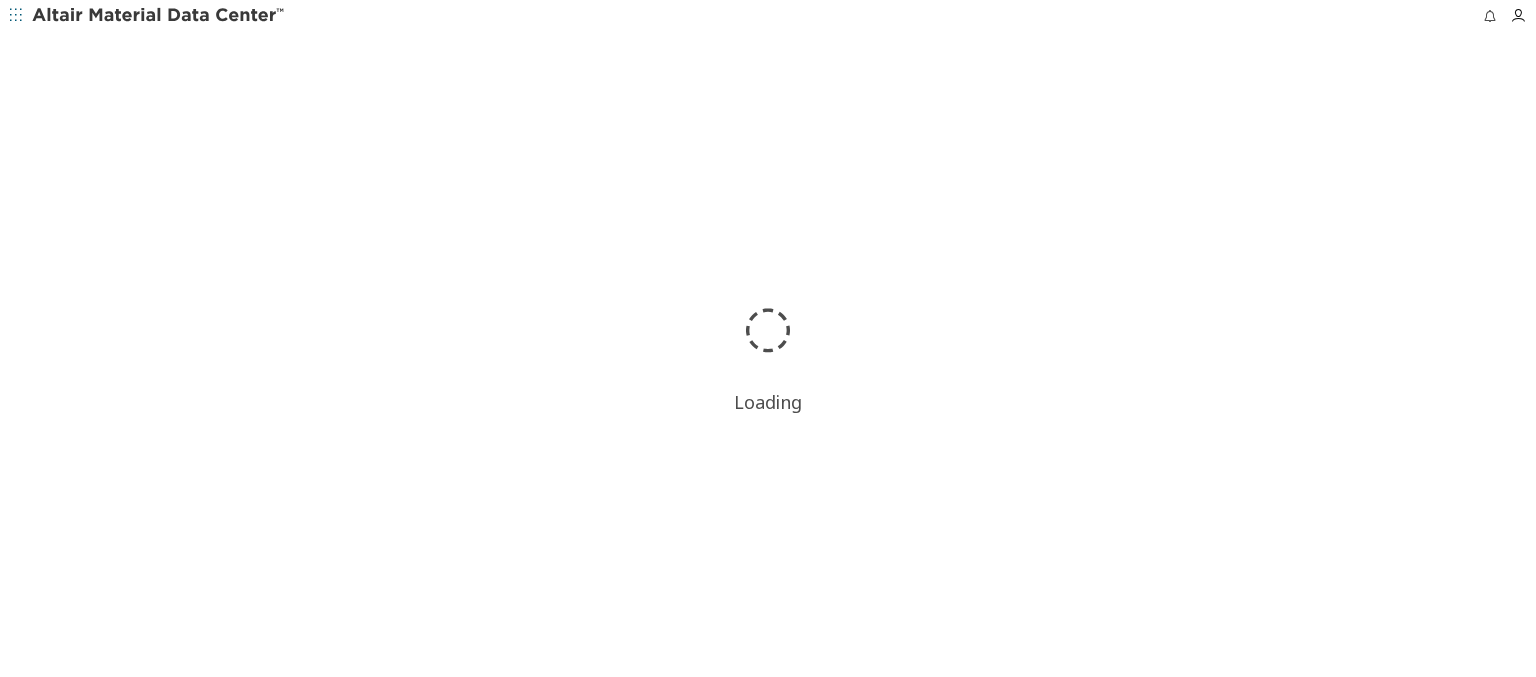 scroll, scrollTop: 0, scrollLeft: 0, axis: both 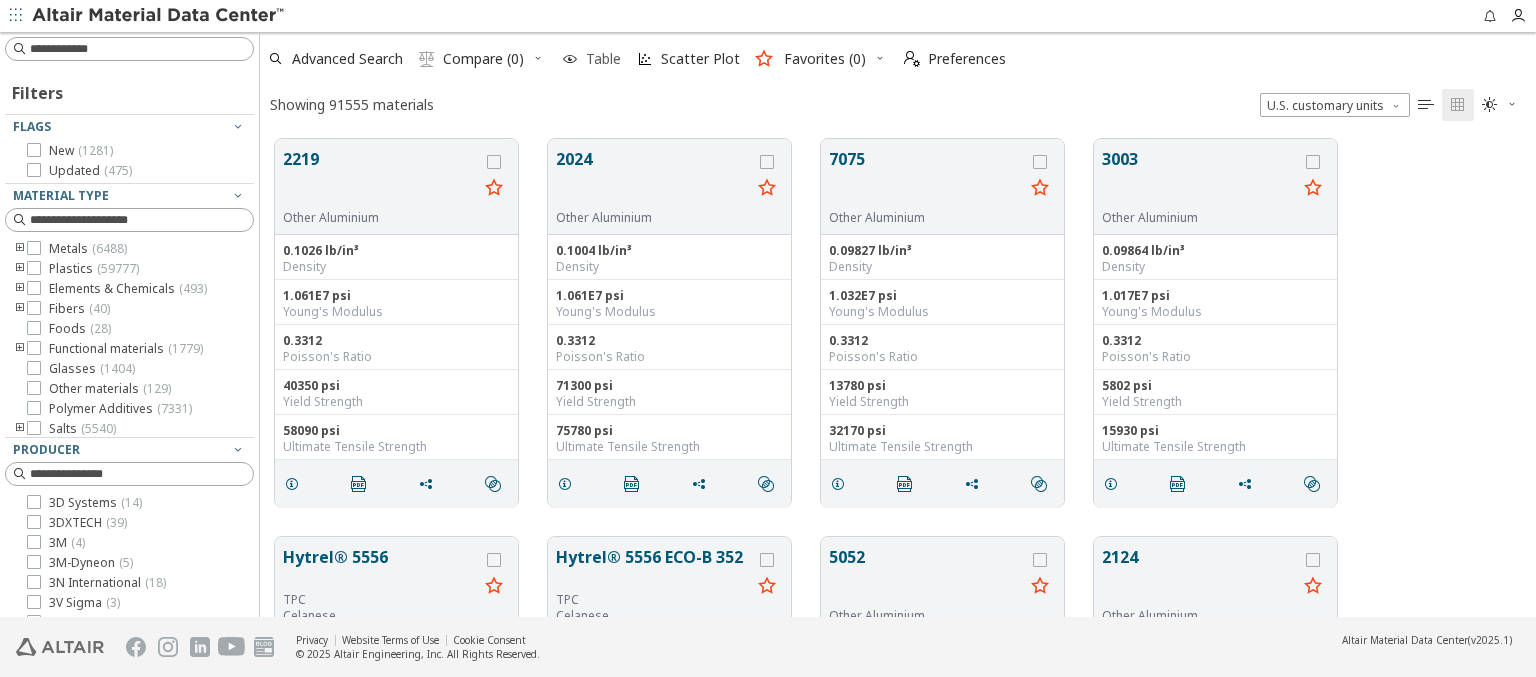 click at bounding box center (570, 59) 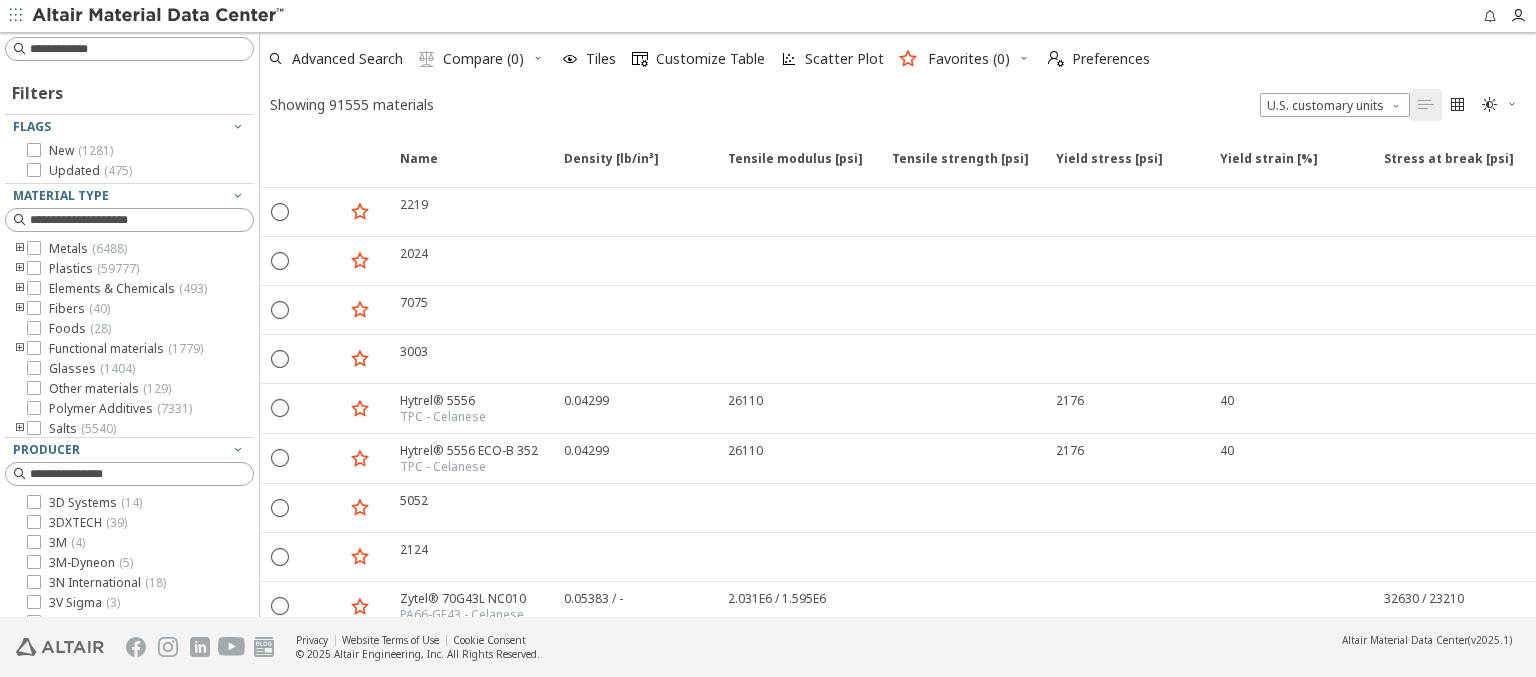 click at bounding box center [1024, 58] 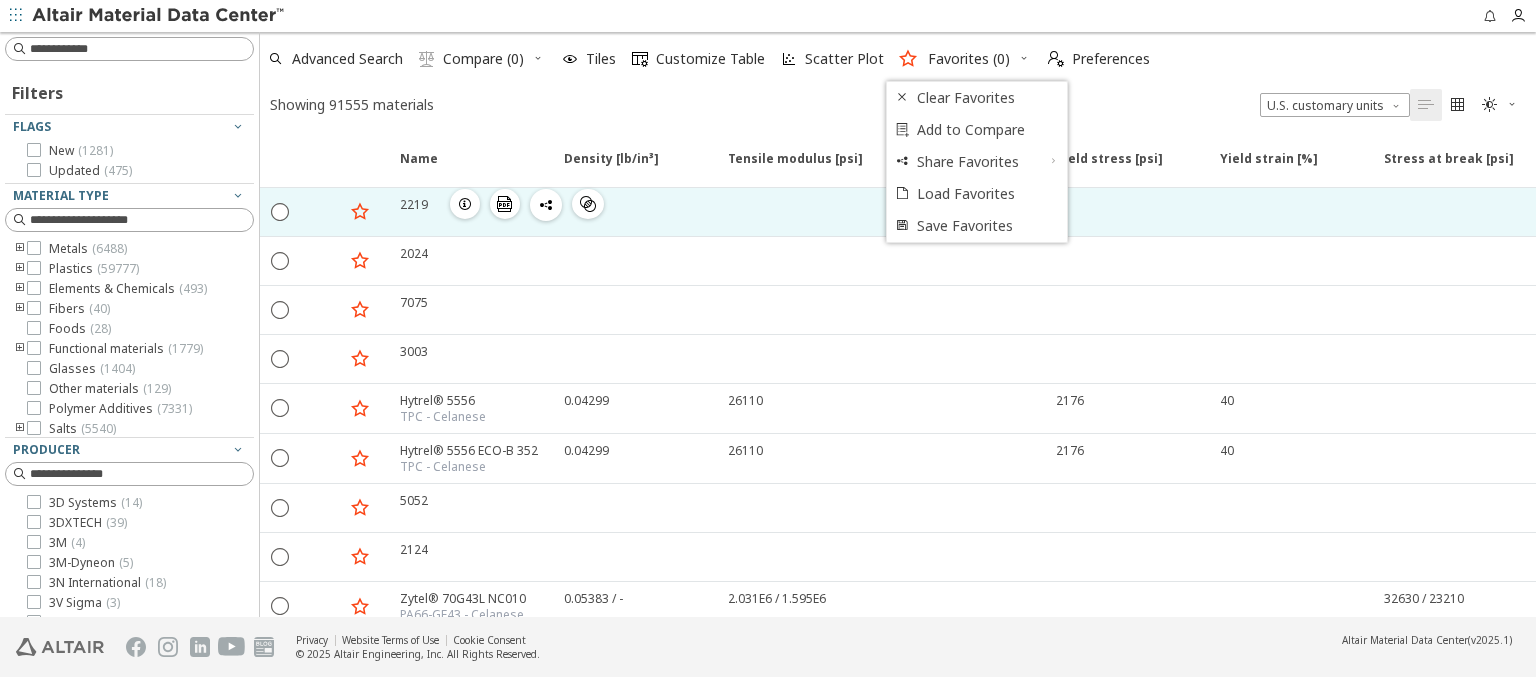 click at bounding box center (360, 211) 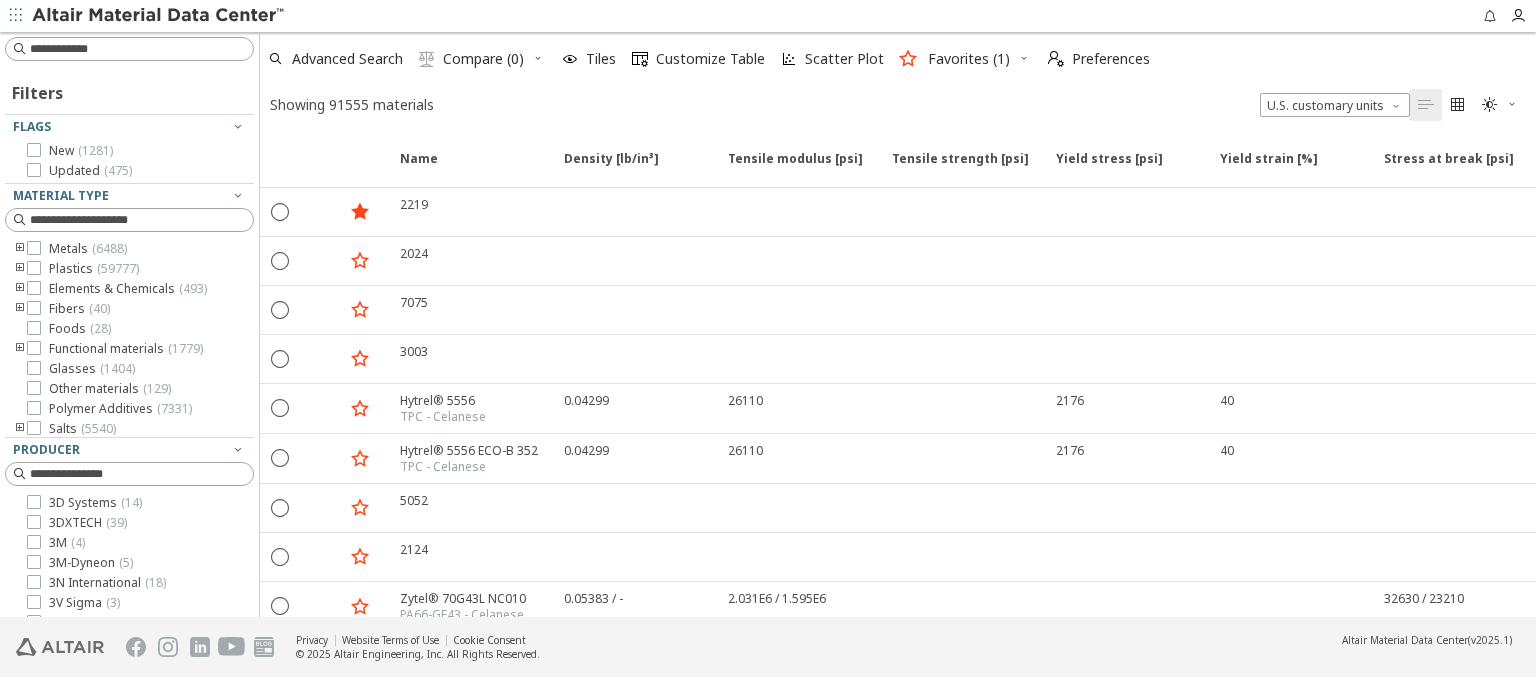 click at bounding box center [1024, 58] 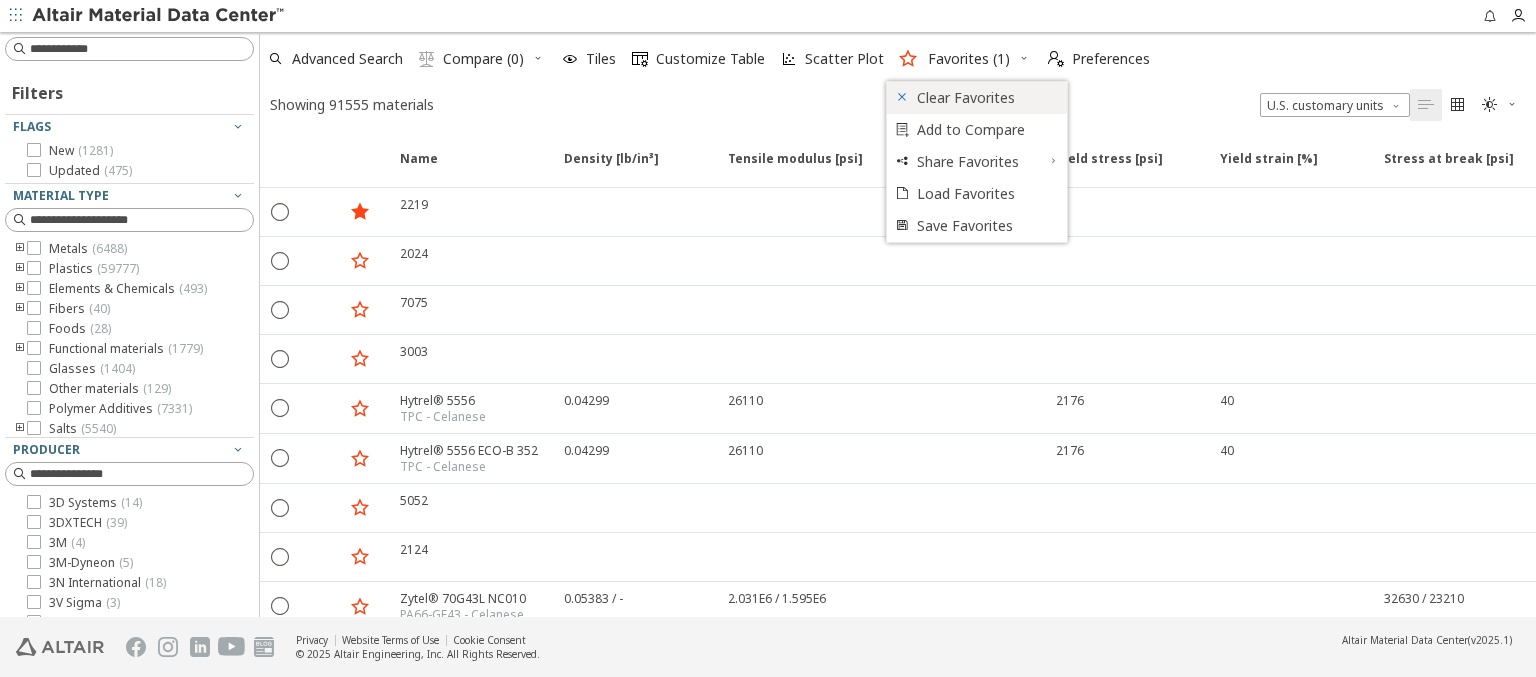 click on "Clear Favorites" at bounding box center (986, 98) 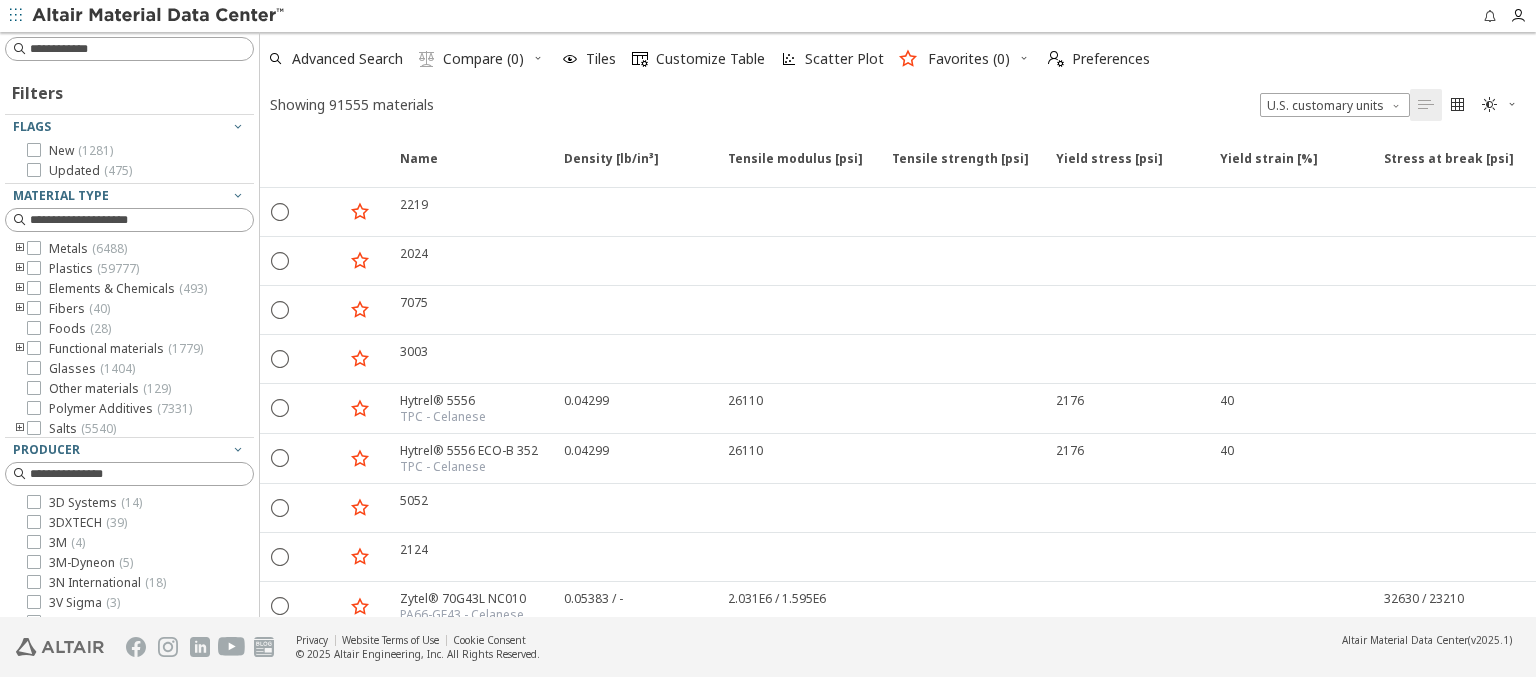 click at bounding box center [159, 16] 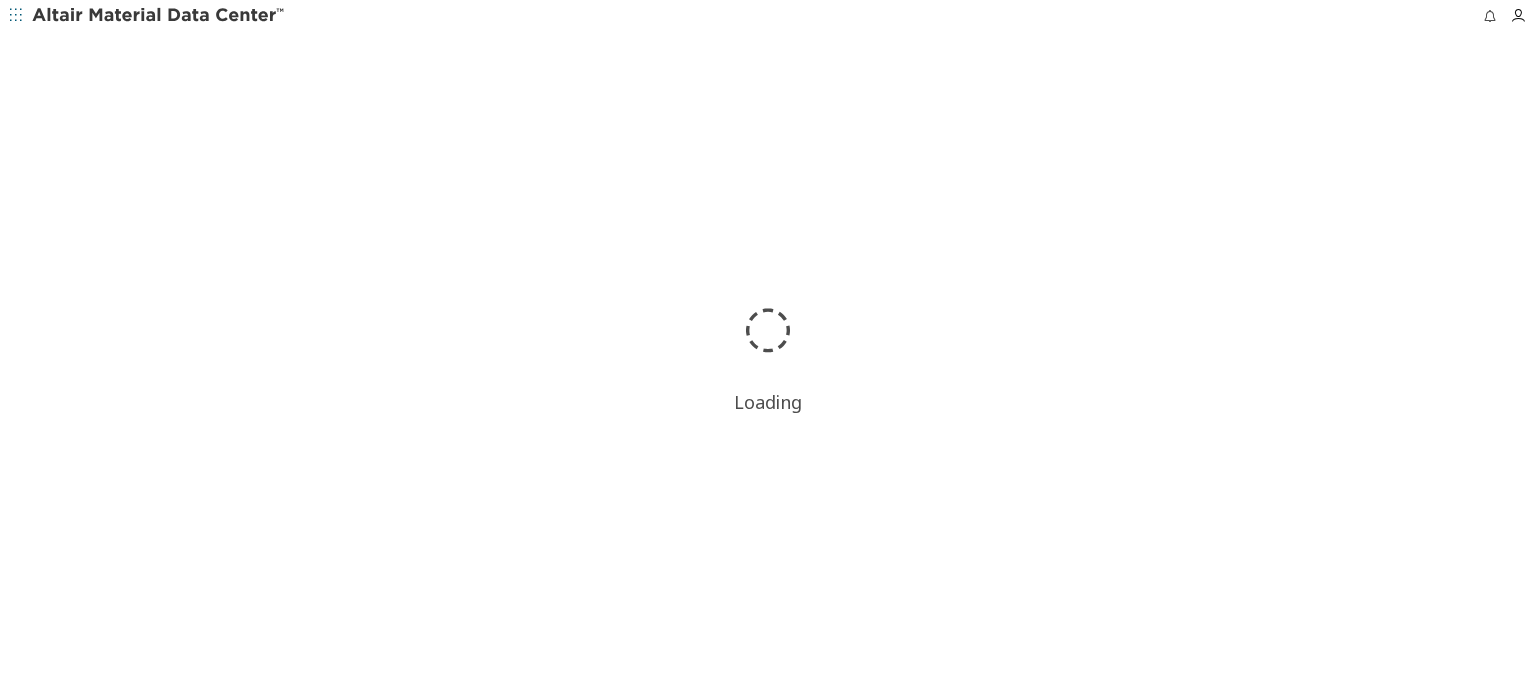 scroll, scrollTop: 0, scrollLeft: 0, axis: both 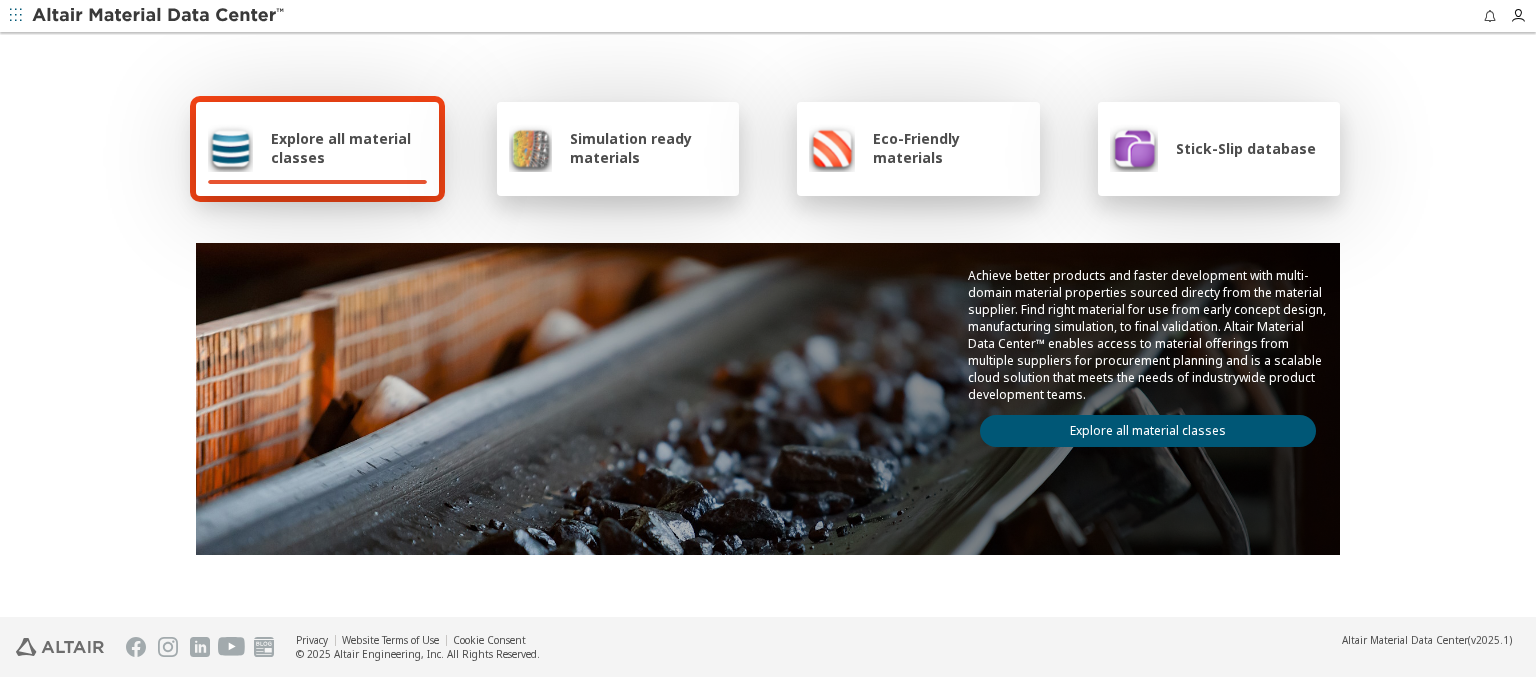 click on "Explore all material classes" at bounding box center [349, 148] 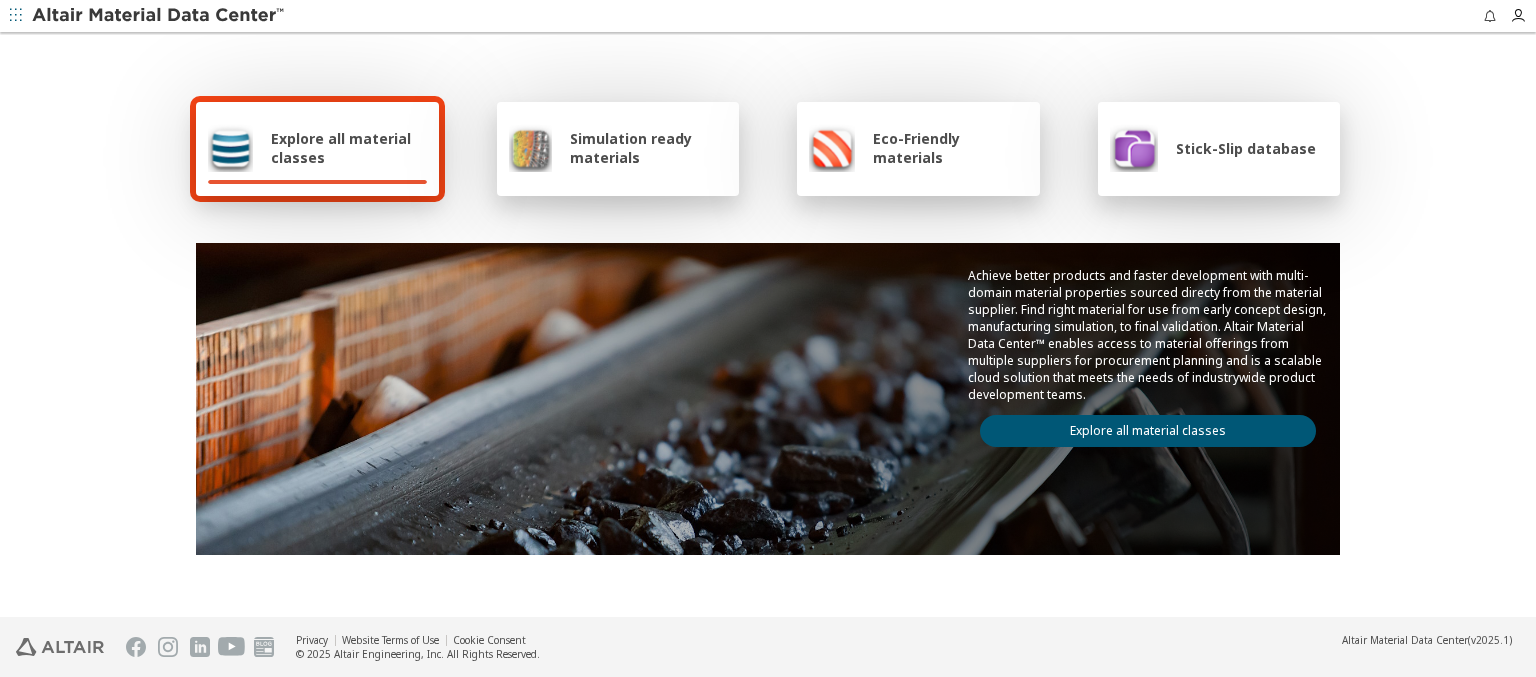 click on "Explore all material classes" at bounding box center [1148, 431] 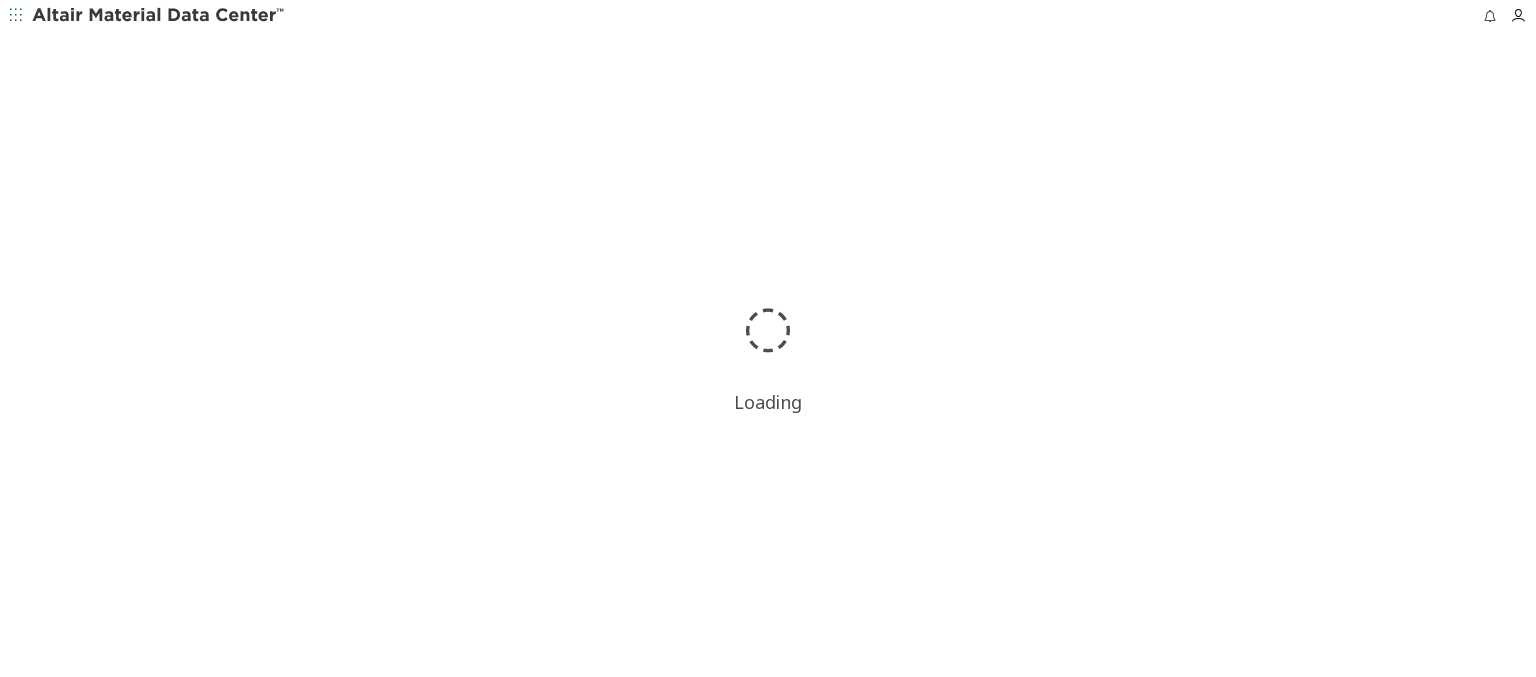 scroll, scrollTop: 0, scrollLeft: 0, axis: both 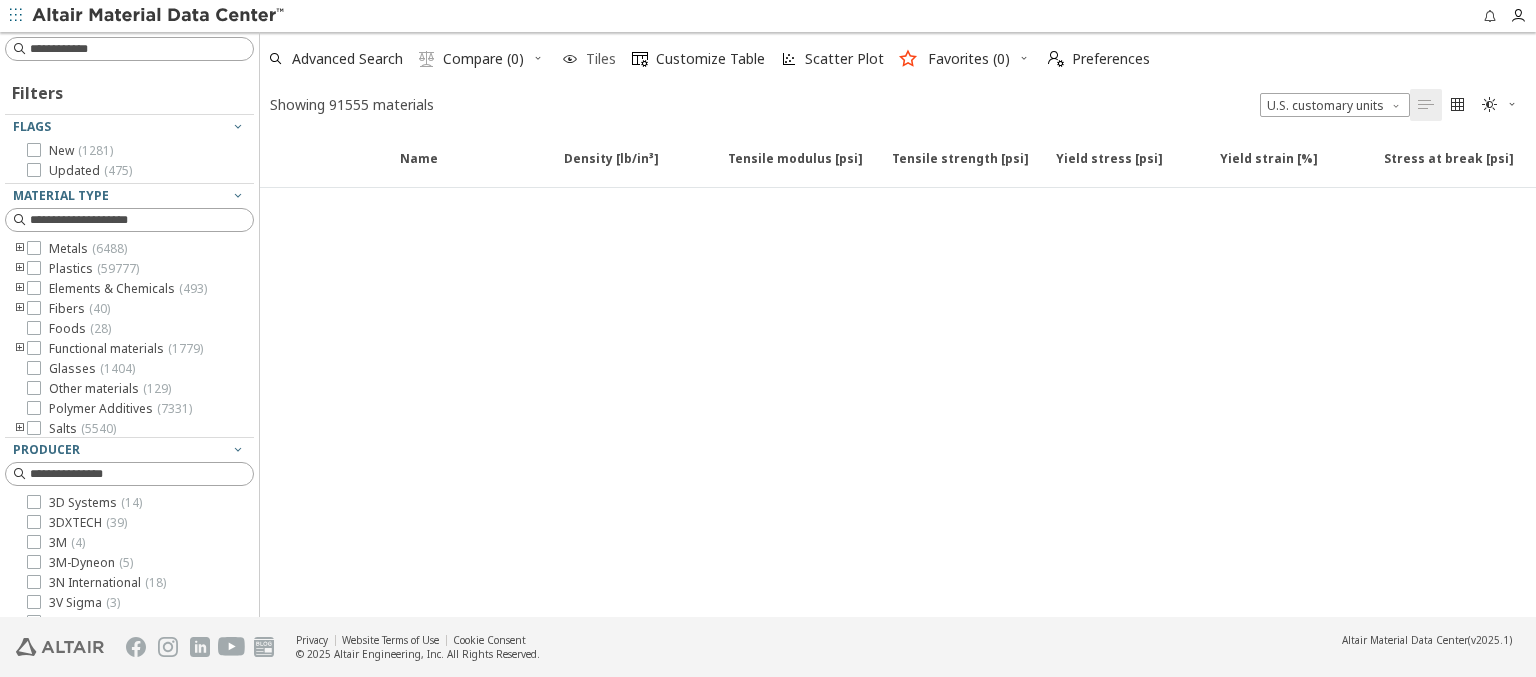 click at bounding box center (570, 59) 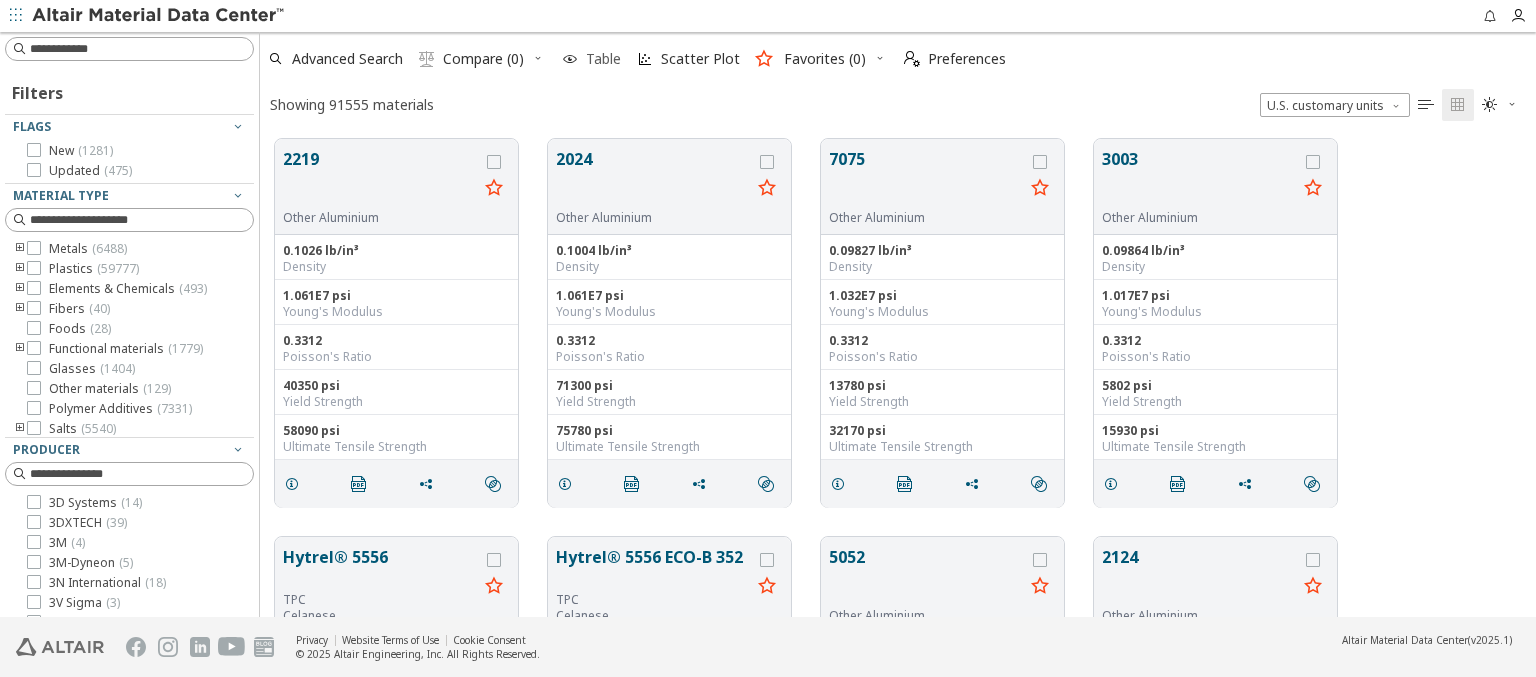scroll, scrollTop: 16, scrollLeft: 16, axis: both 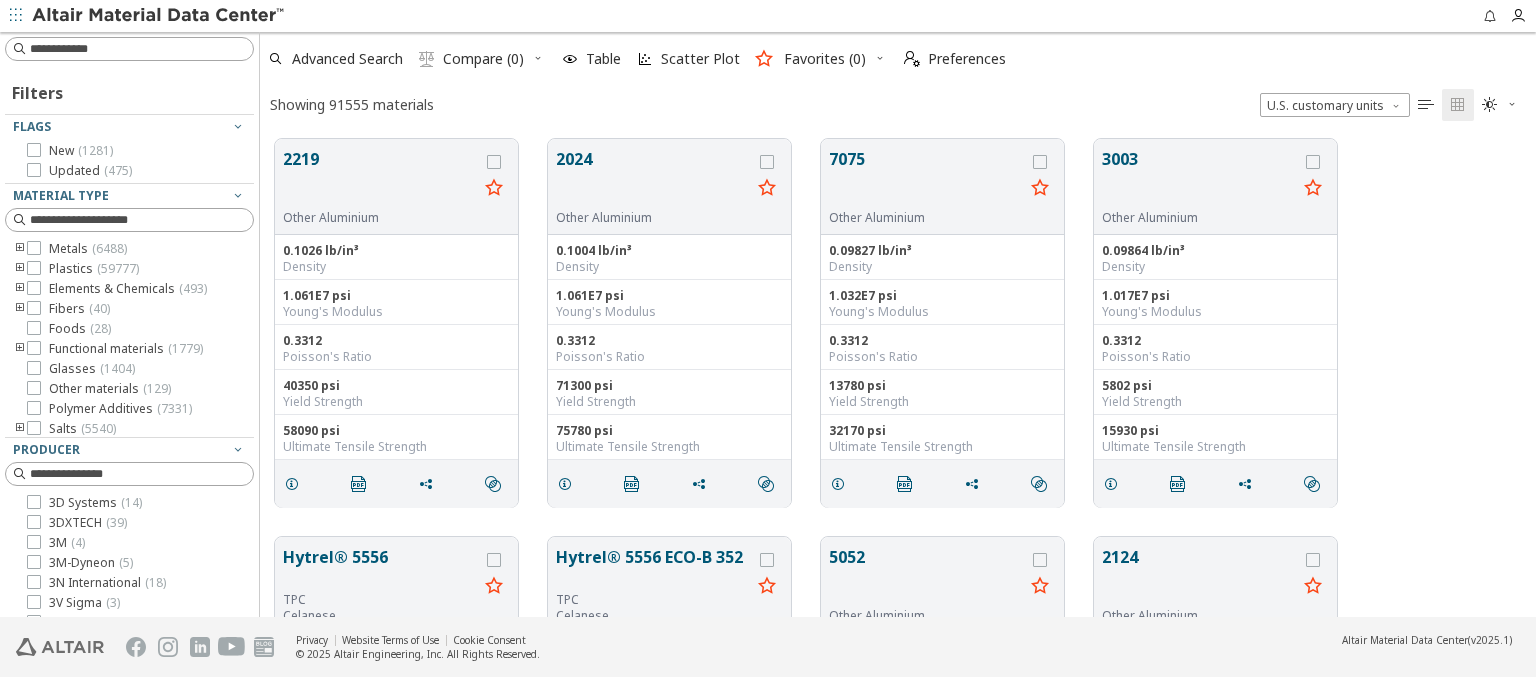 click at bounding box center (880, 58) 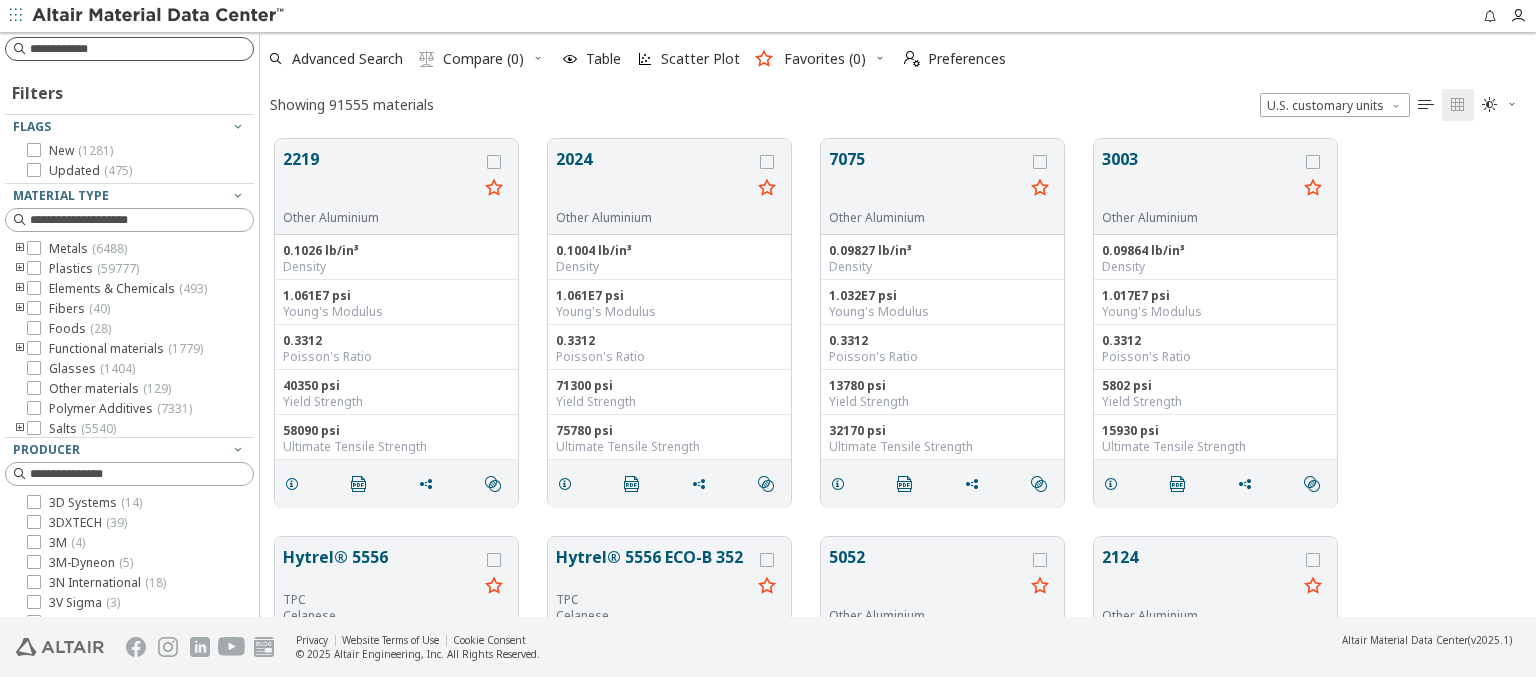 click at bounding box center [141, 49] 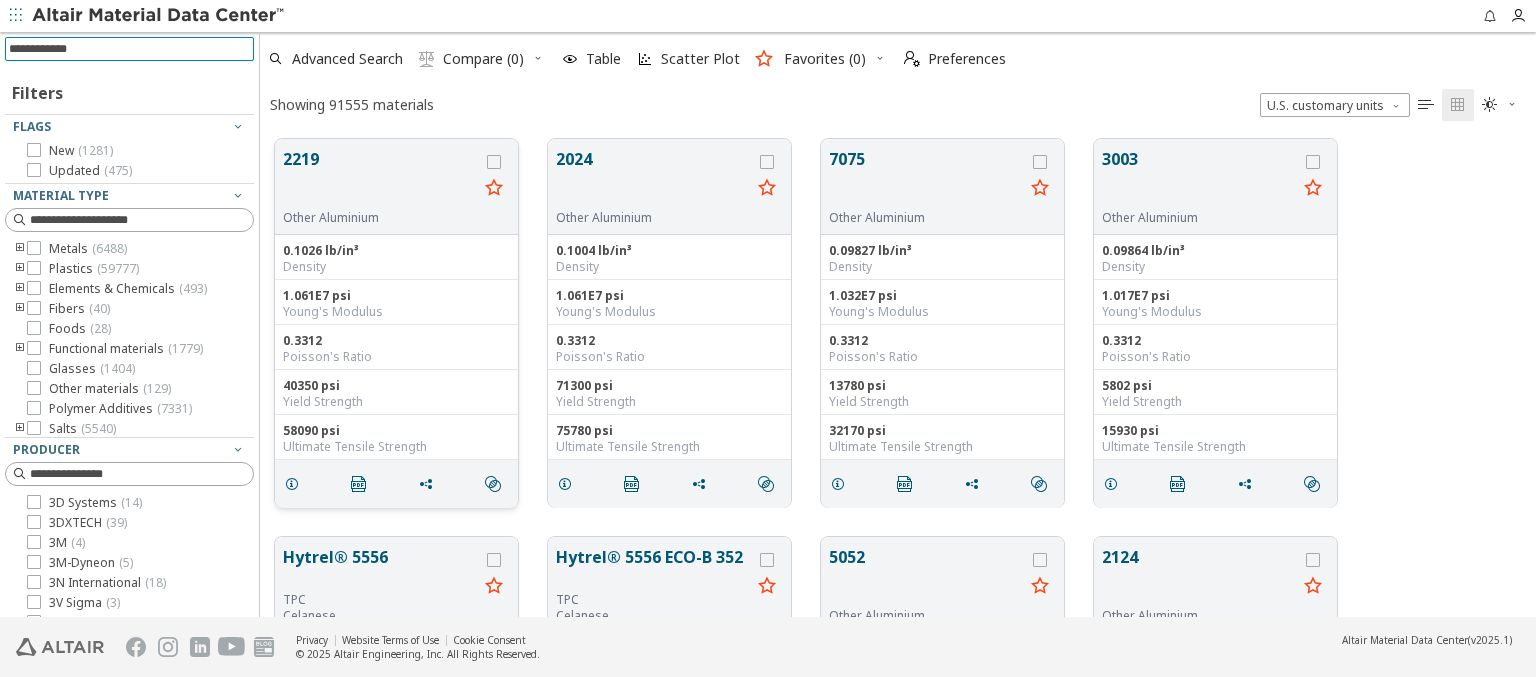 click at bounding box center (494, 187) 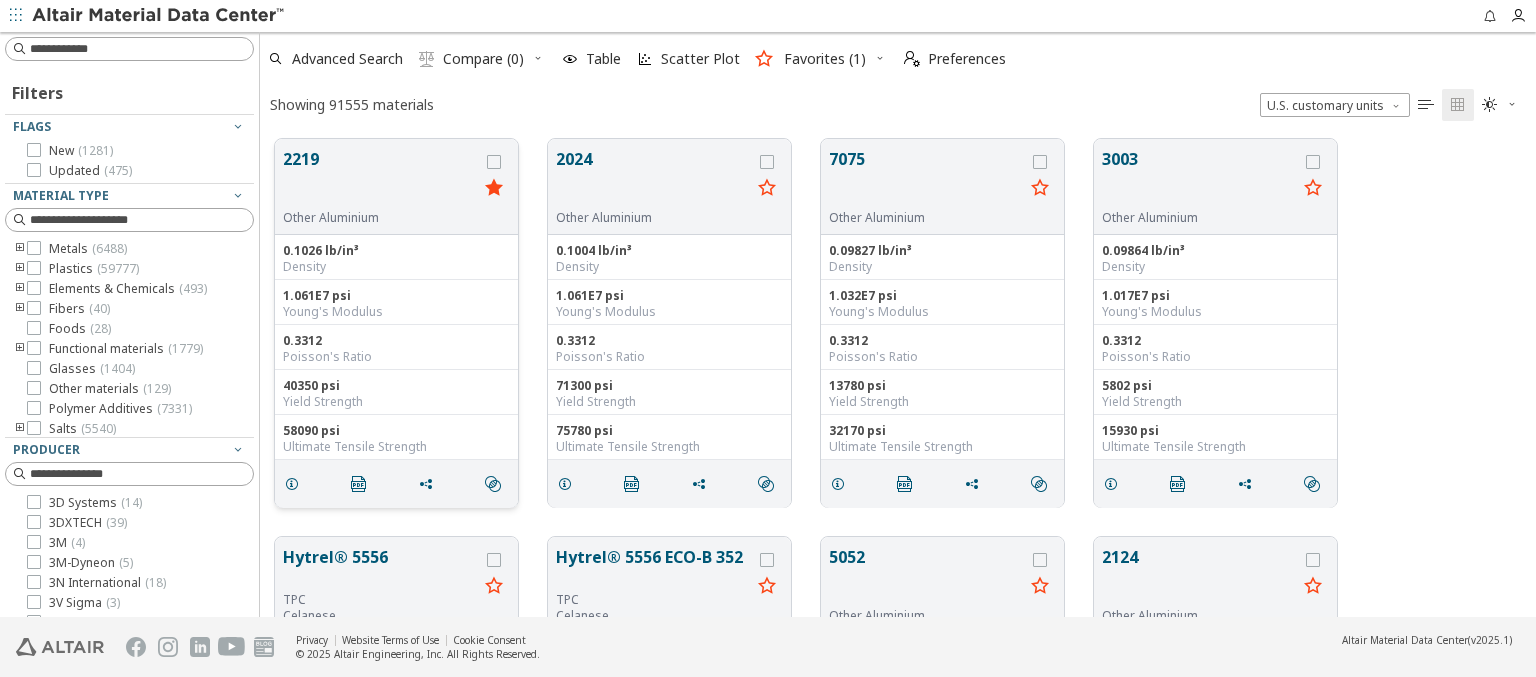 click at bounding box center (494, 187) 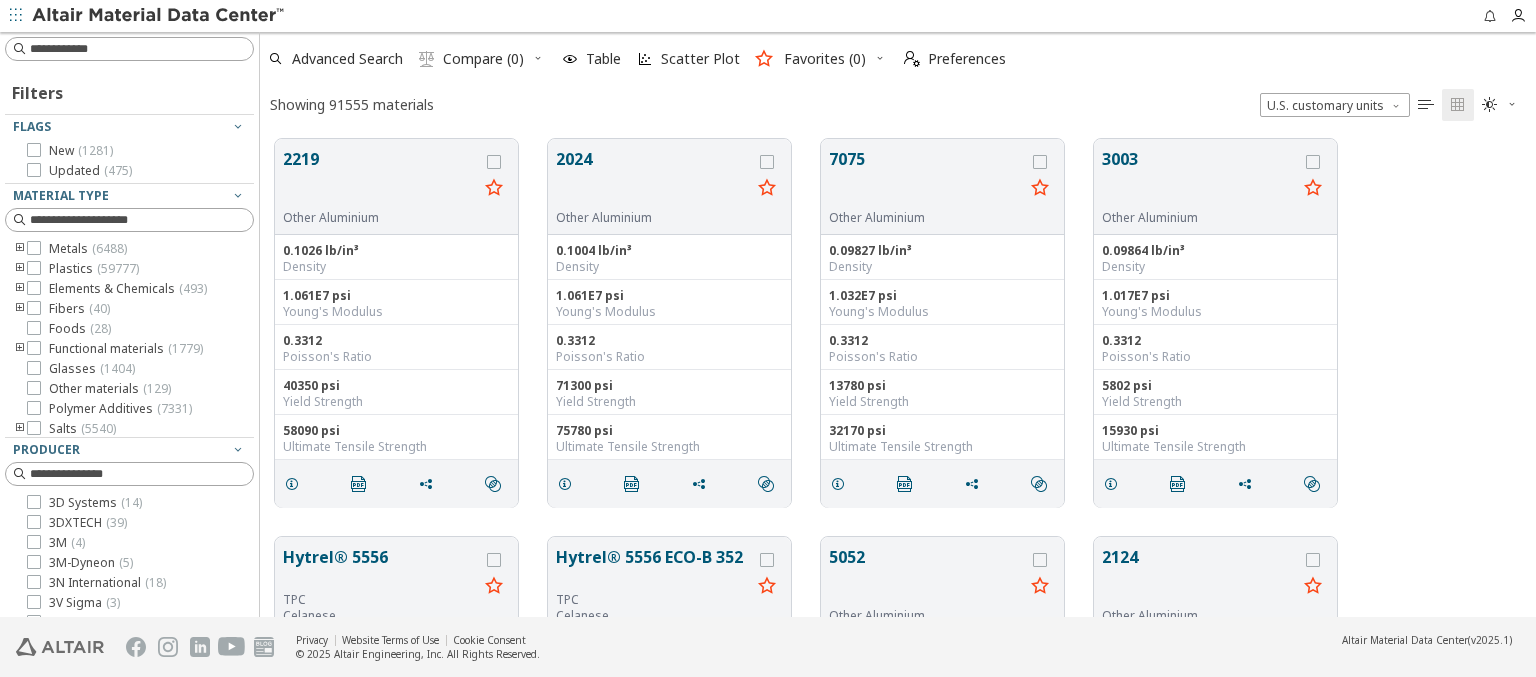 click at bounding box center [880, 58] 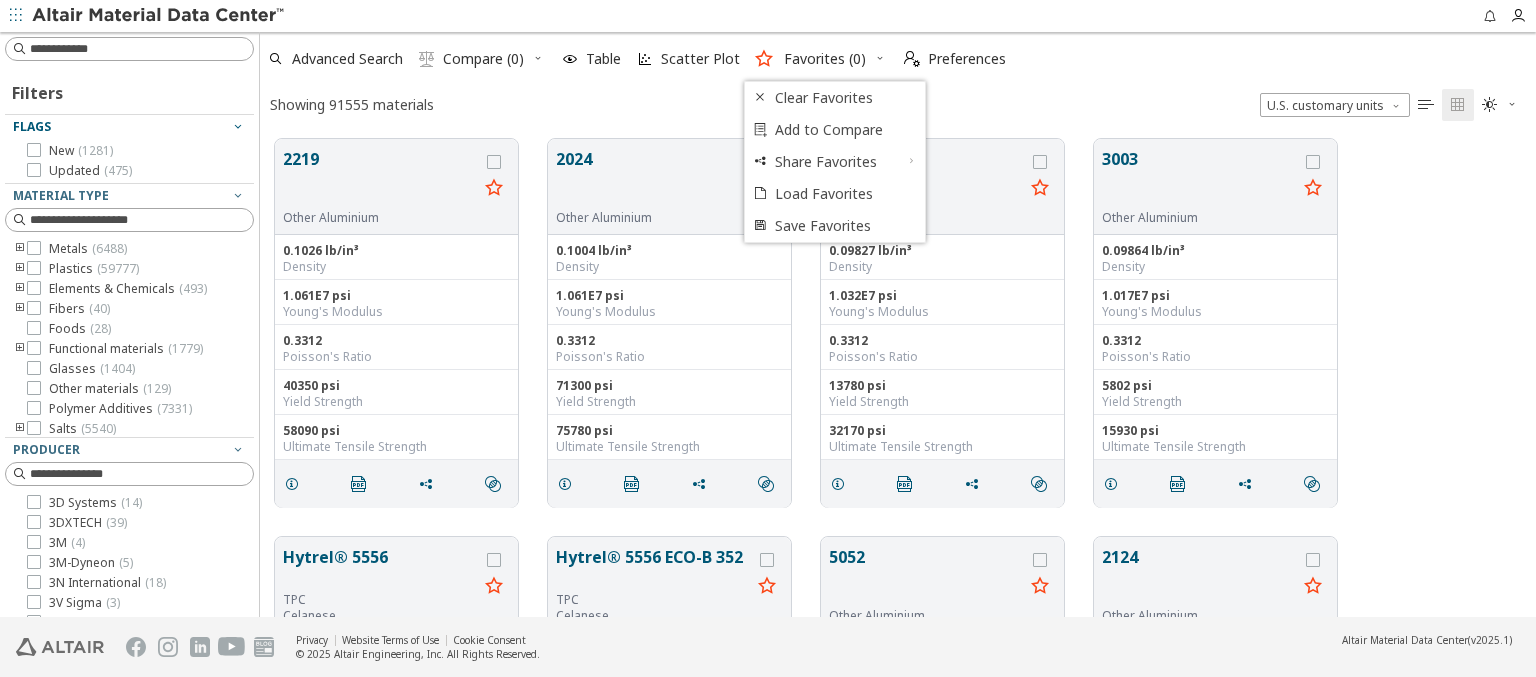 click on "Flags" at bounding box center [121, 127] 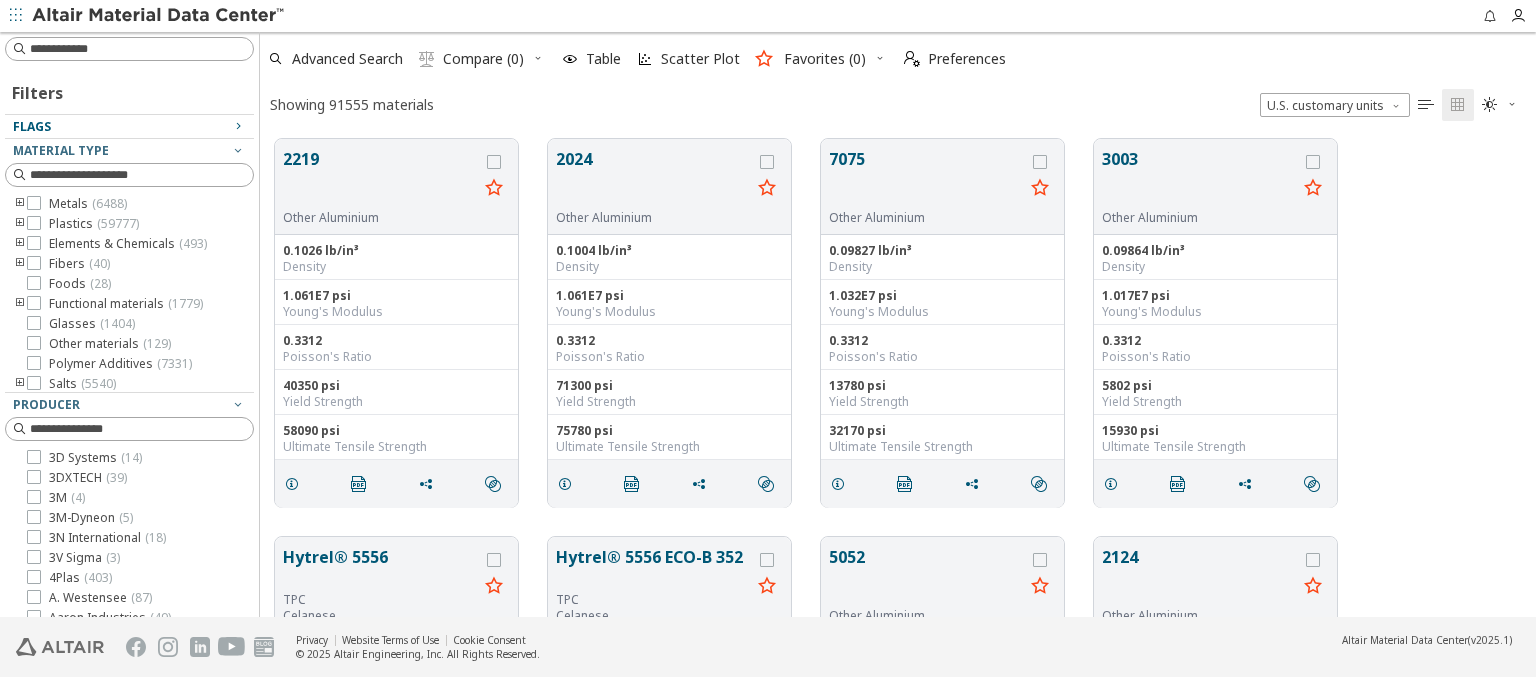 click at bounding box center (159, 16) 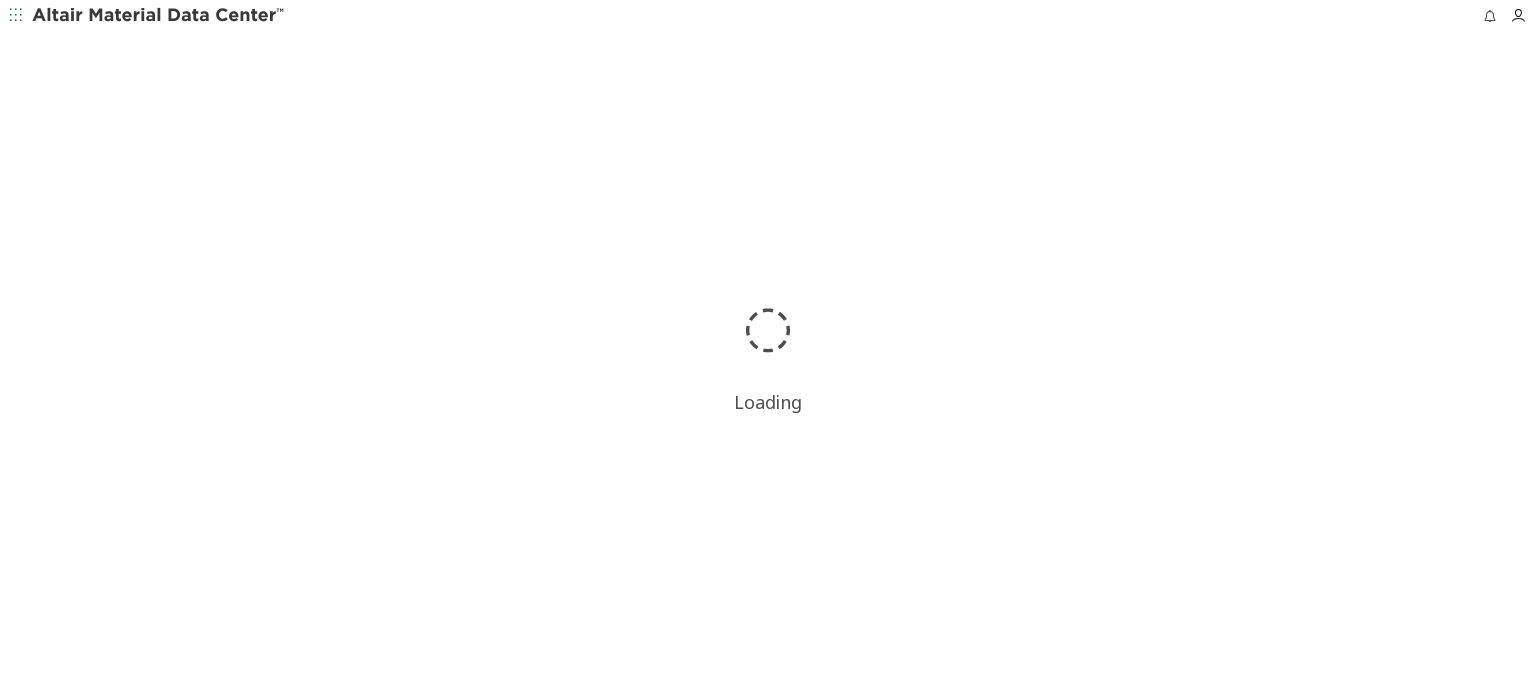 scroll, scrollTop: 0, scrollLeft: 0, axis: both 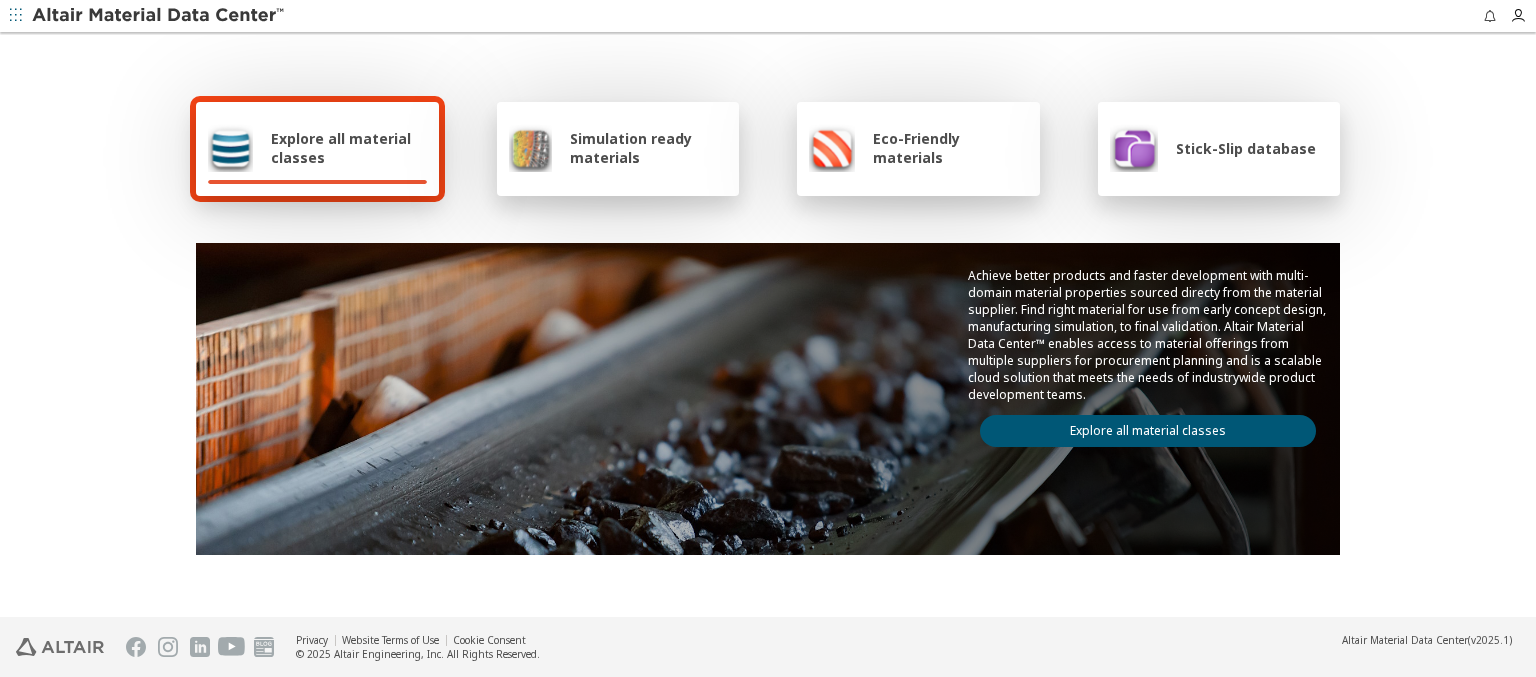 click on "Explore all material classes" at bounding box center [349, 148] 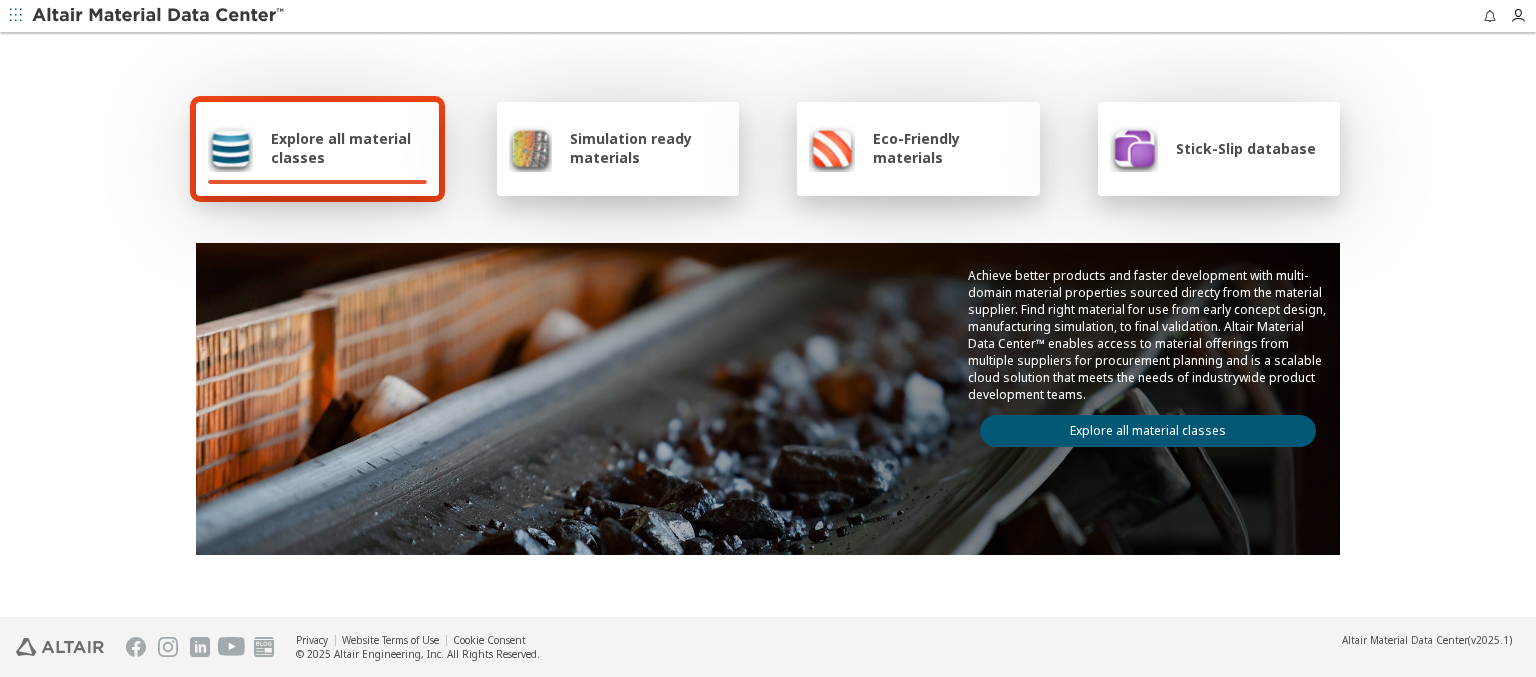 click on "Explore all material classes" at bounding box center [1148, 431] 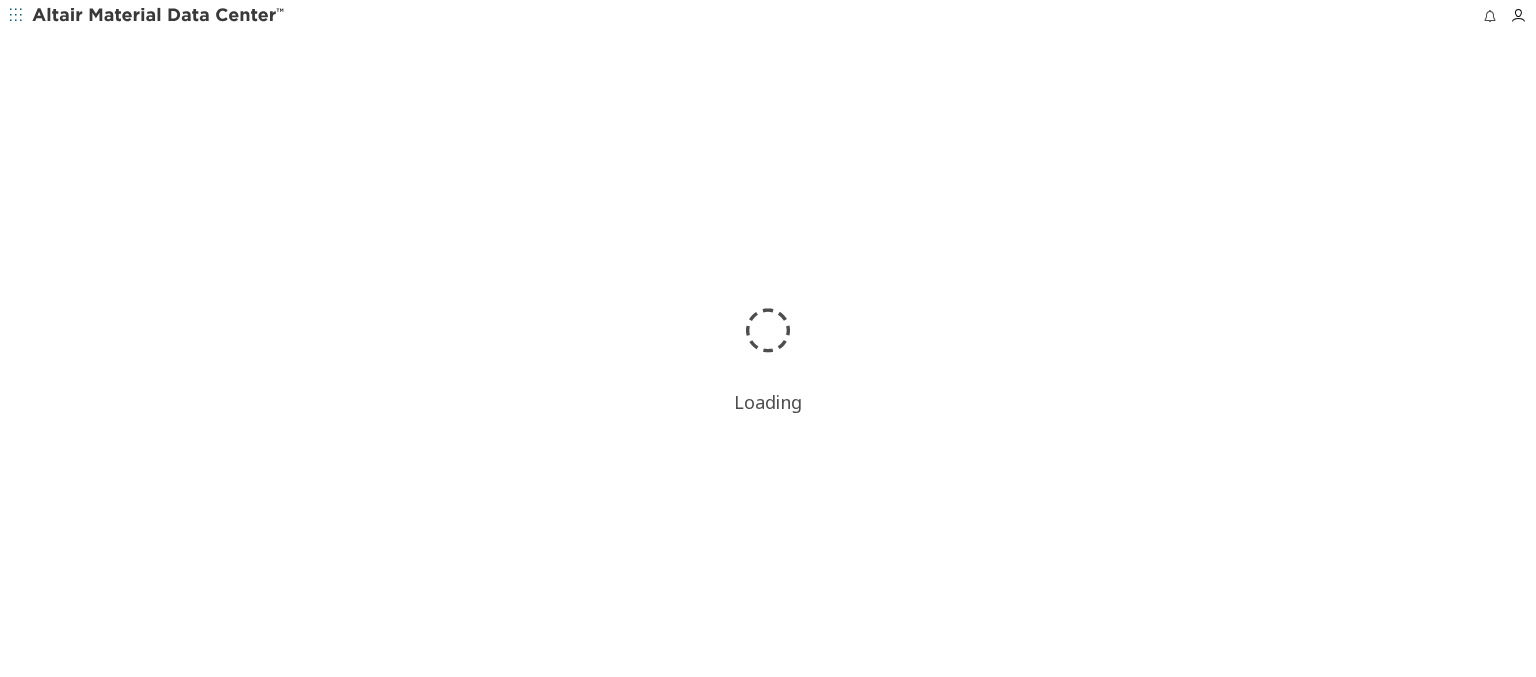 scroll, scrollTop: 0, scrollLeft: 0, axis: both 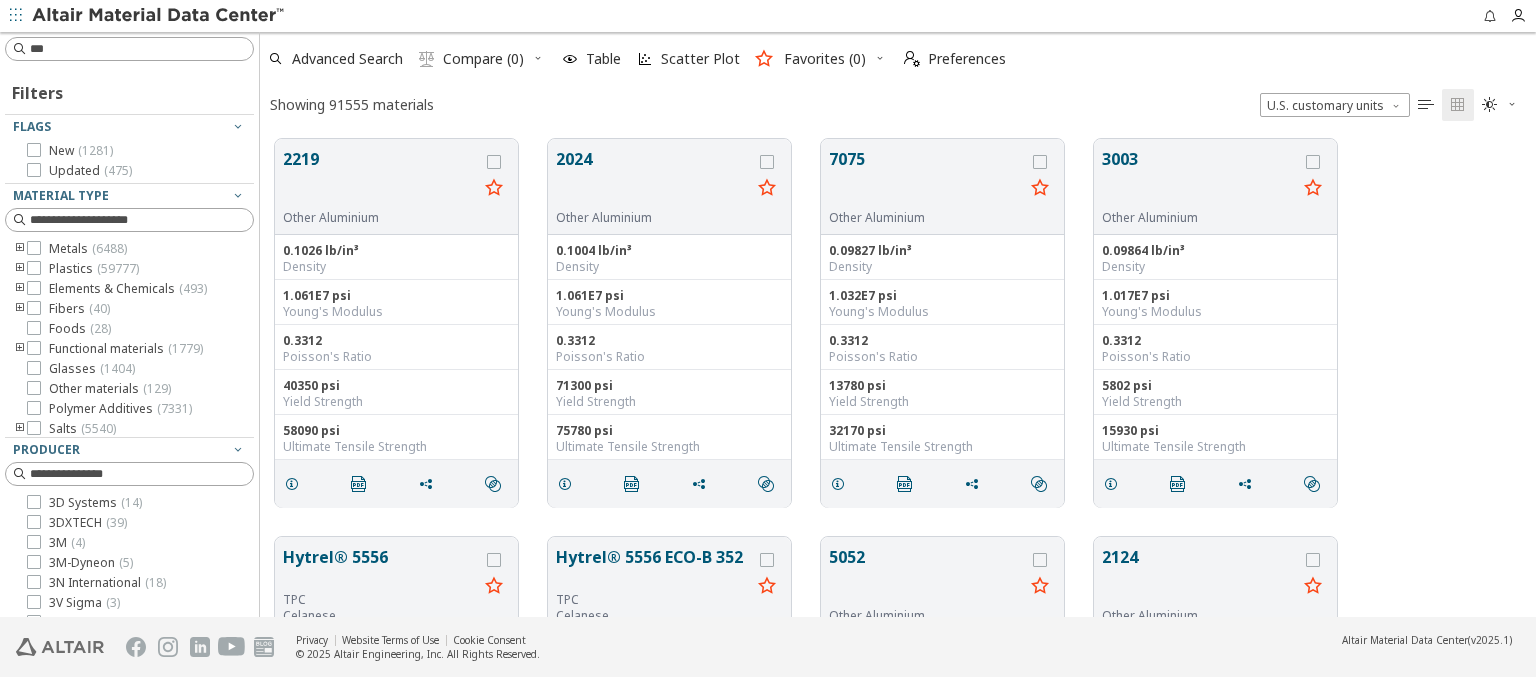 type on "****" 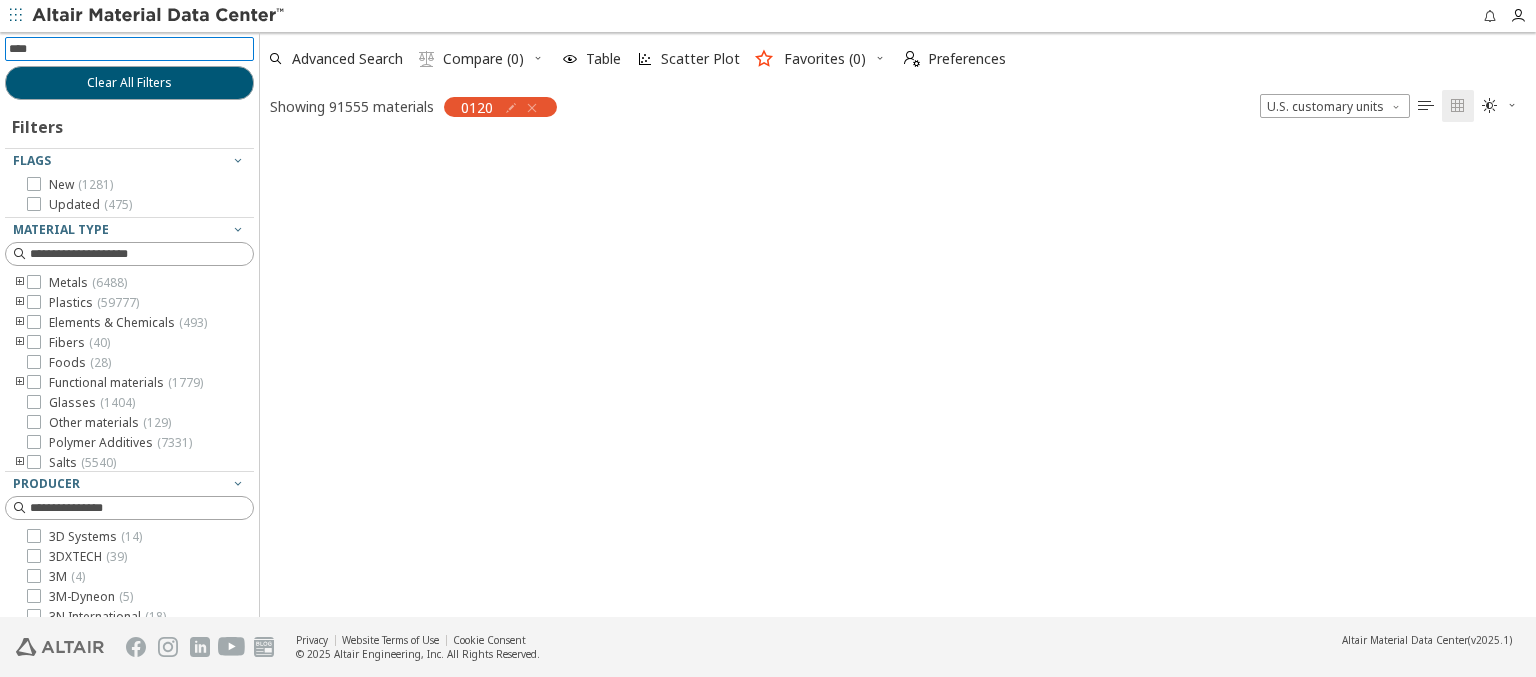type 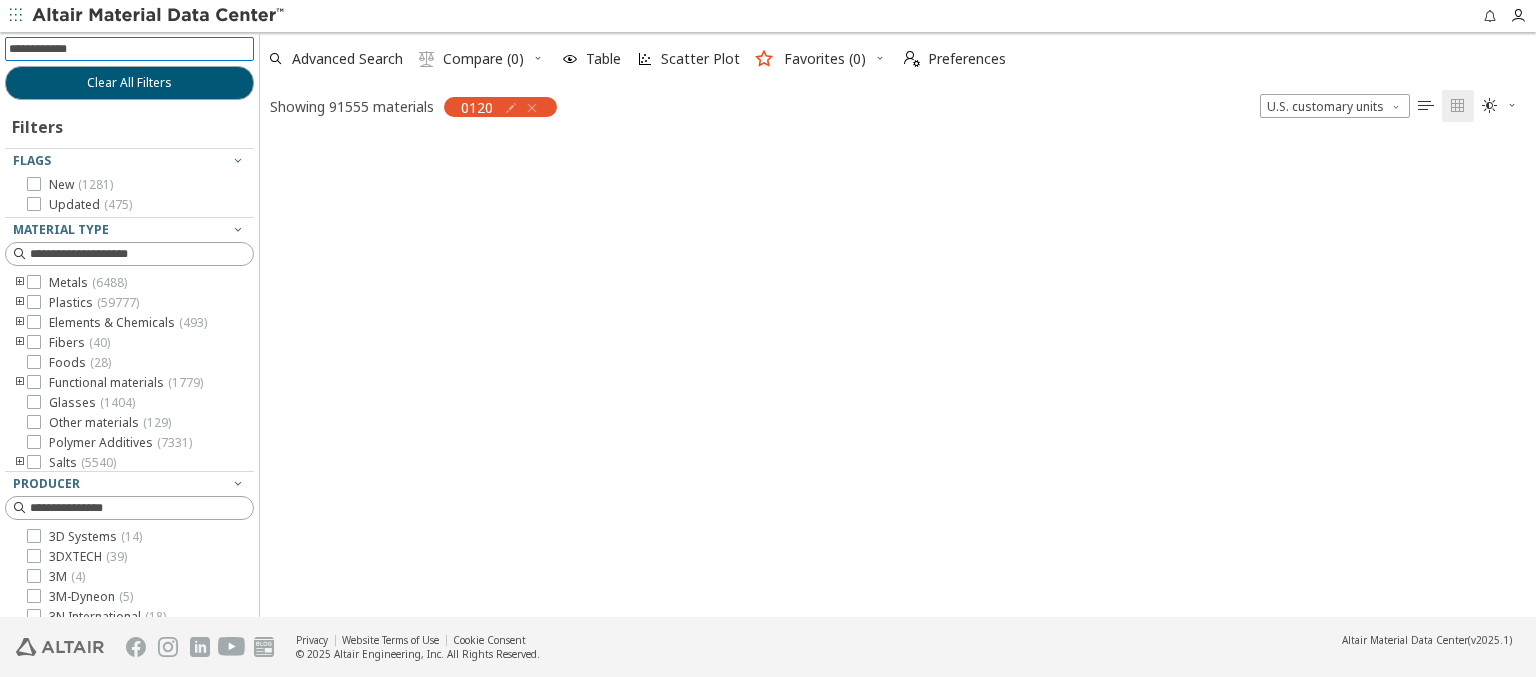 scroll, scrollTop: 475, scrollLeft: 1260, axis: both 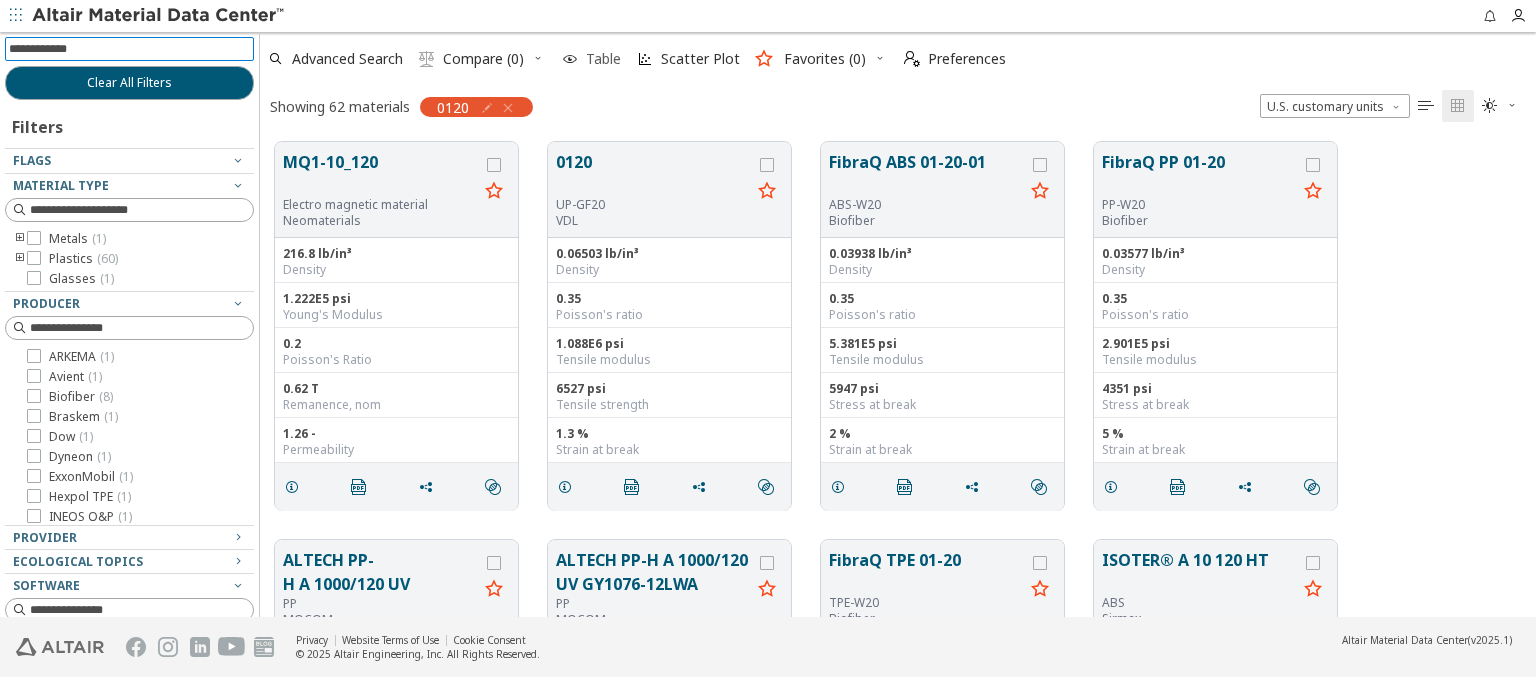click at bounding box center [570, 59] 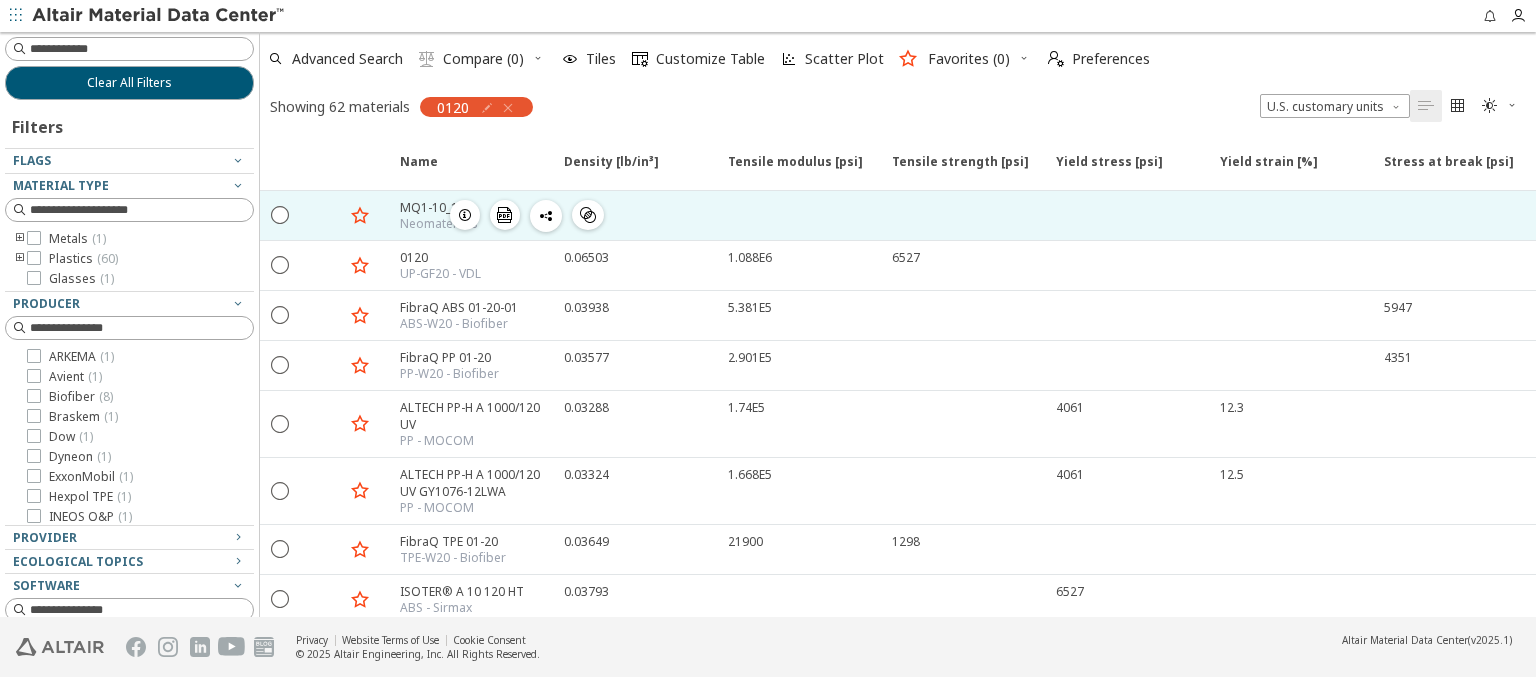 click on "" at bounding box center (588, 215) 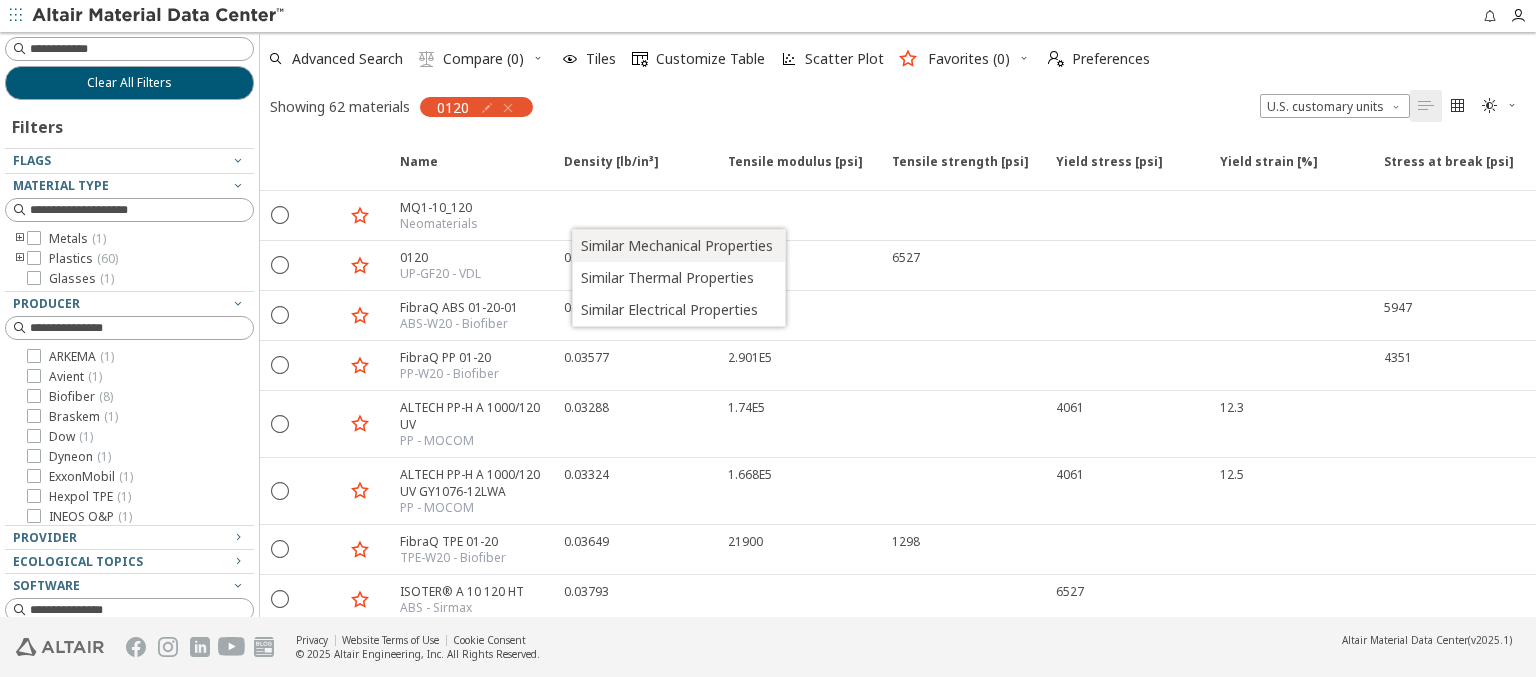 click on "Similar Mechanical Properties" at bounding box center [677, 246] 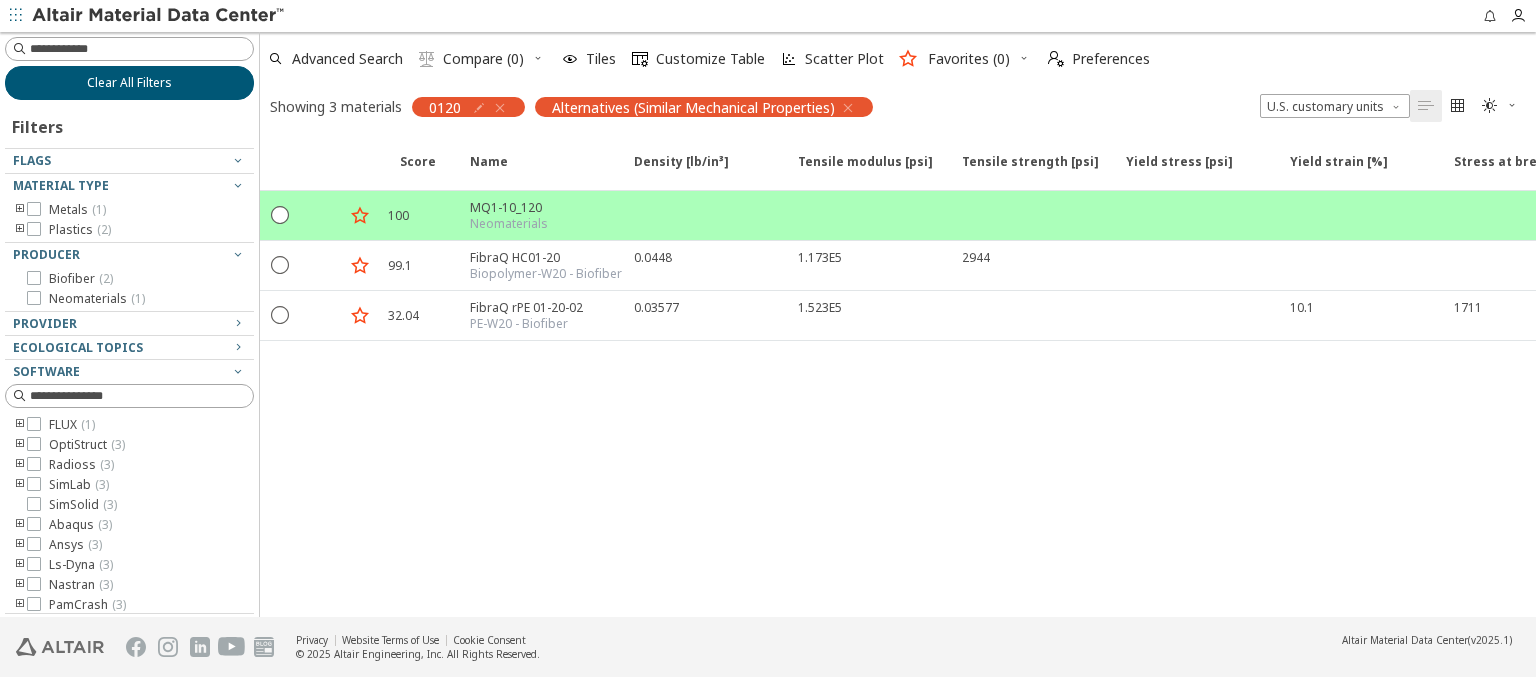 click on "Clear All Filters" at bounding box center (129, 83) 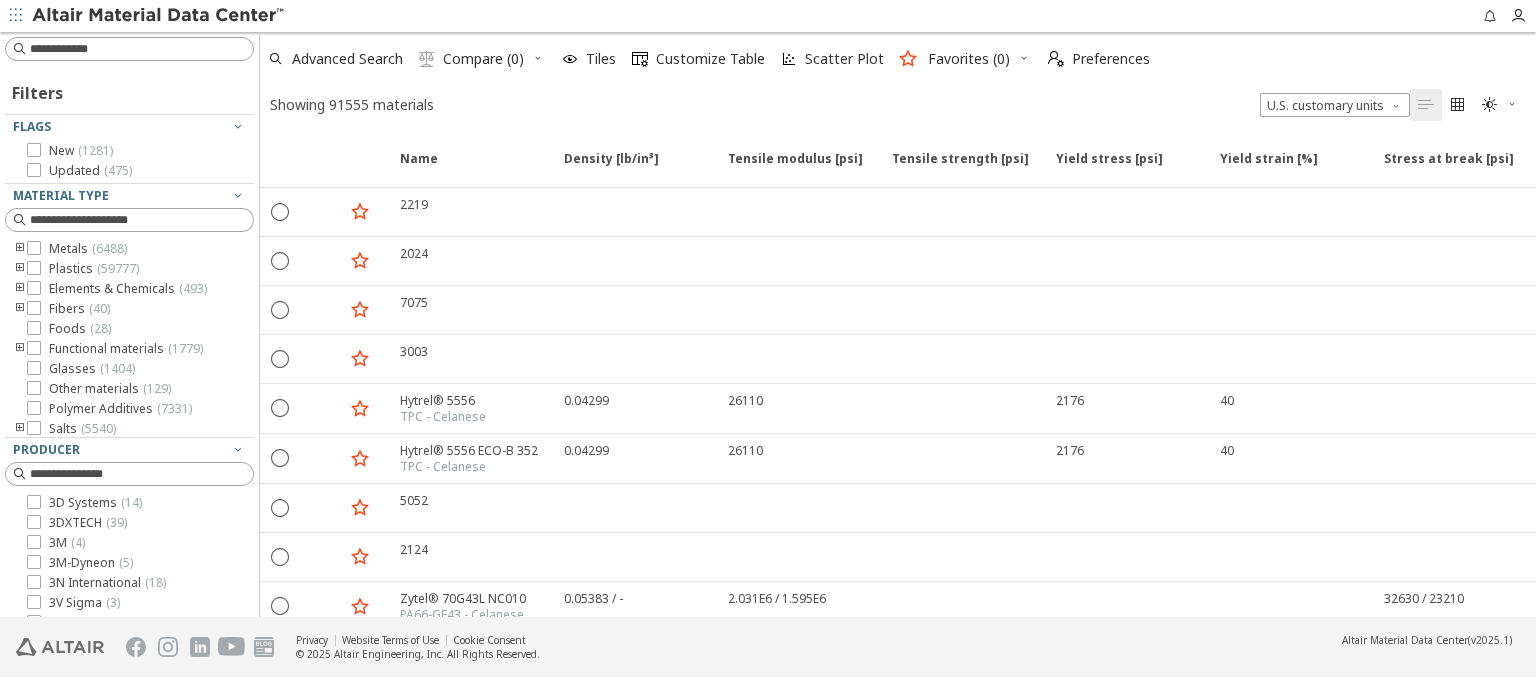 click at bounding box center [1024, 58] 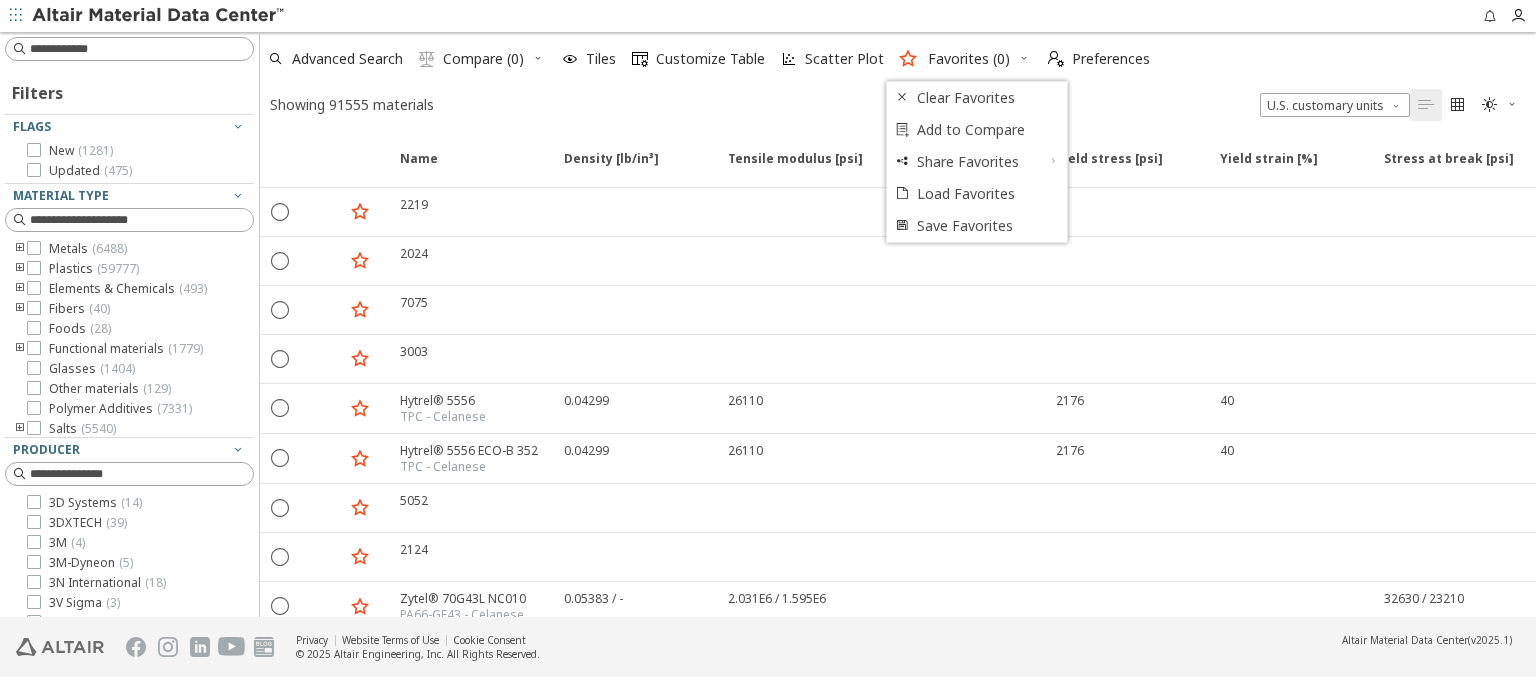 click at bounding box center [159, 16] 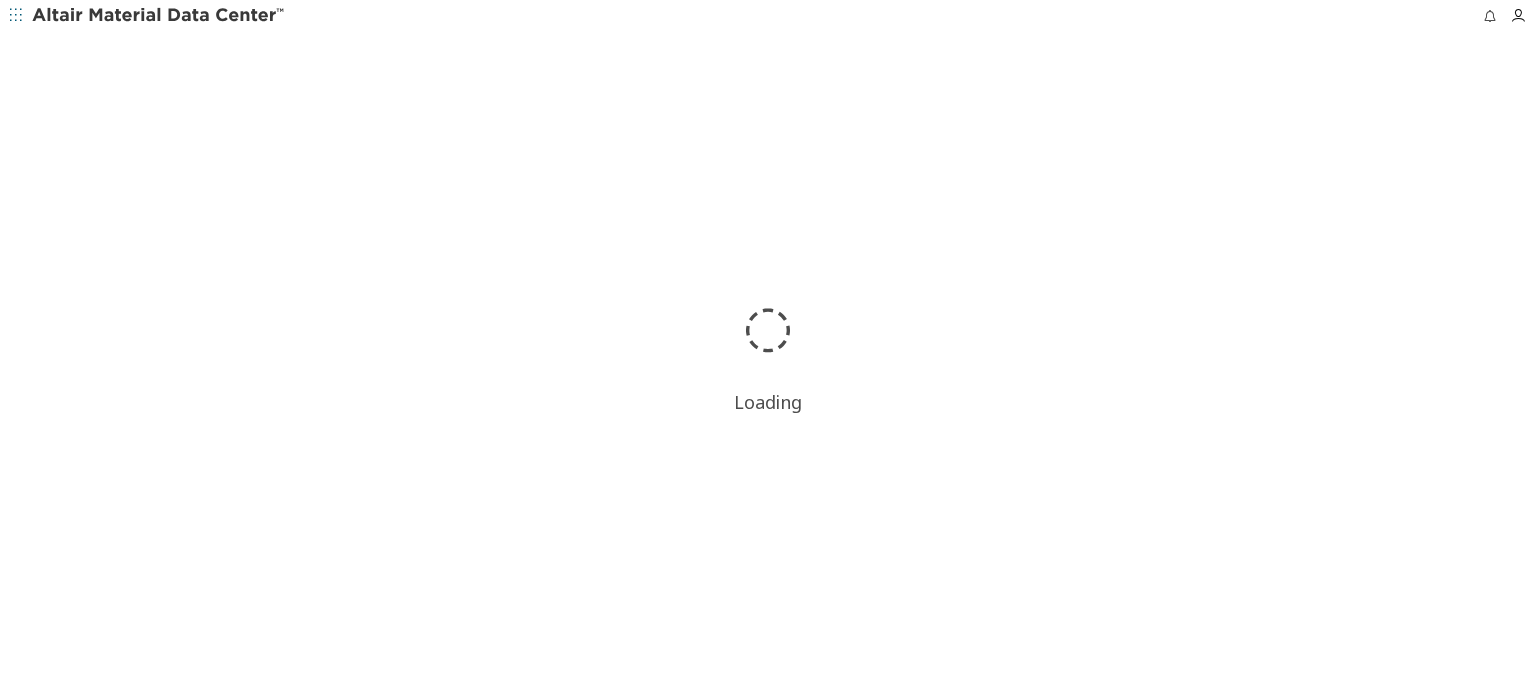 scroll, scrollTop: 0, scrollLeft: 0, axis: both 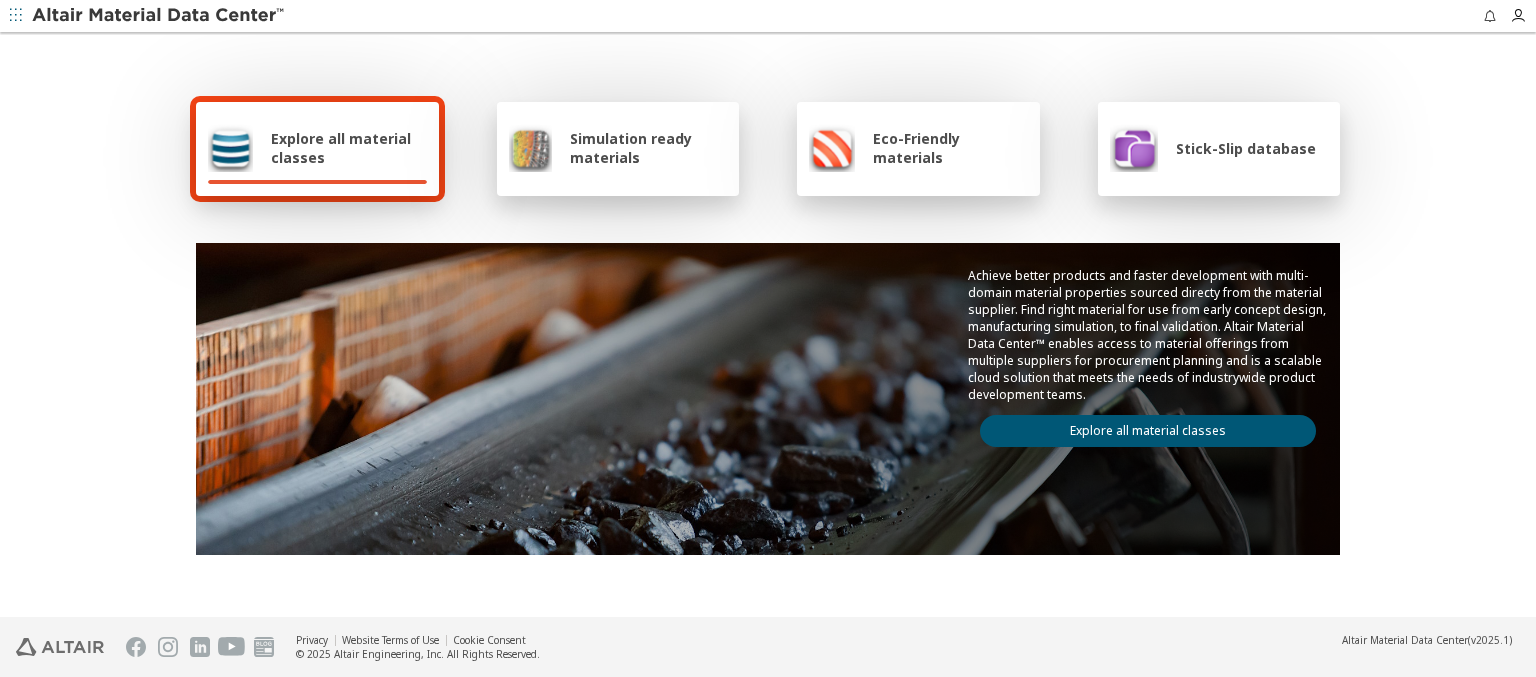 click on "Explore all material classes" at bounding box center (349, 148) 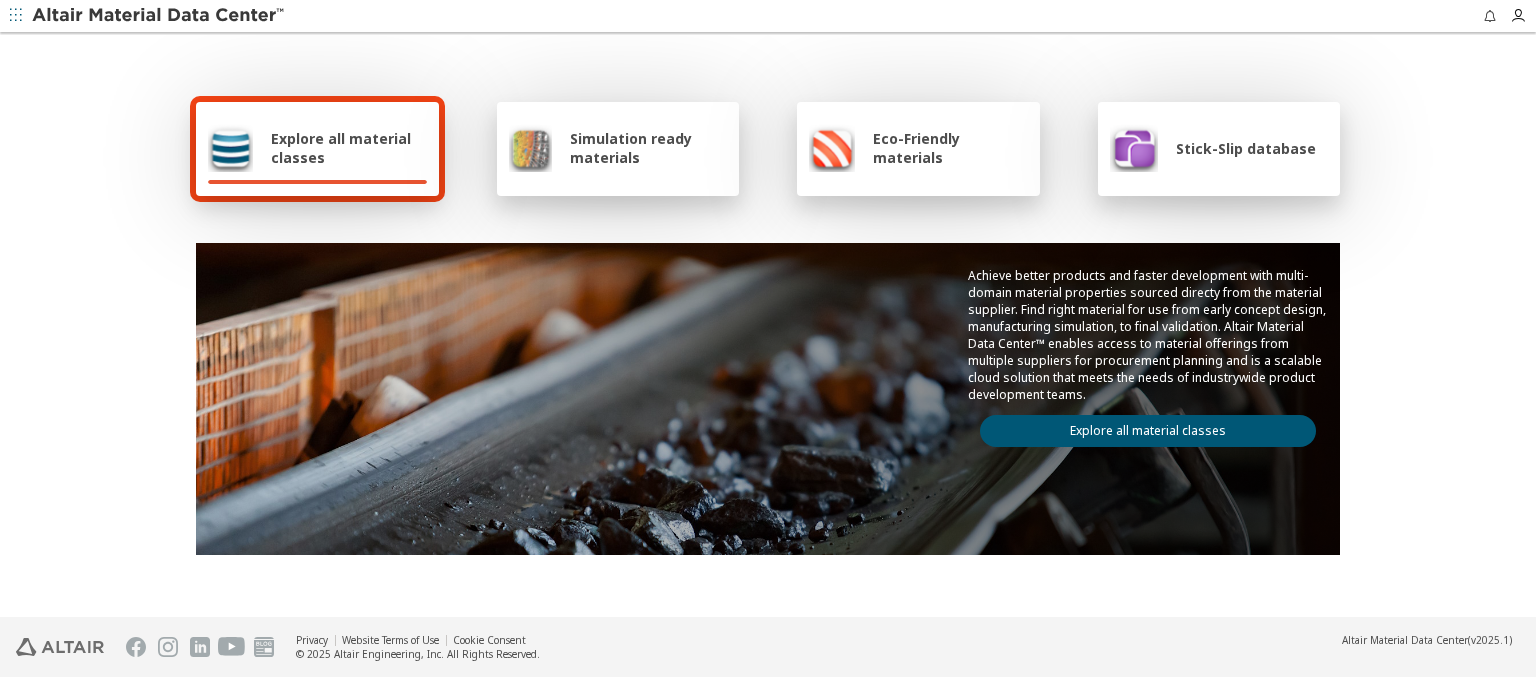 click on "Explore all material classes" at bounding box center (1148, 431) 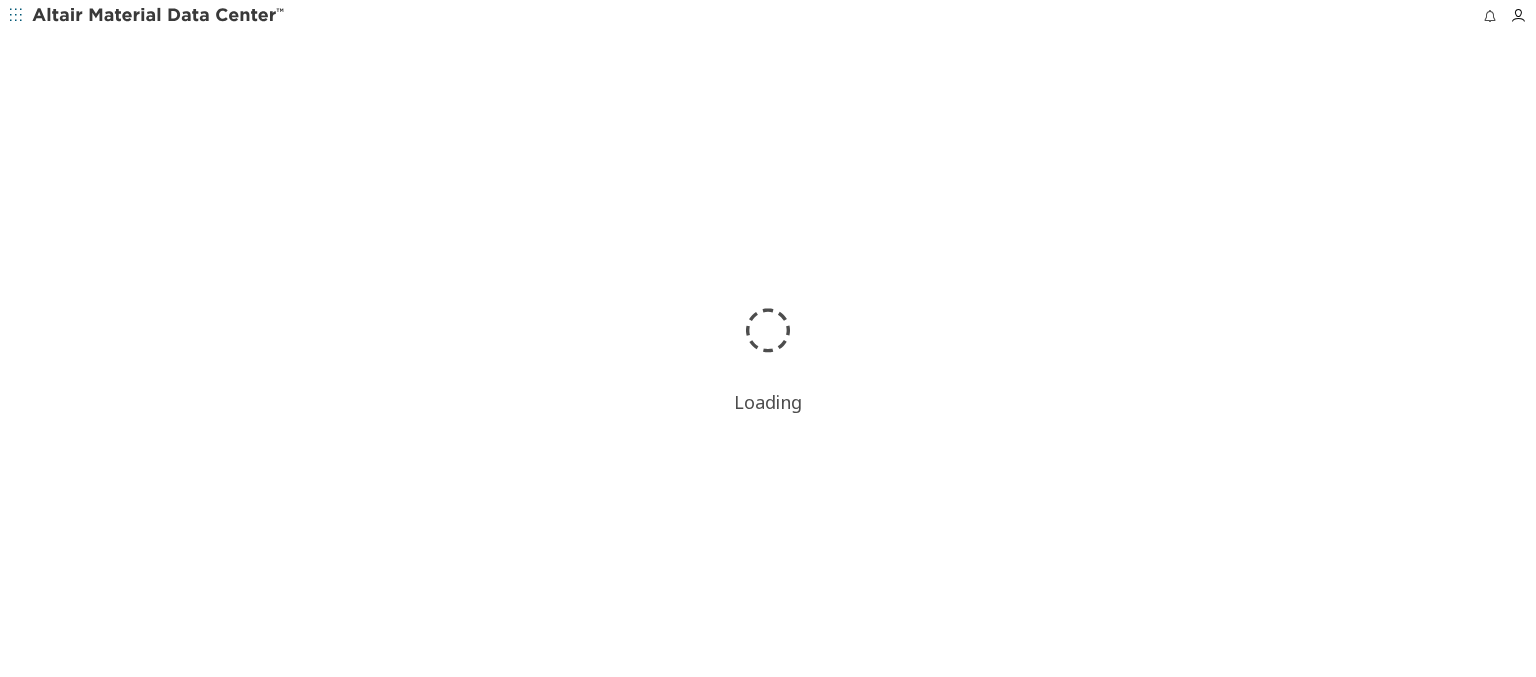 scroll, scrollTop: 0, scrollLeft: 0, axis: both 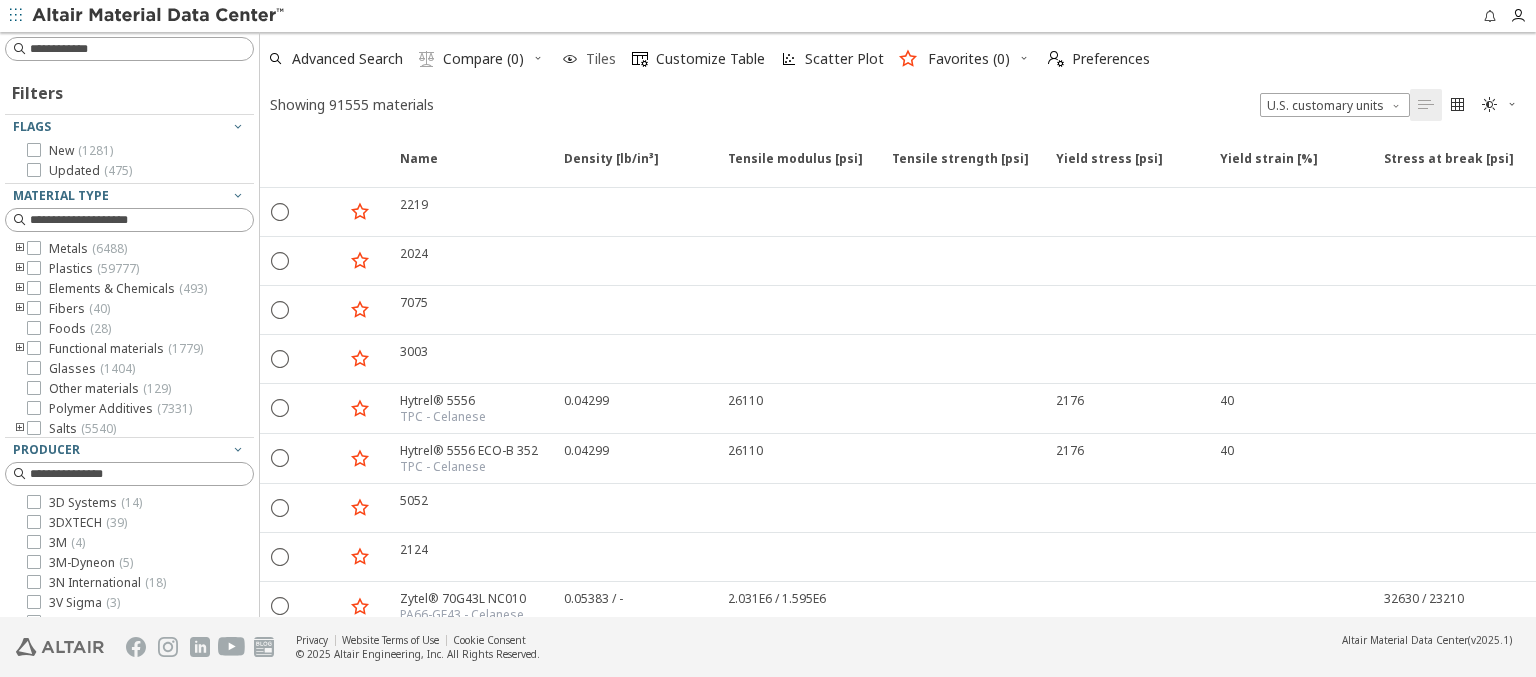 click at bounding box center [570, 59] 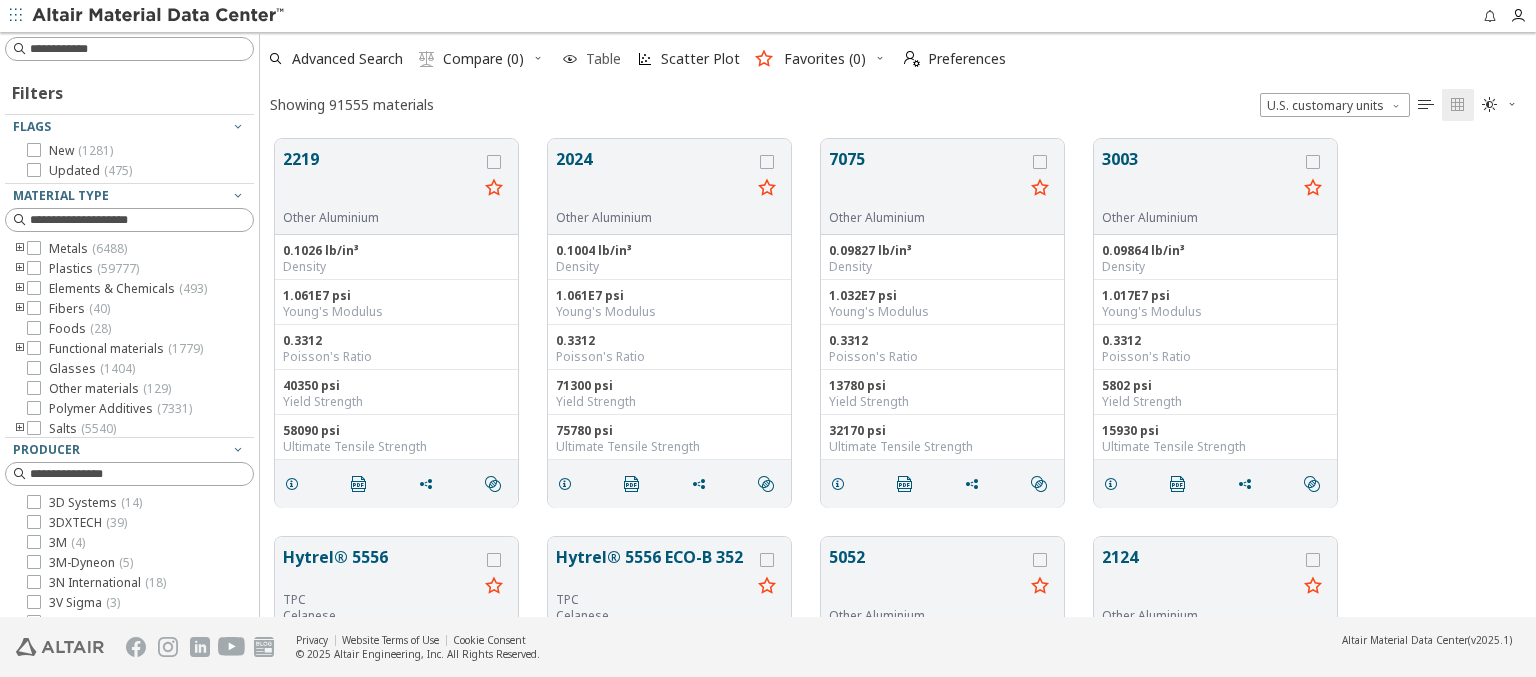 scroll, scrollTop: 16, scrollLeft: 16, axis: both 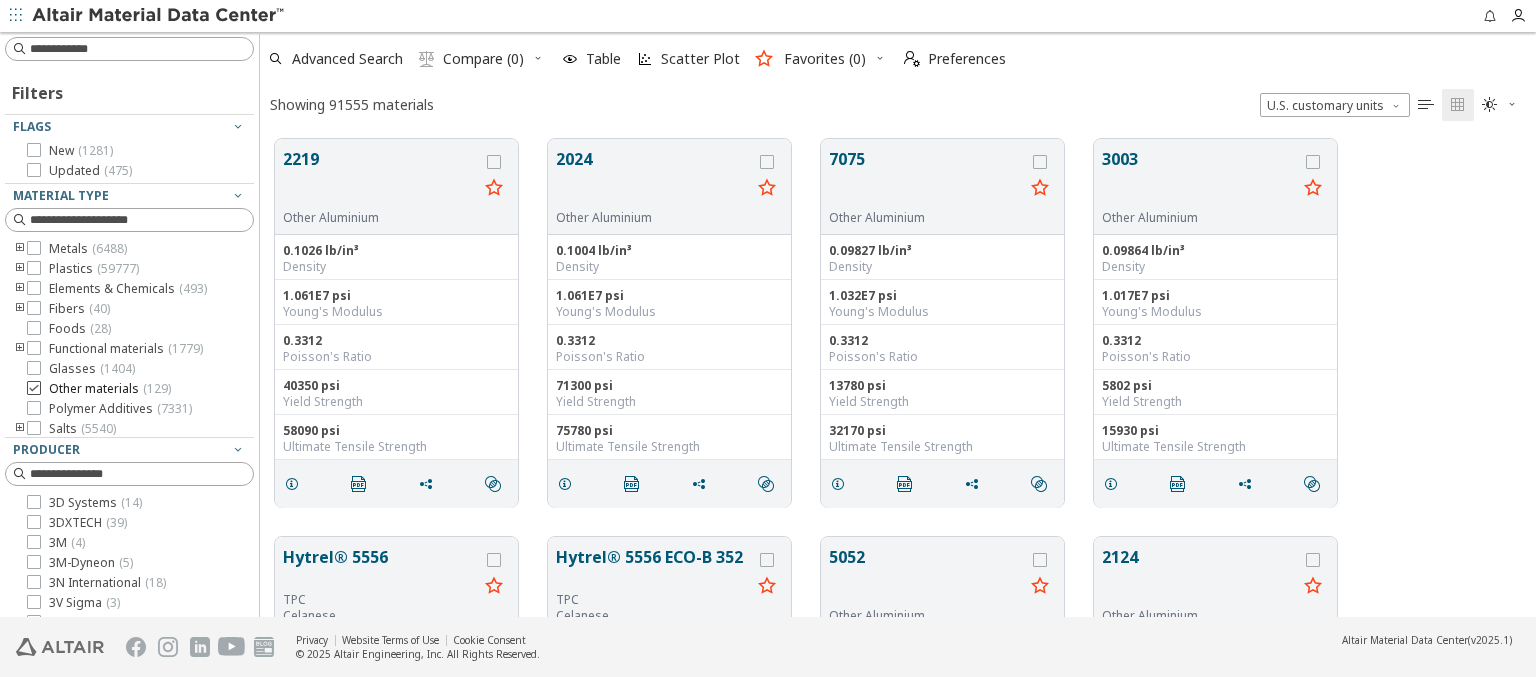 click on "Other materials ( 129 )" at bounding box center (110, 389) 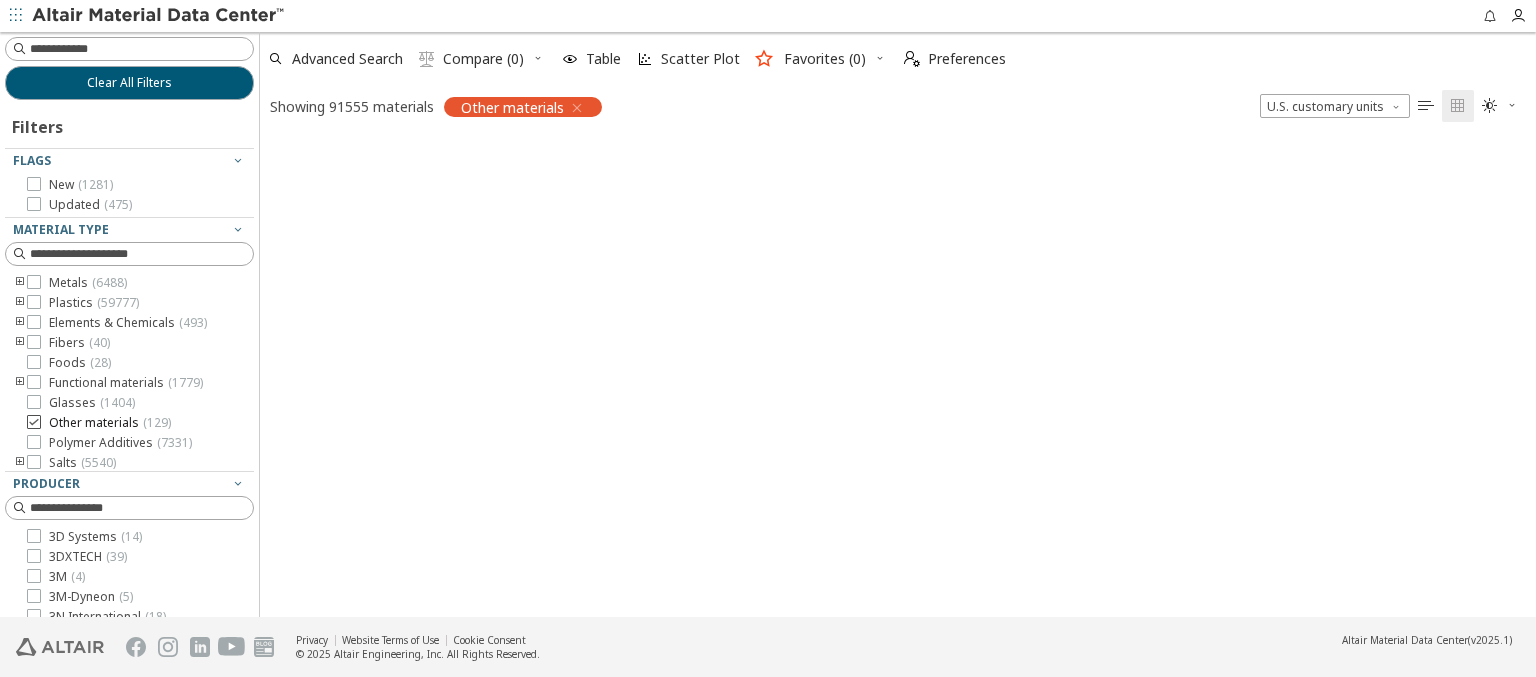 scroll, scrollTop: 475, scrollLeft: 1260, axis: both 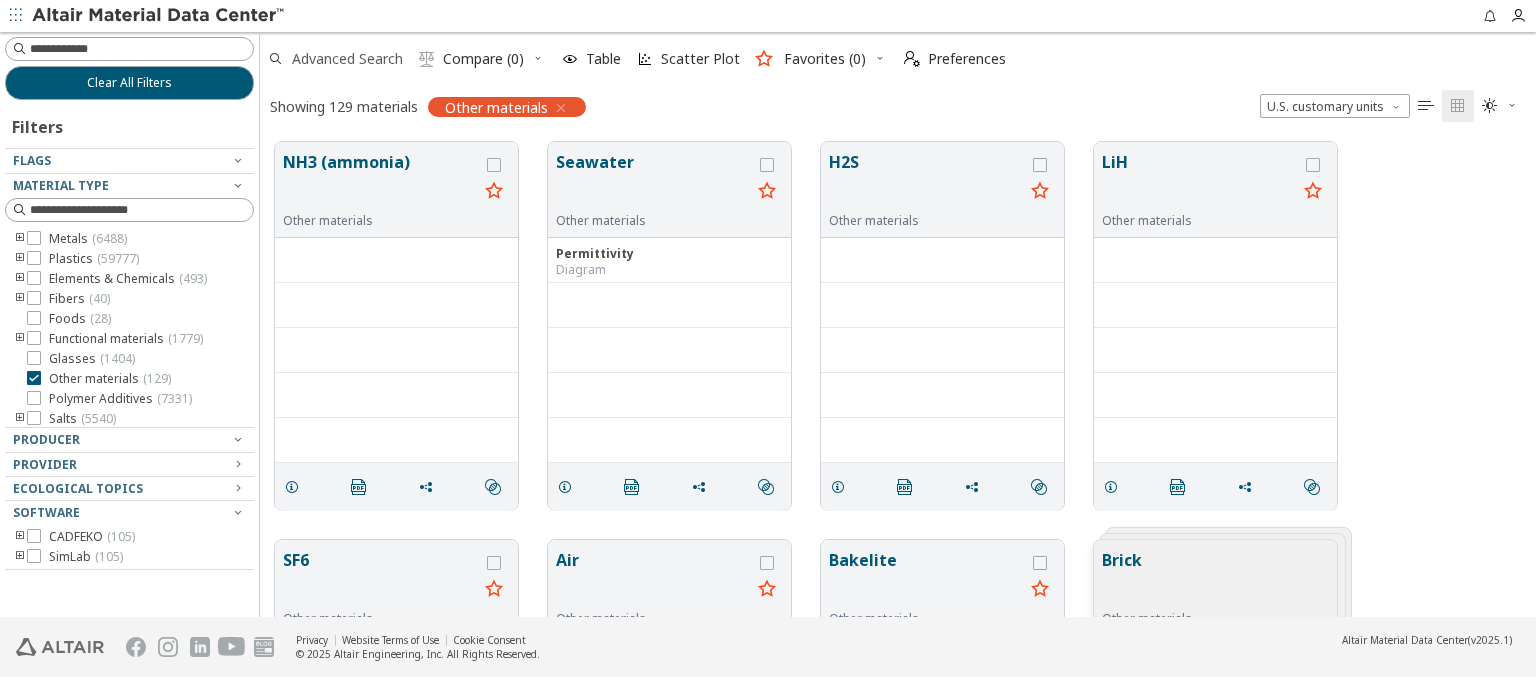 click on "Advanced Search" at bounding box center [347, 59] 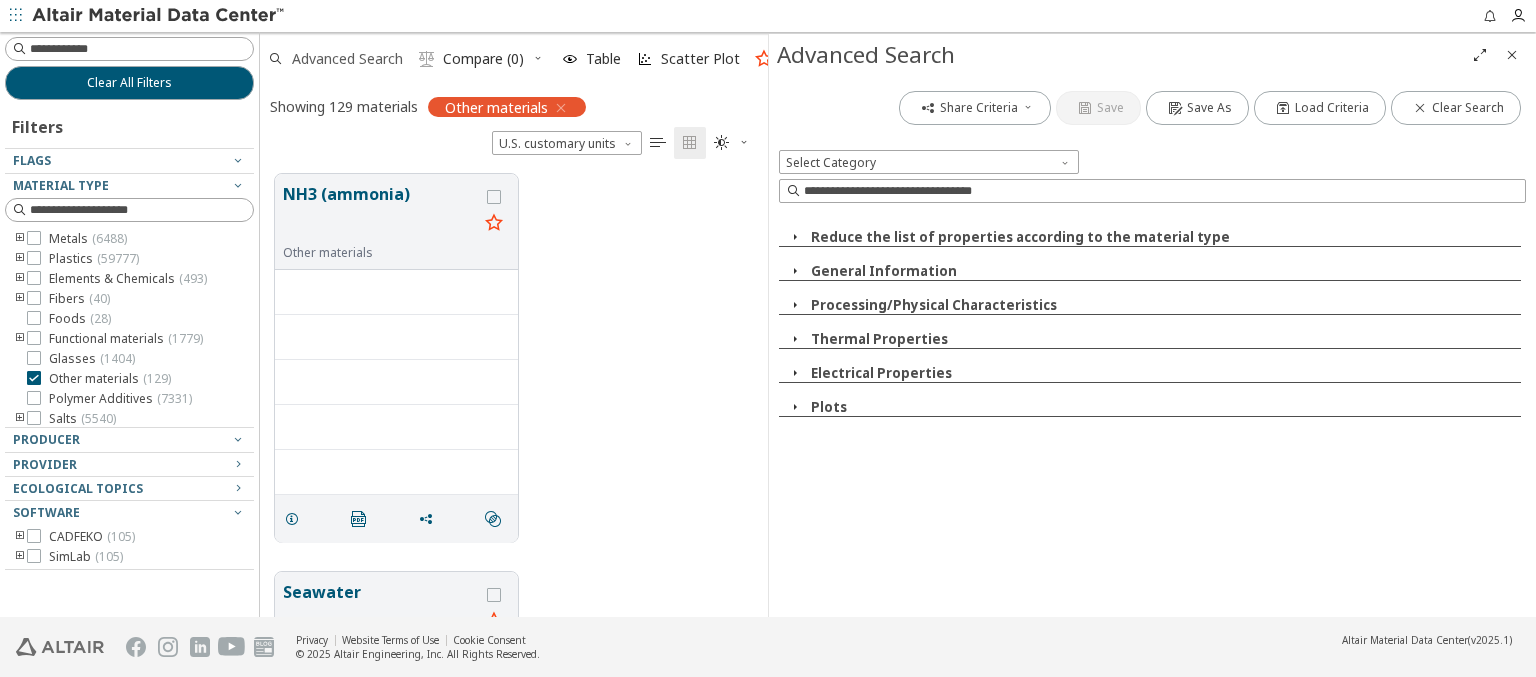 scroll, scrollTop: 443, scrollLeft: 492, axis: both 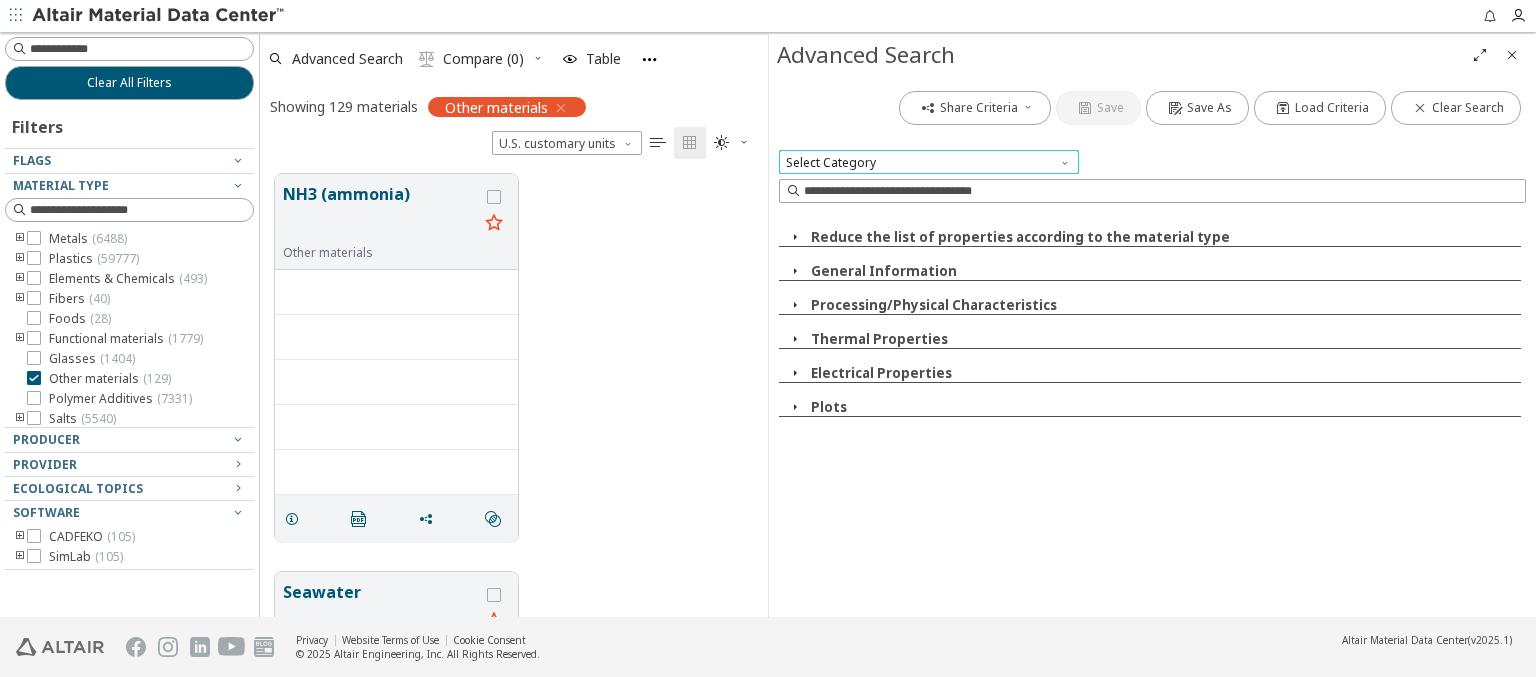 click on "Select Category" at bounding box center (929, 162) 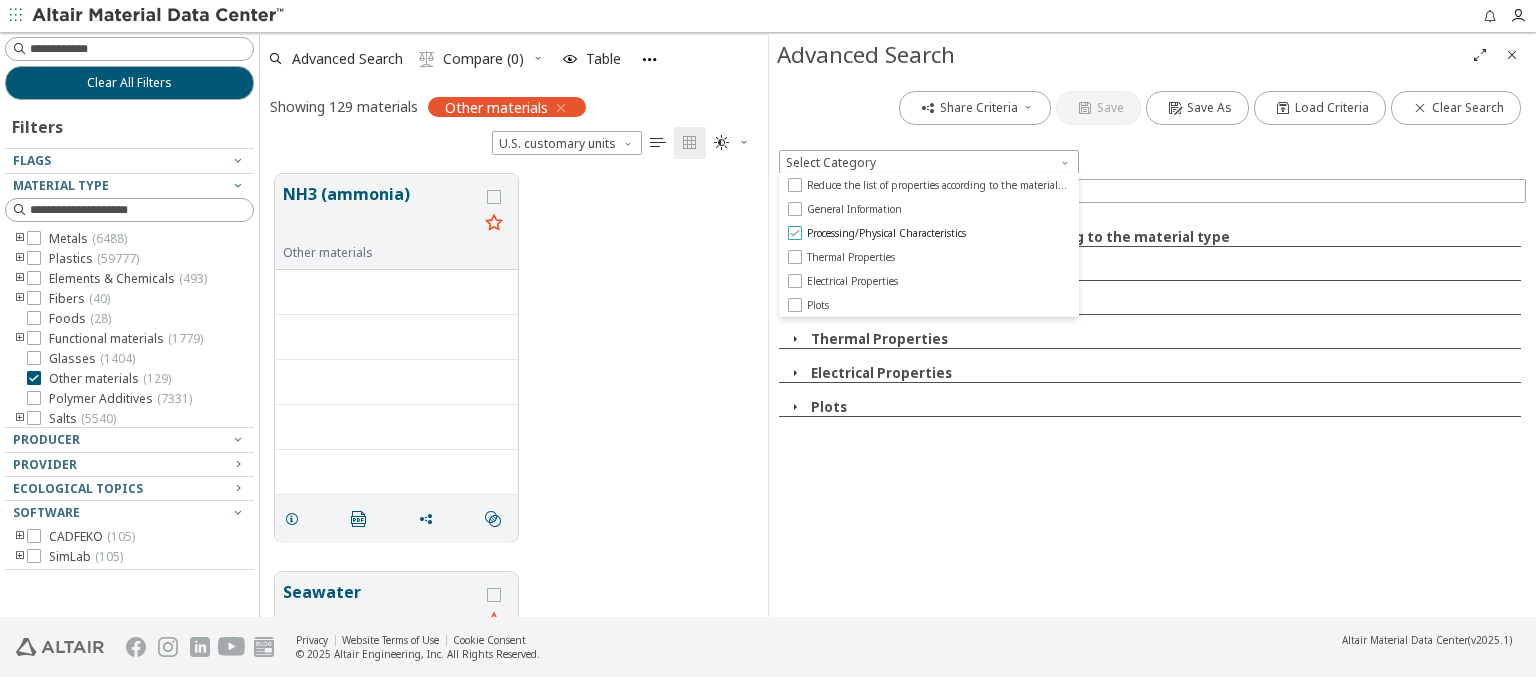 click on "Processing/Physical Characteristics" at bounding box center [886, 233] 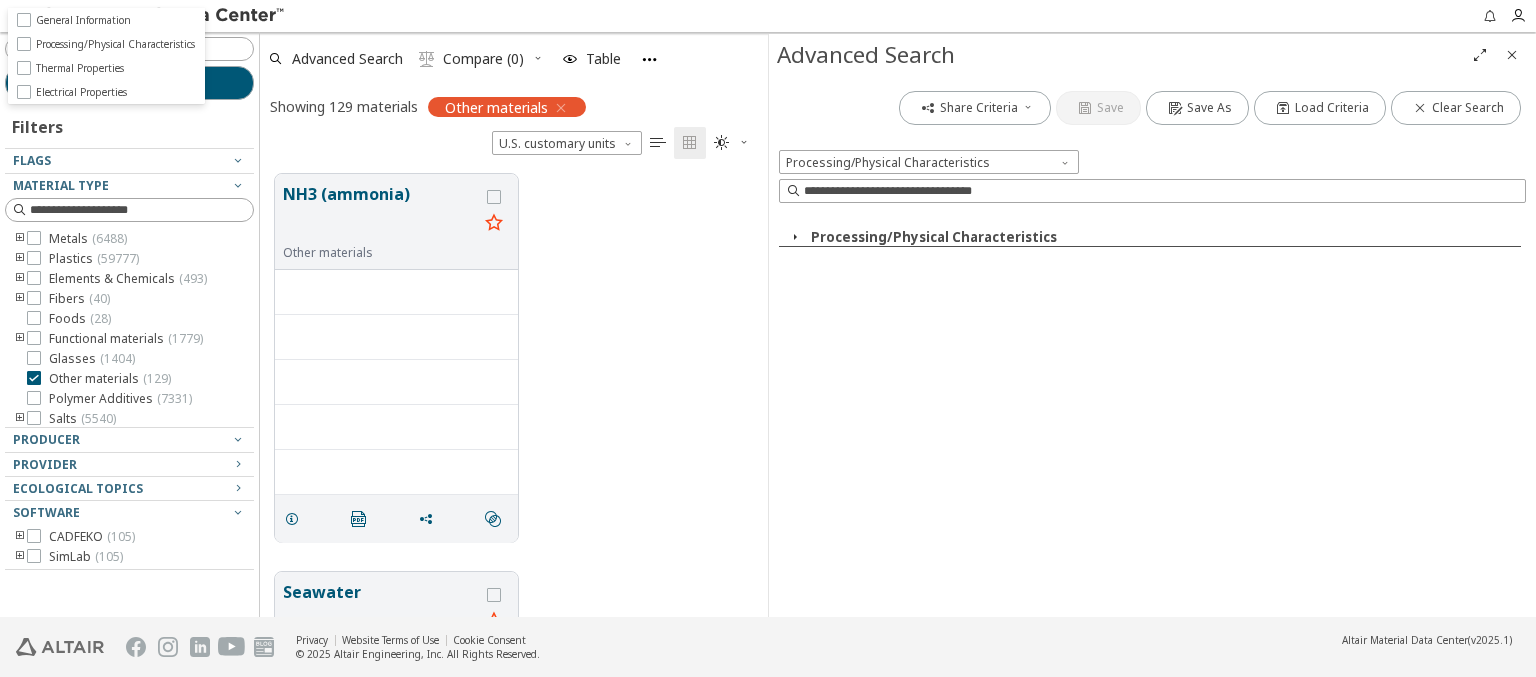 click at bounding box center [795, 237] 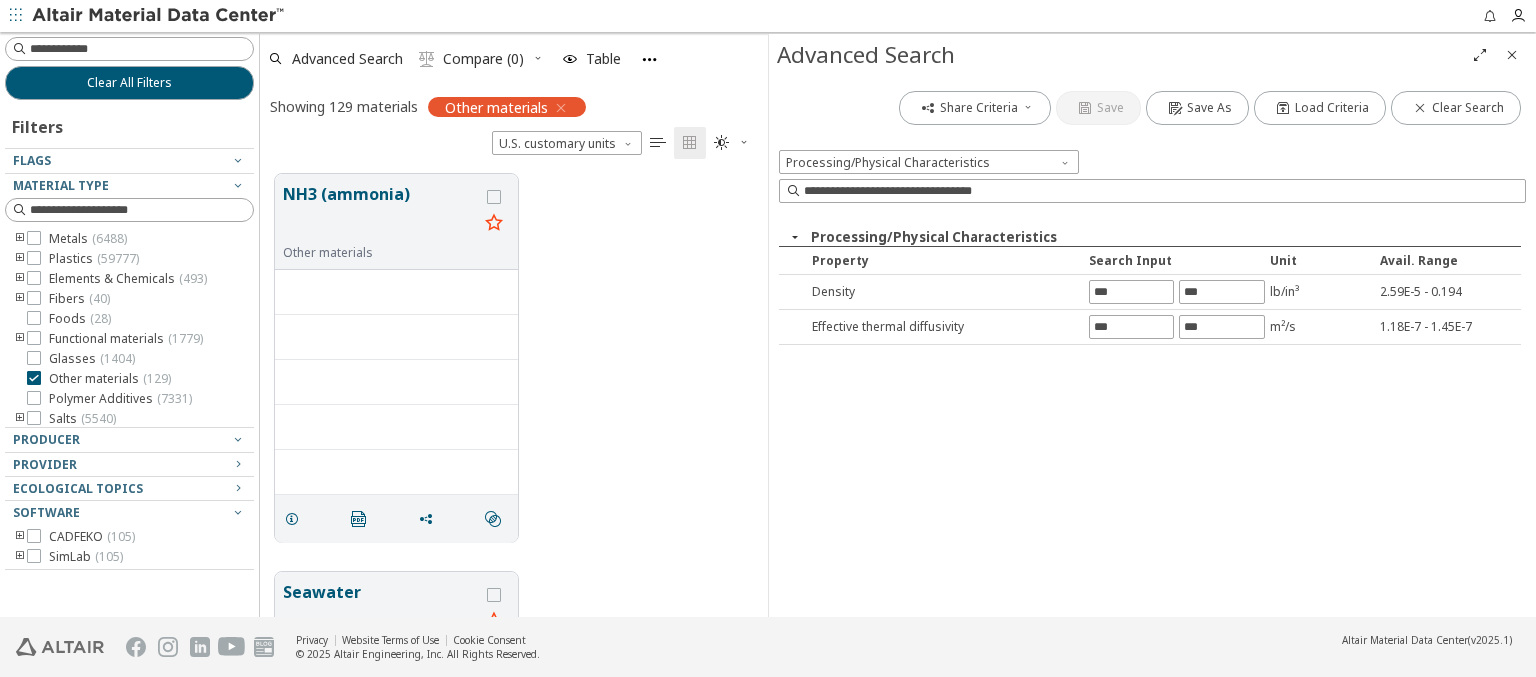 type on "********" 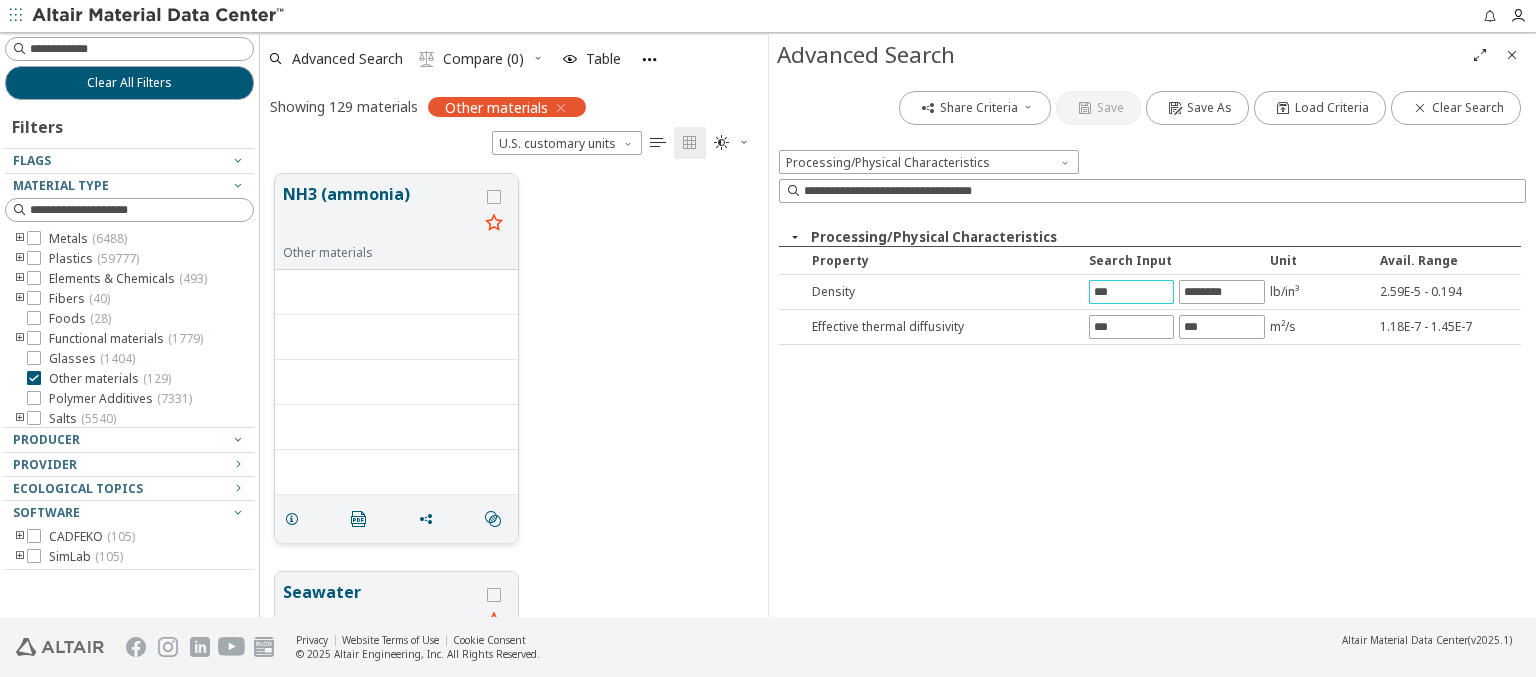 click on "NH3 (ammonia)" at bounding box center (380, 213) 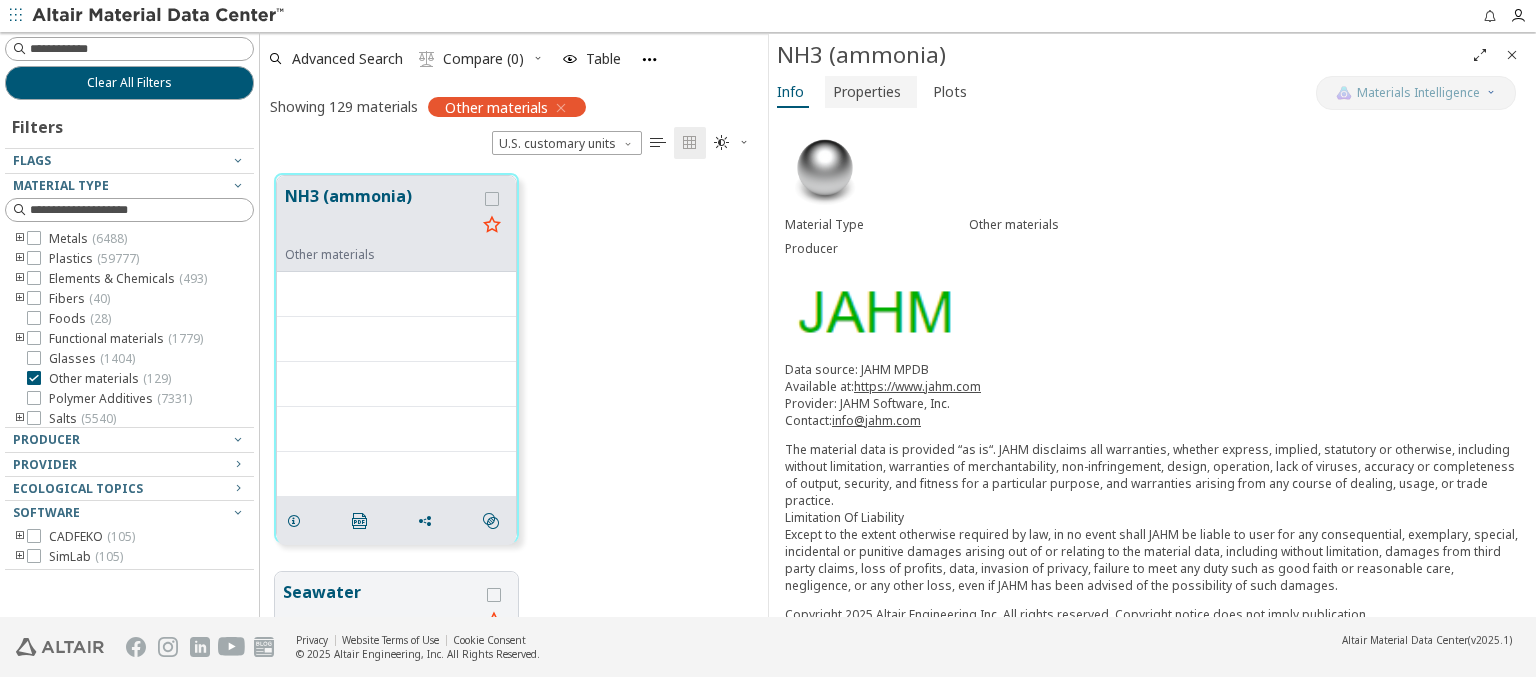 click on "Properties" at bounding box center (867, 92) 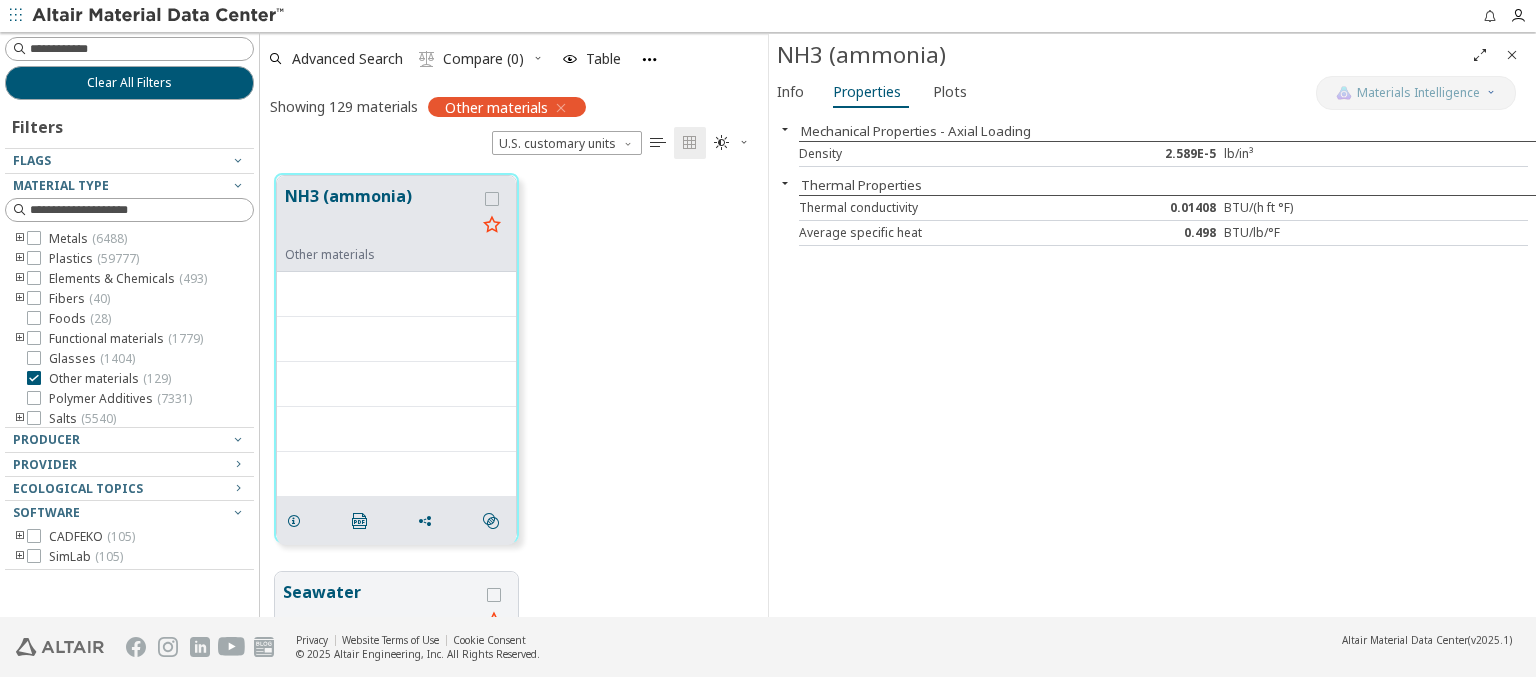 click at bounding box center (159, 16) 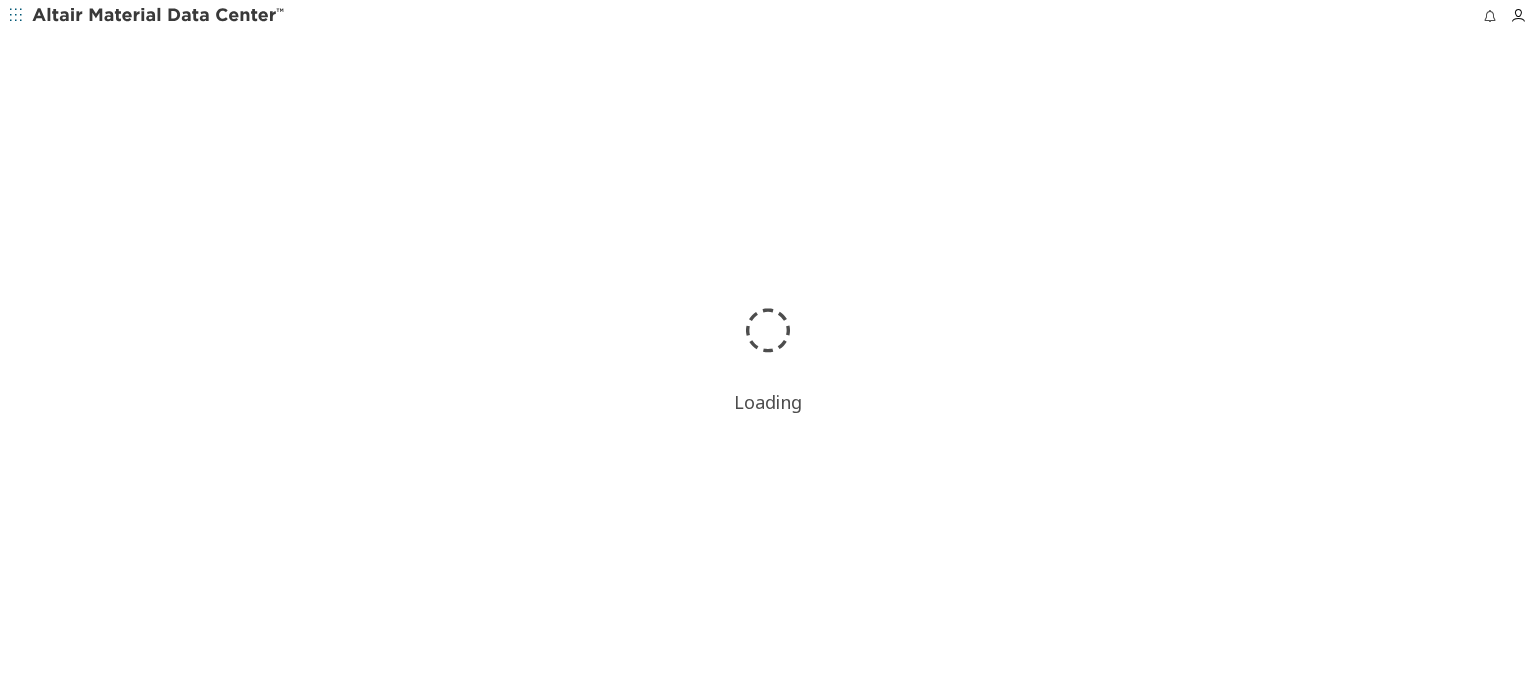 scroll, scrollTop: 0, scrollLeft: 0, axis: both 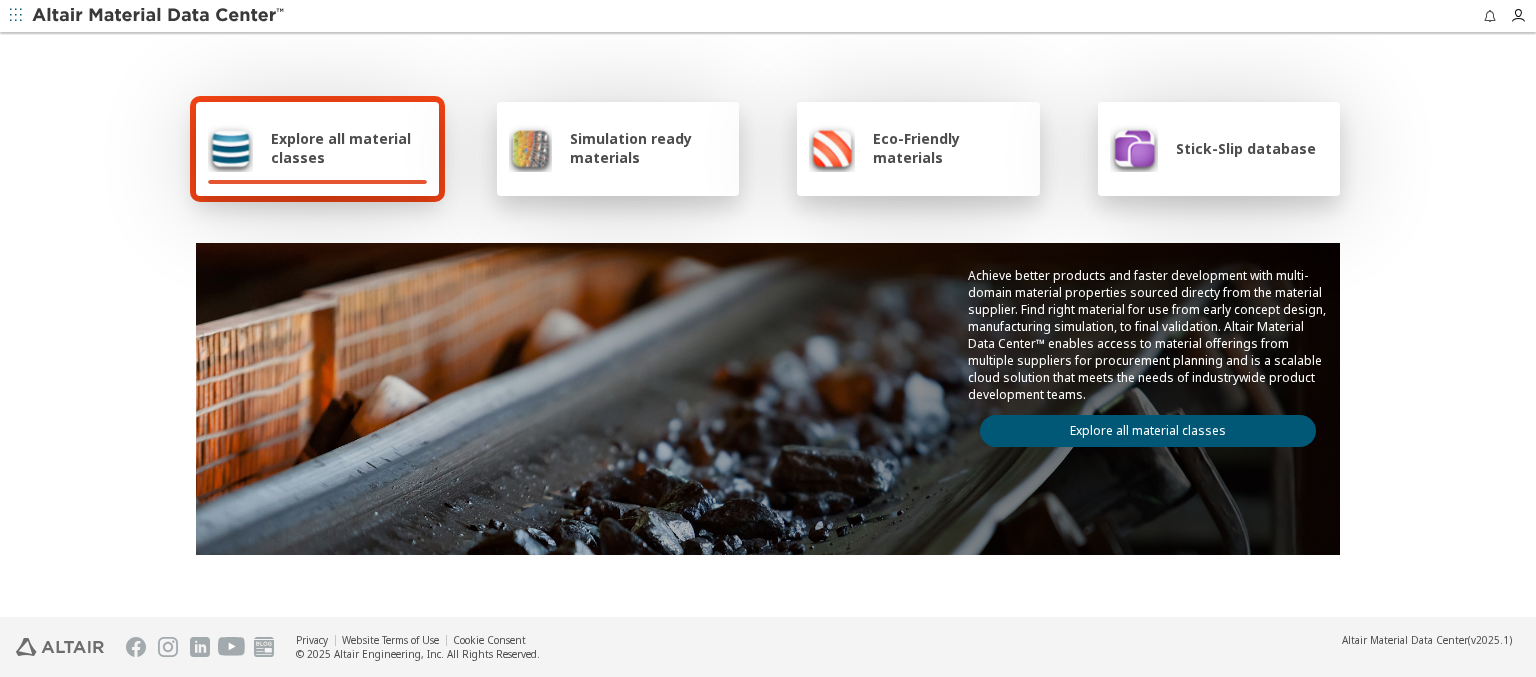click on "Explore all material classes" at bounding box center (349, 148) 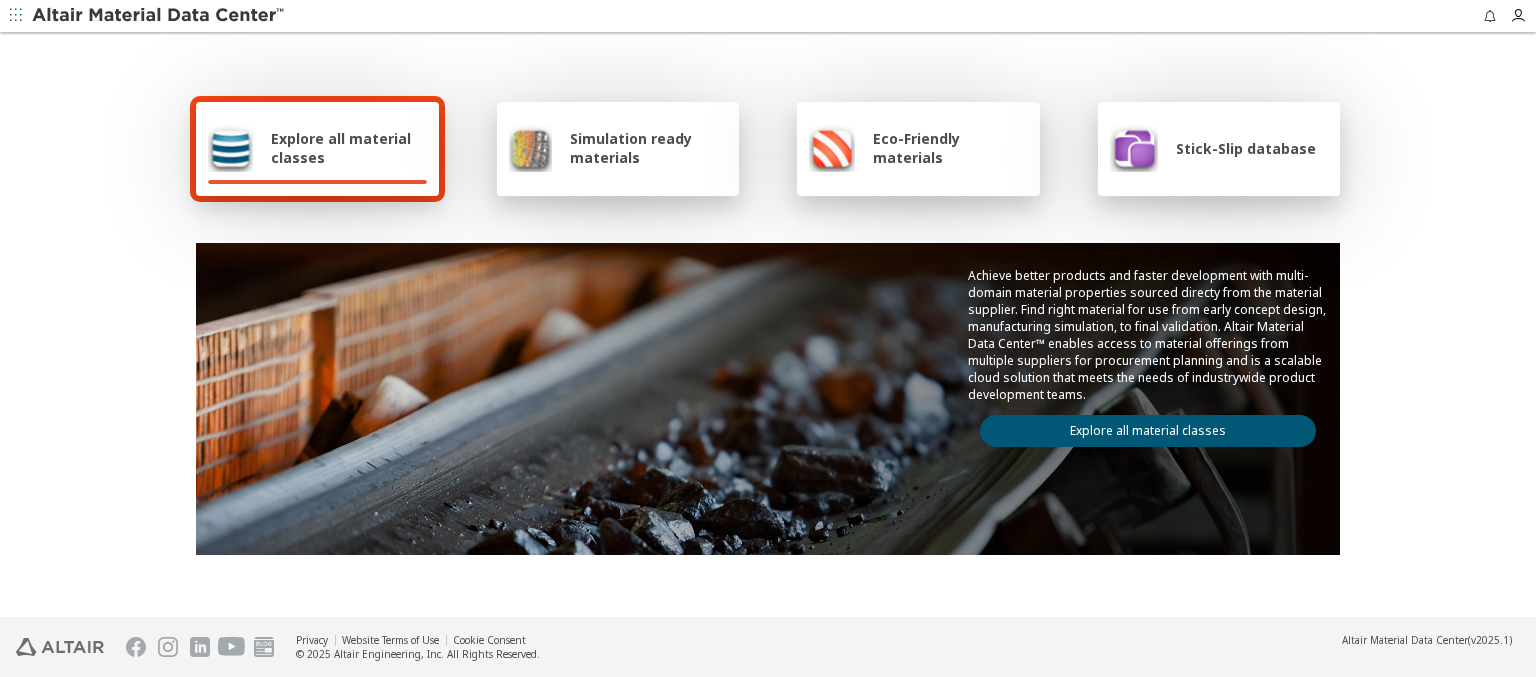click on "Explore all material classes" at bounding box center (1148, 431) 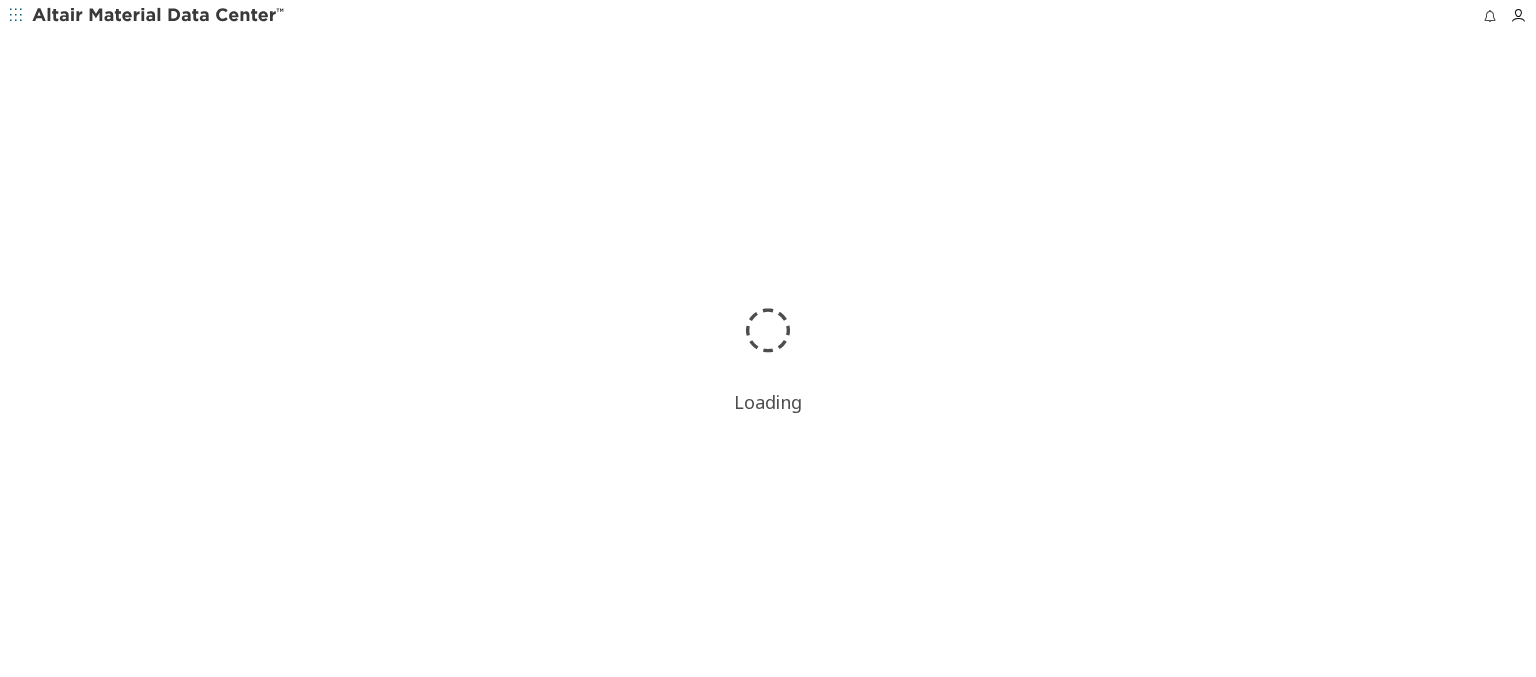 scroll, scrollTop: 0, scrollLeft: 0, axis: both 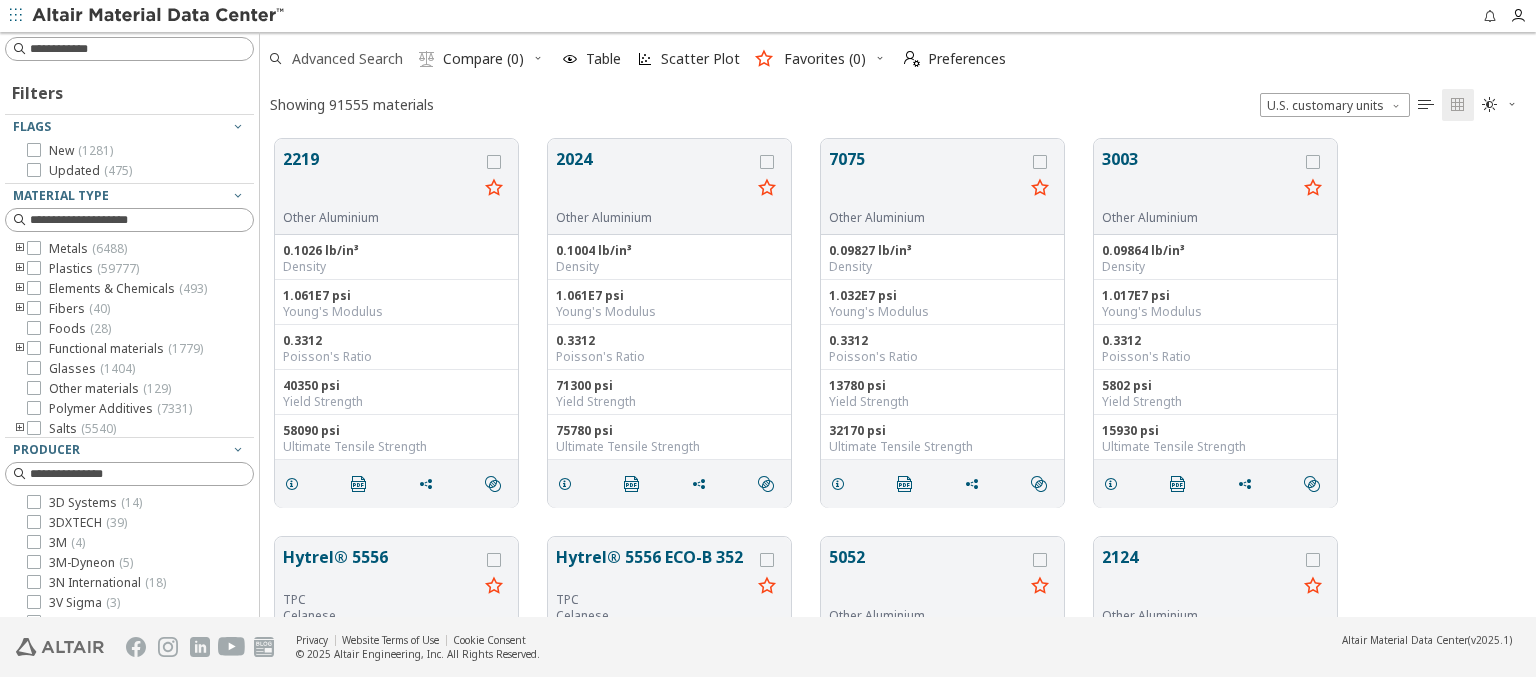 click on "Advanced Search" at bounding box center (347, 59) 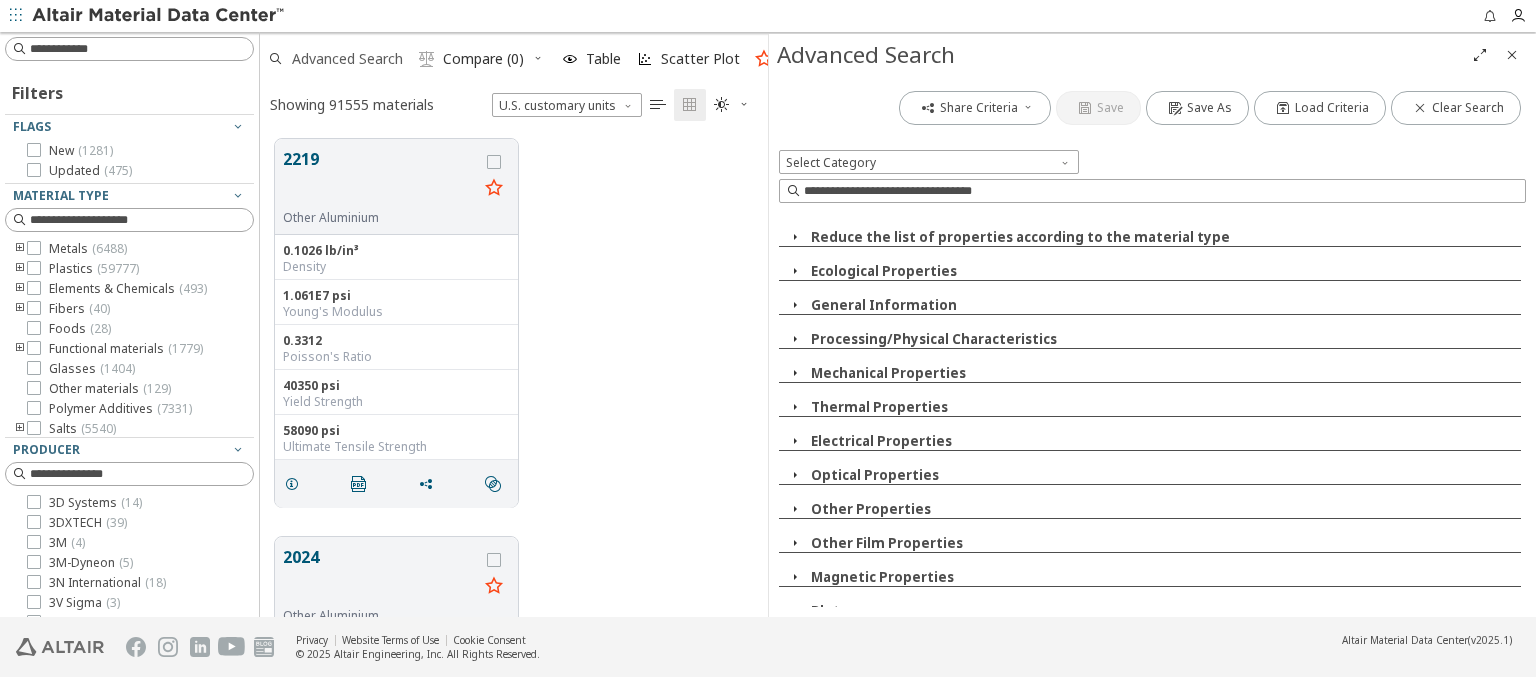 scroll, scrollTop: 478, scrollLeft: 492, axis: both 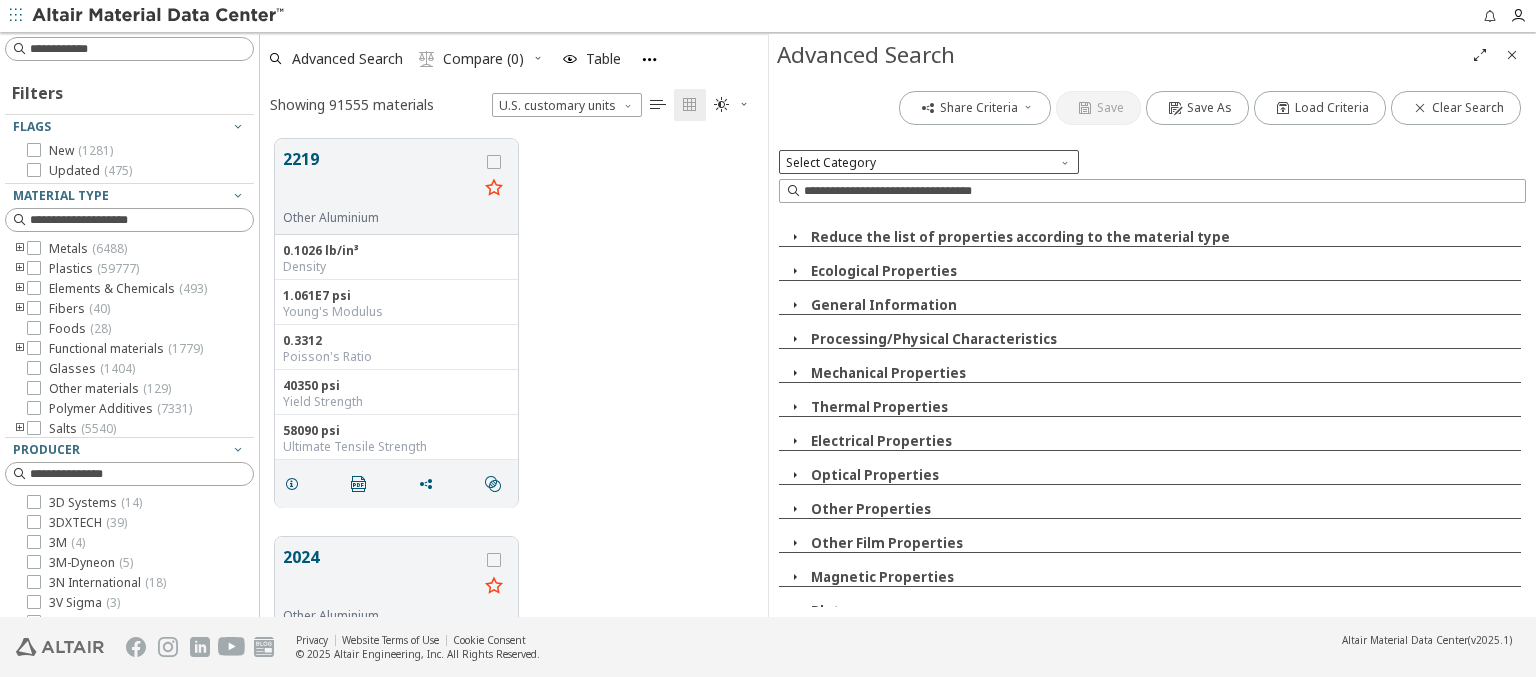 click on "Select Category" at bounding box center (929, 162) 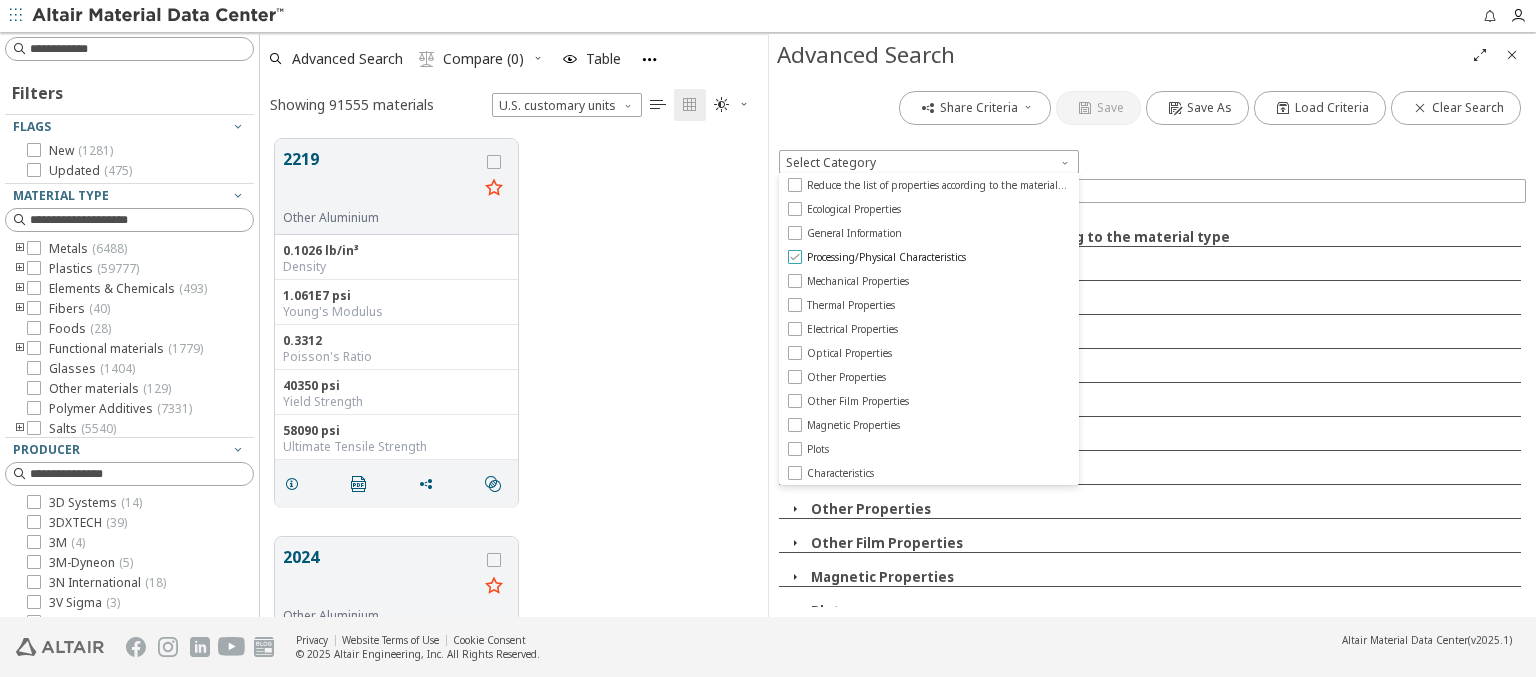 click on "Processing/Physical Characteristics" at bounding box center [886, 257] 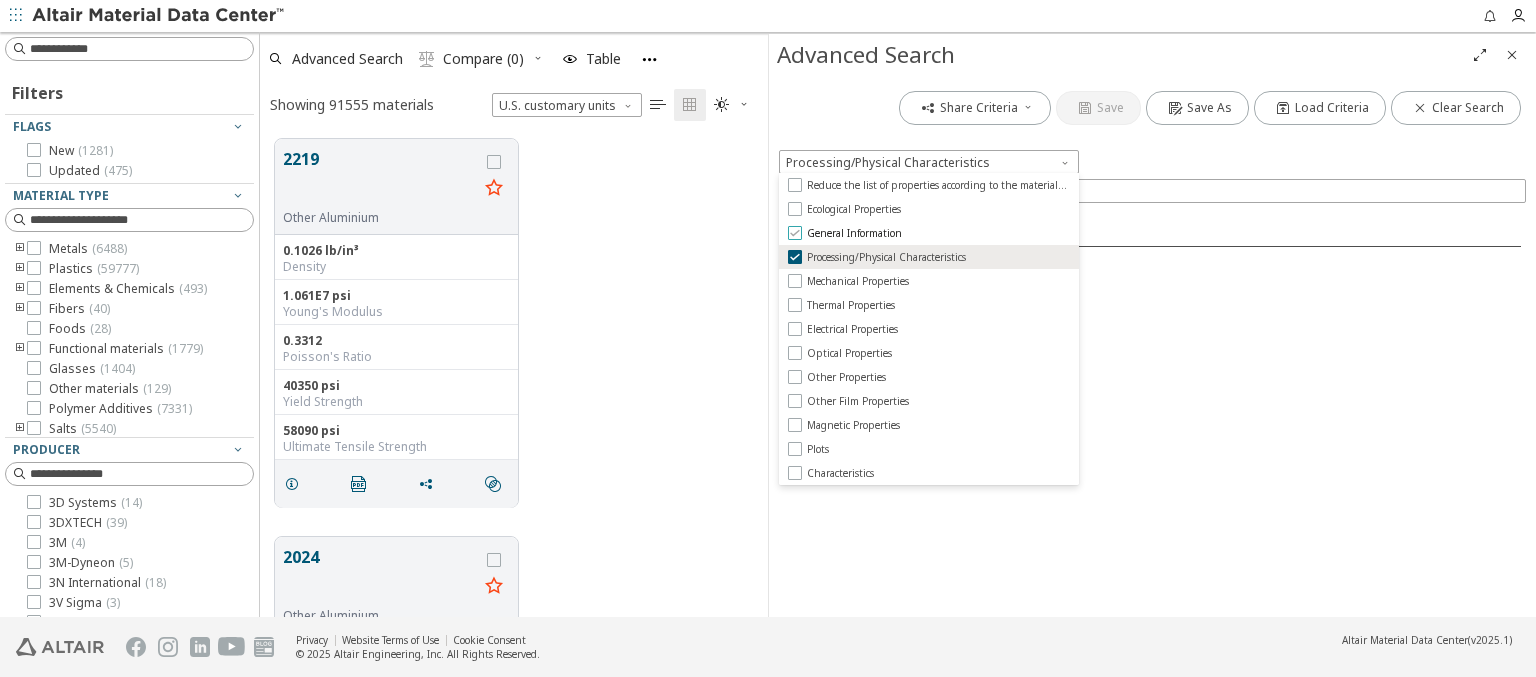 click on "General Information" at bounding box center (854, 233) 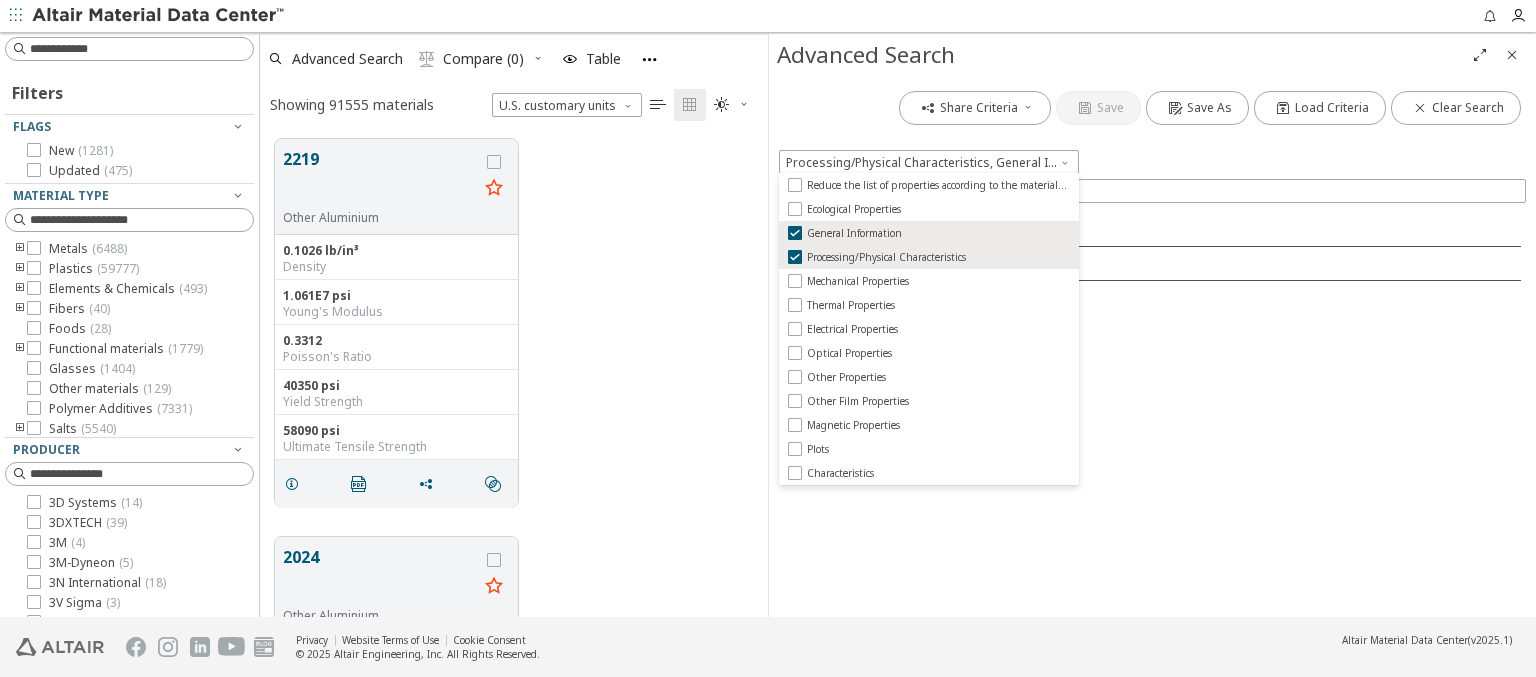 click on "Advanced Search" at bounding box center [1120, 55] 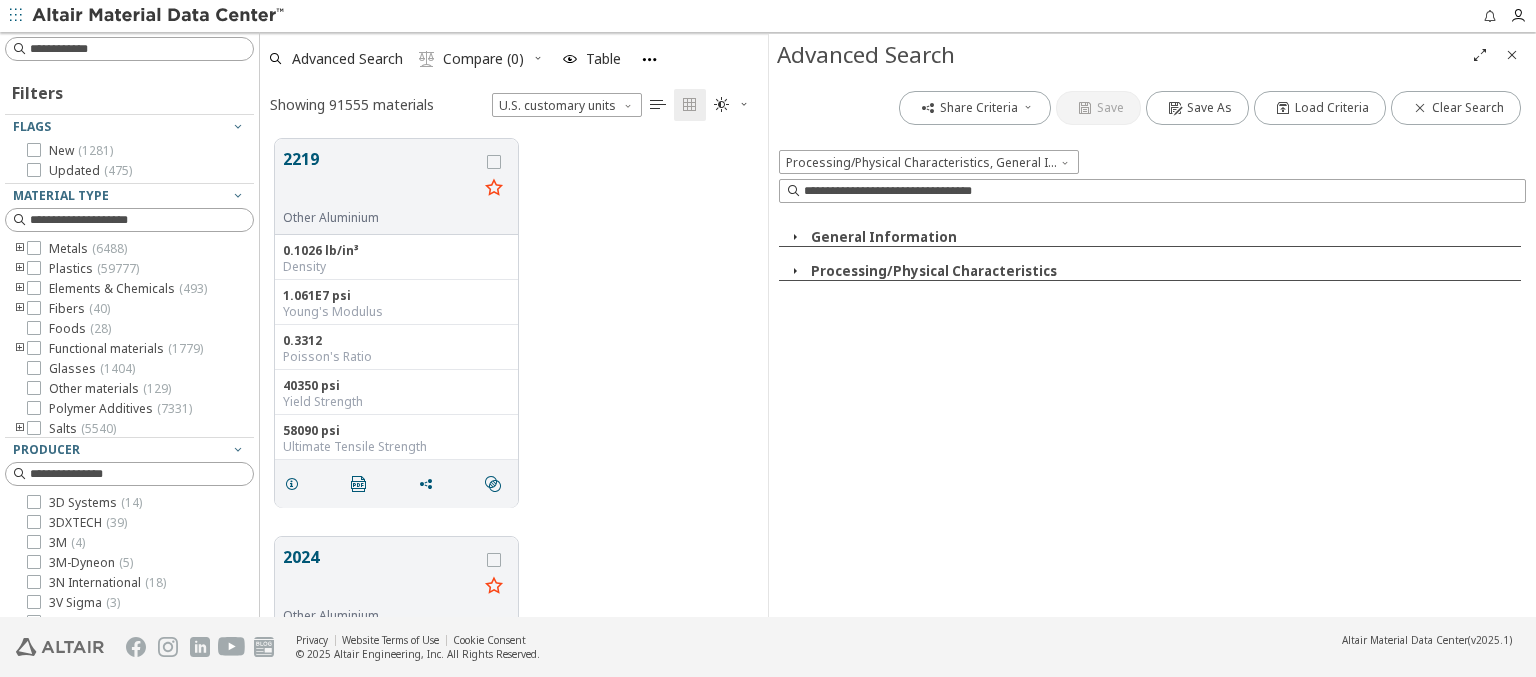 click on "General Information" at bounding box center [884, 237] 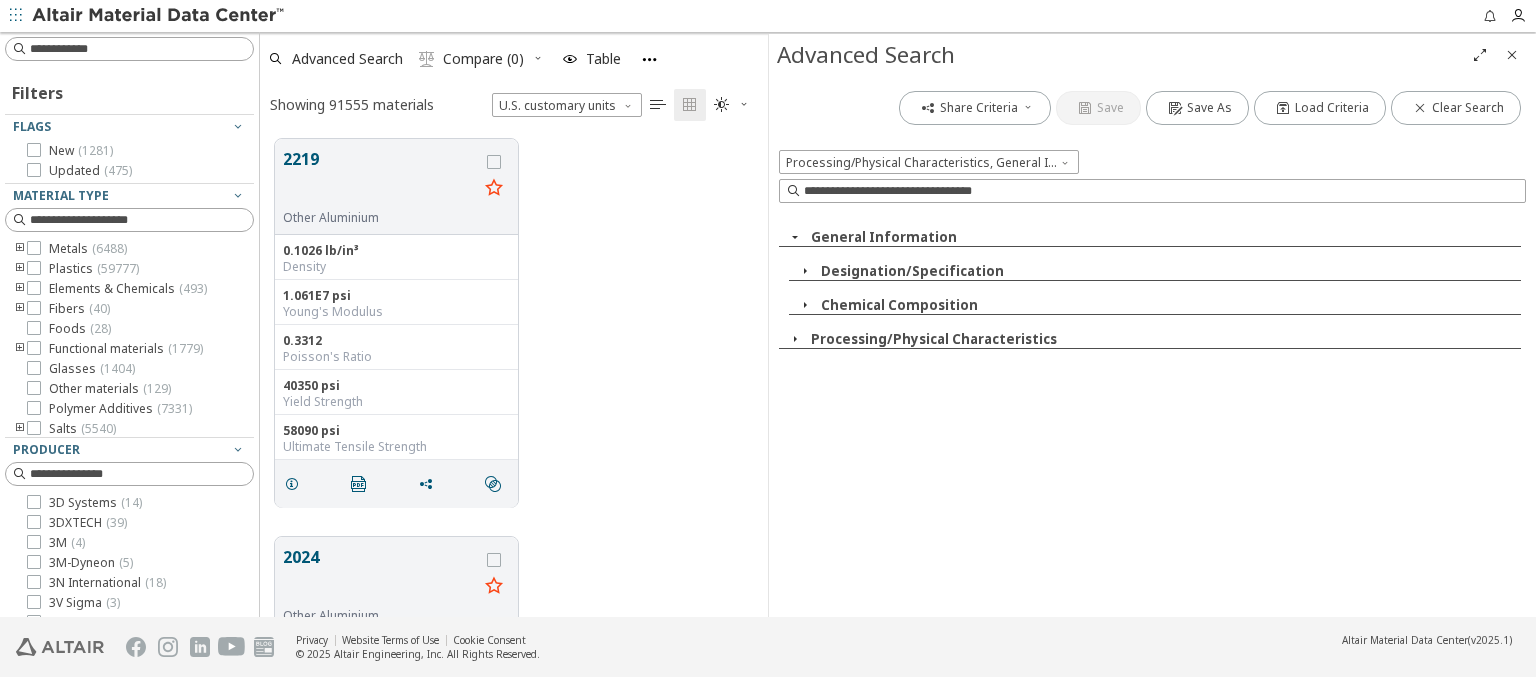 click on "Designation/Specification" at bounding box center [912, 271] 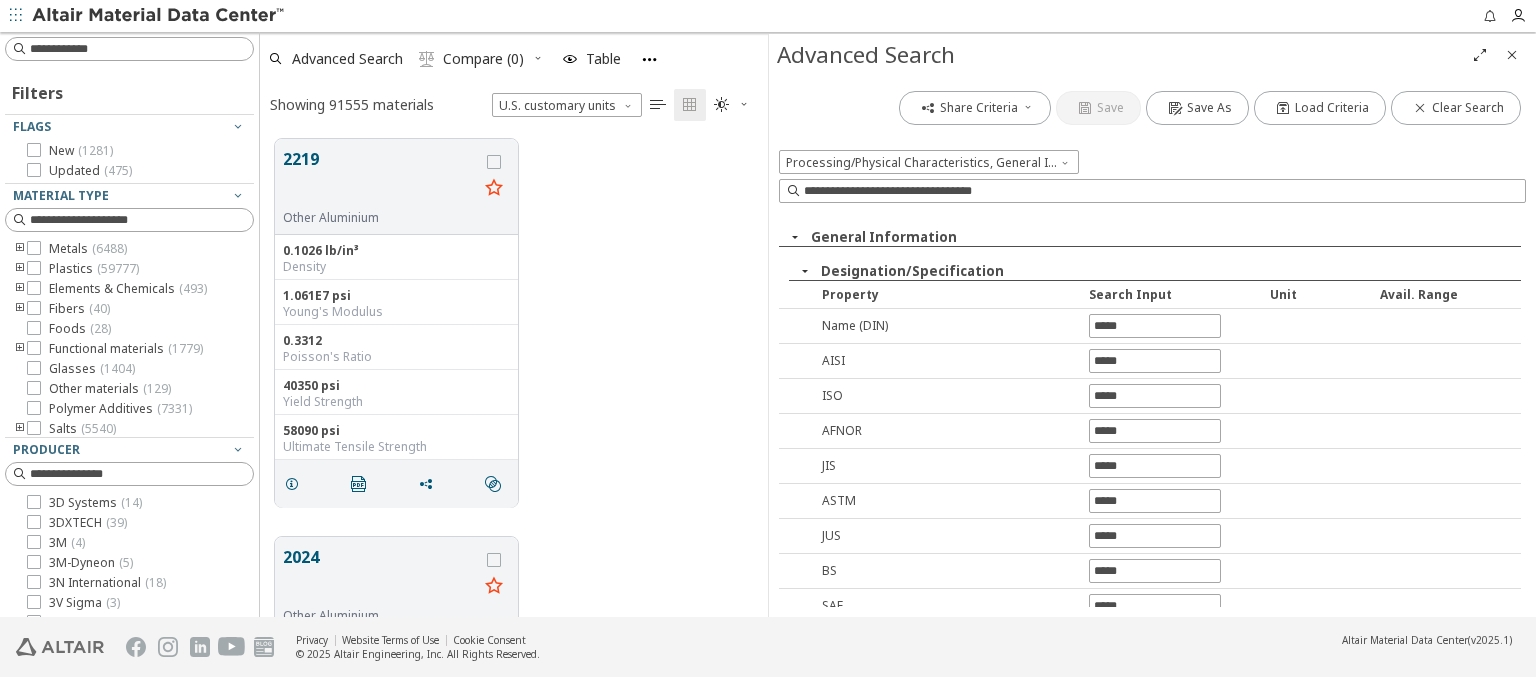 type on "******" 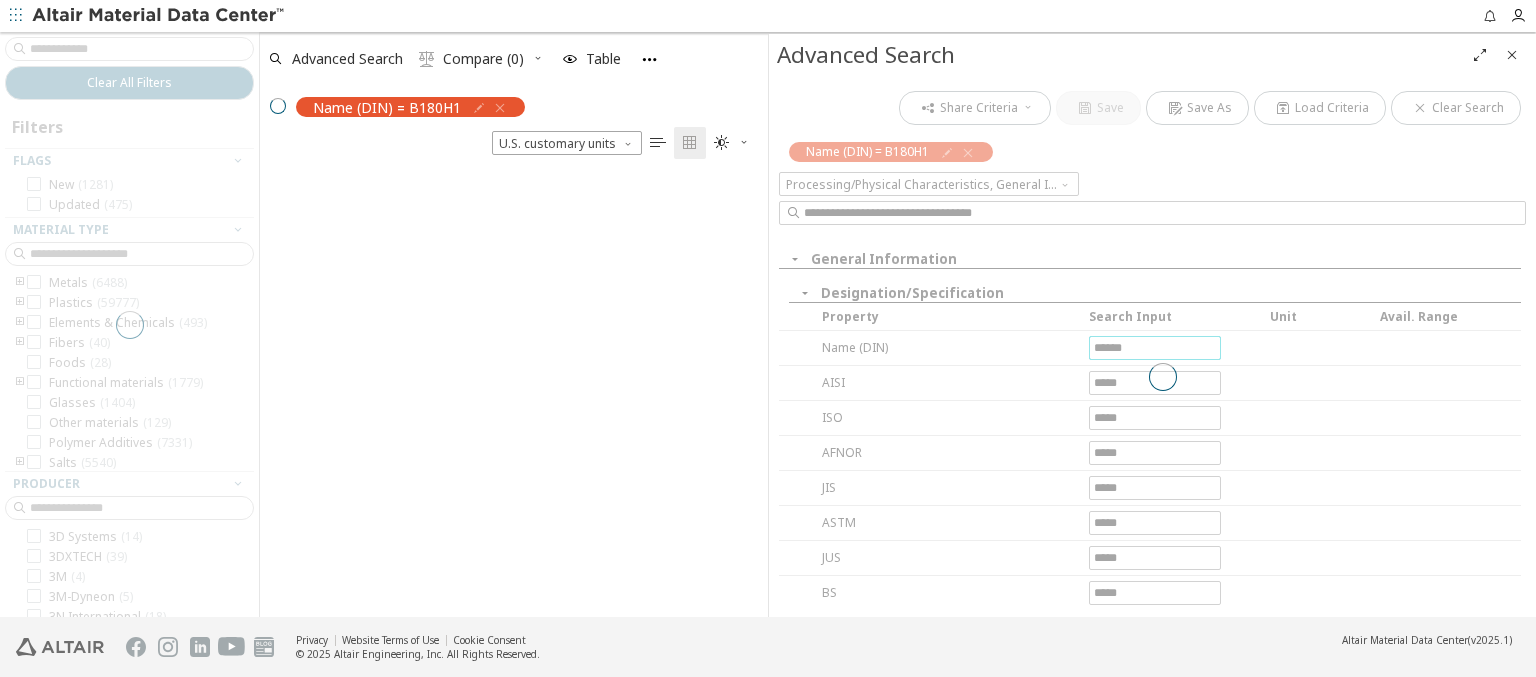 scroll, scrollTop: 443, scrollLeft: 492, axis: both 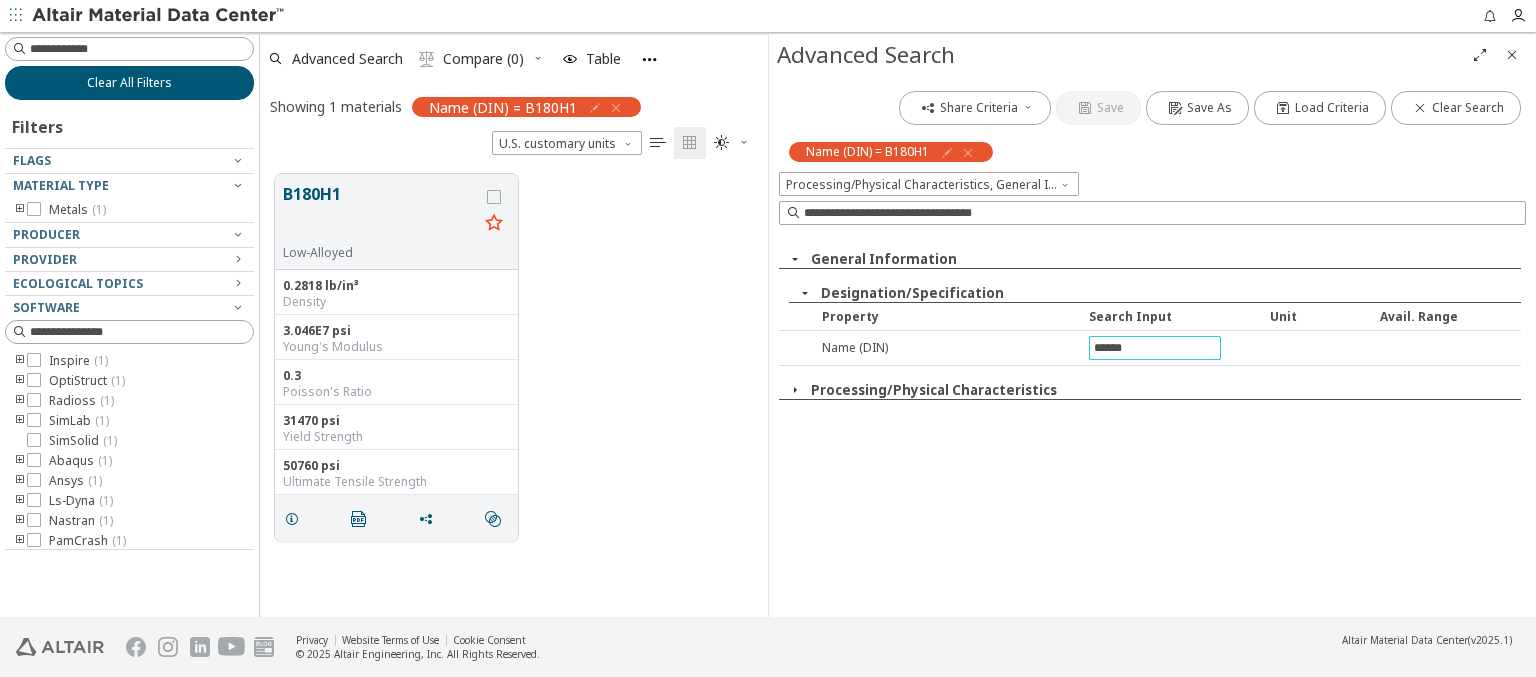 click on "Clear All Filters" at bounding box center (129, 83) 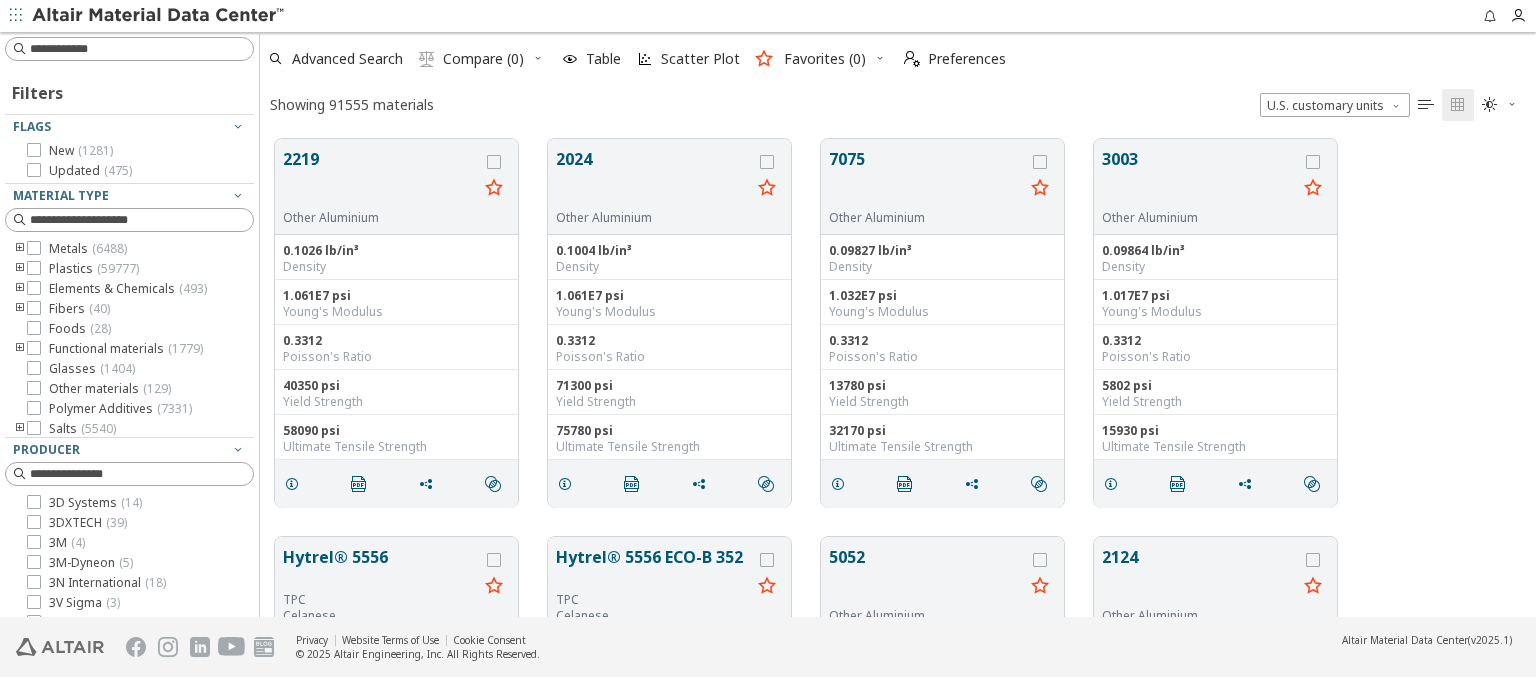 scroll, scrollTop: 478, scrollLeft: 1260, axis: both 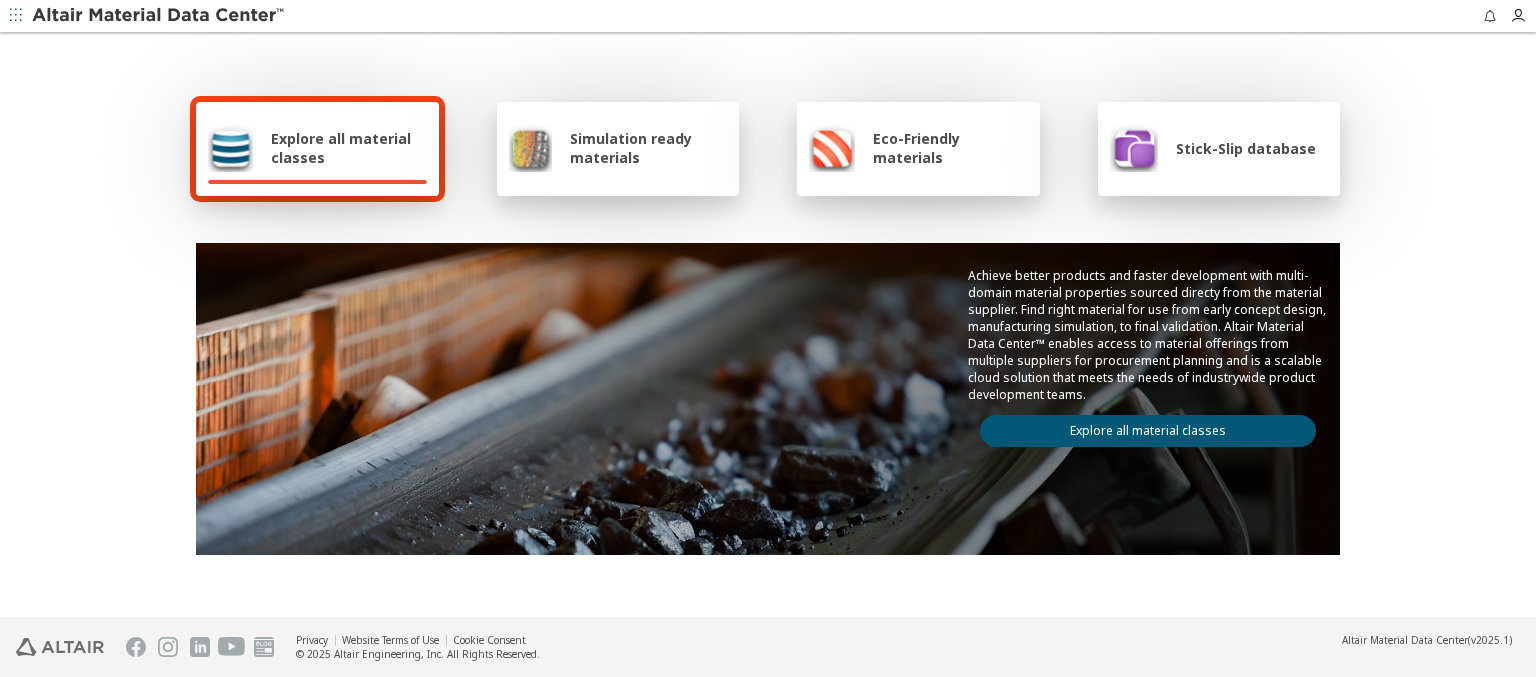 click on "Explore all material classes" at bounding box center (349, 148) 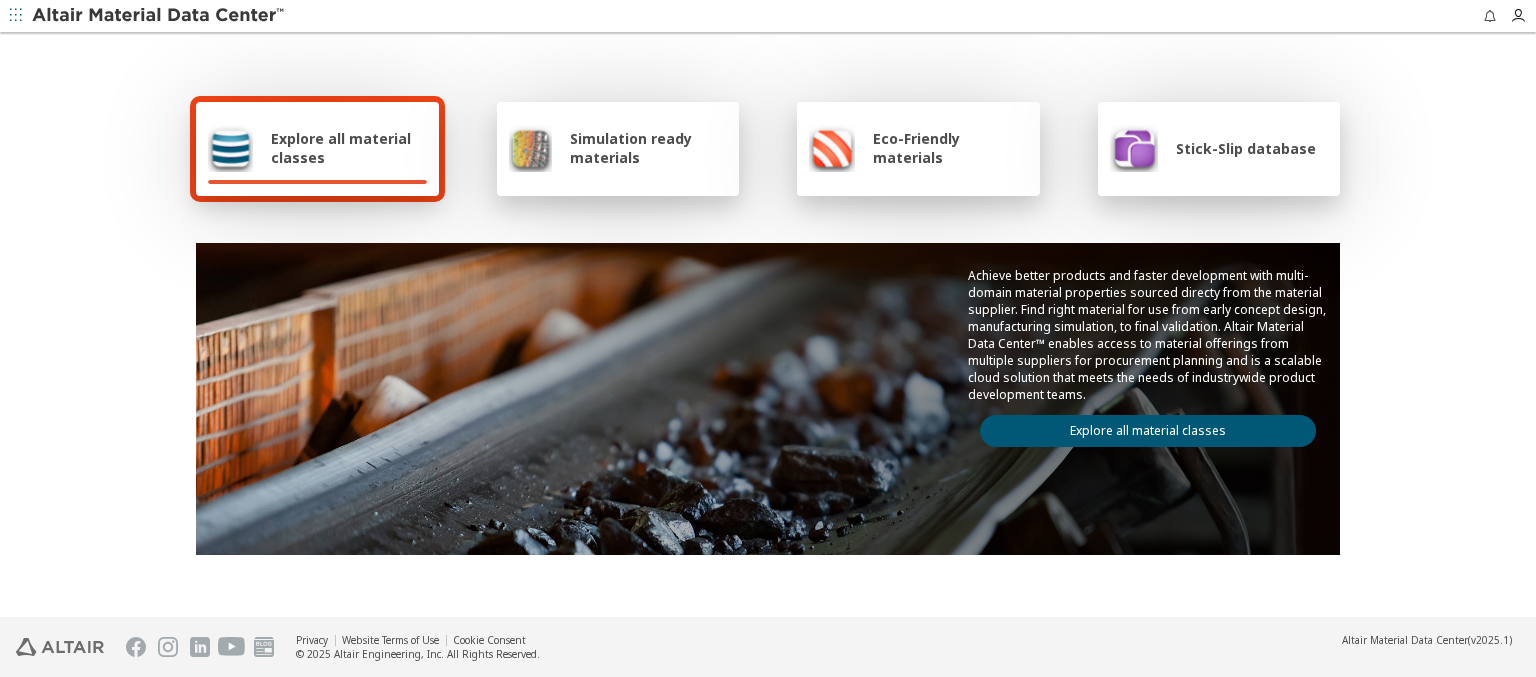 click on "Explore all material classes" at bounding box center (1148, 431) 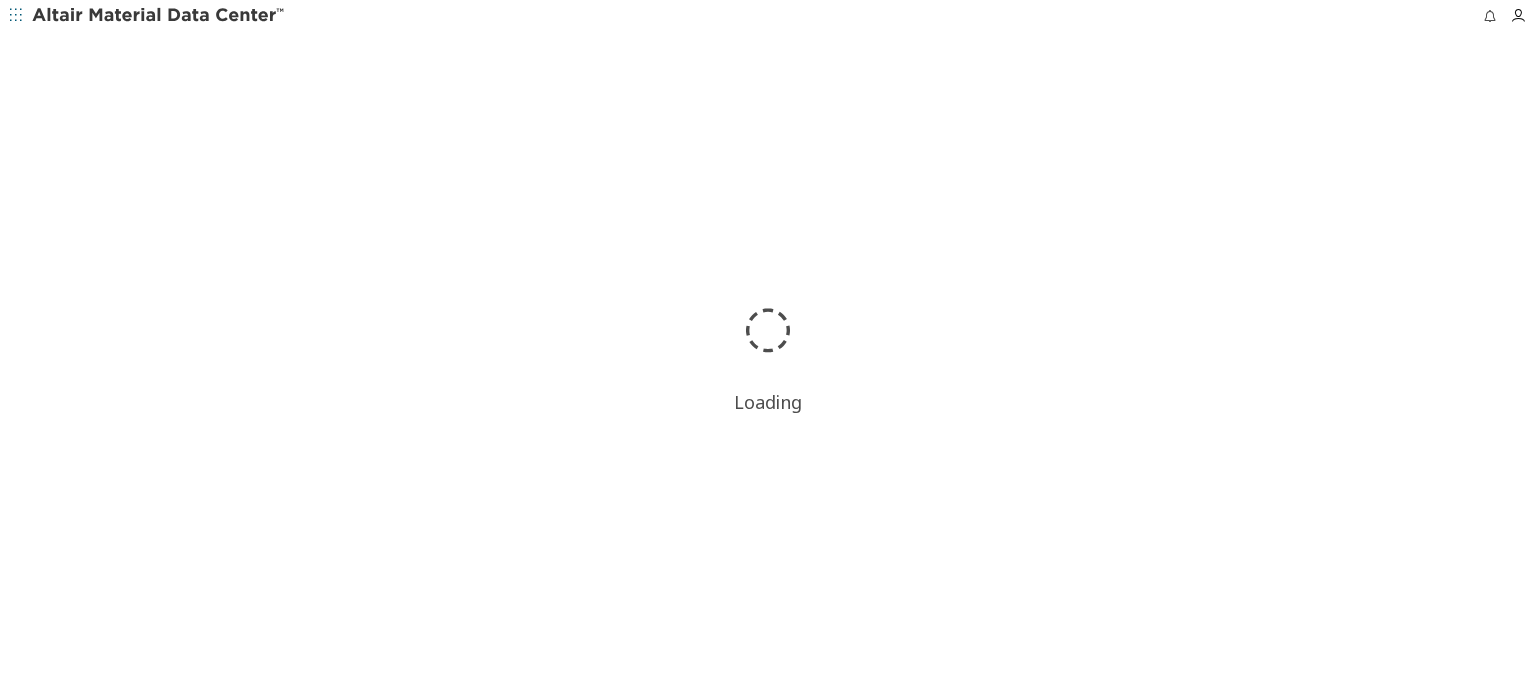 scroll, scrollTop: 0, scrollLeft: 0, axis: both 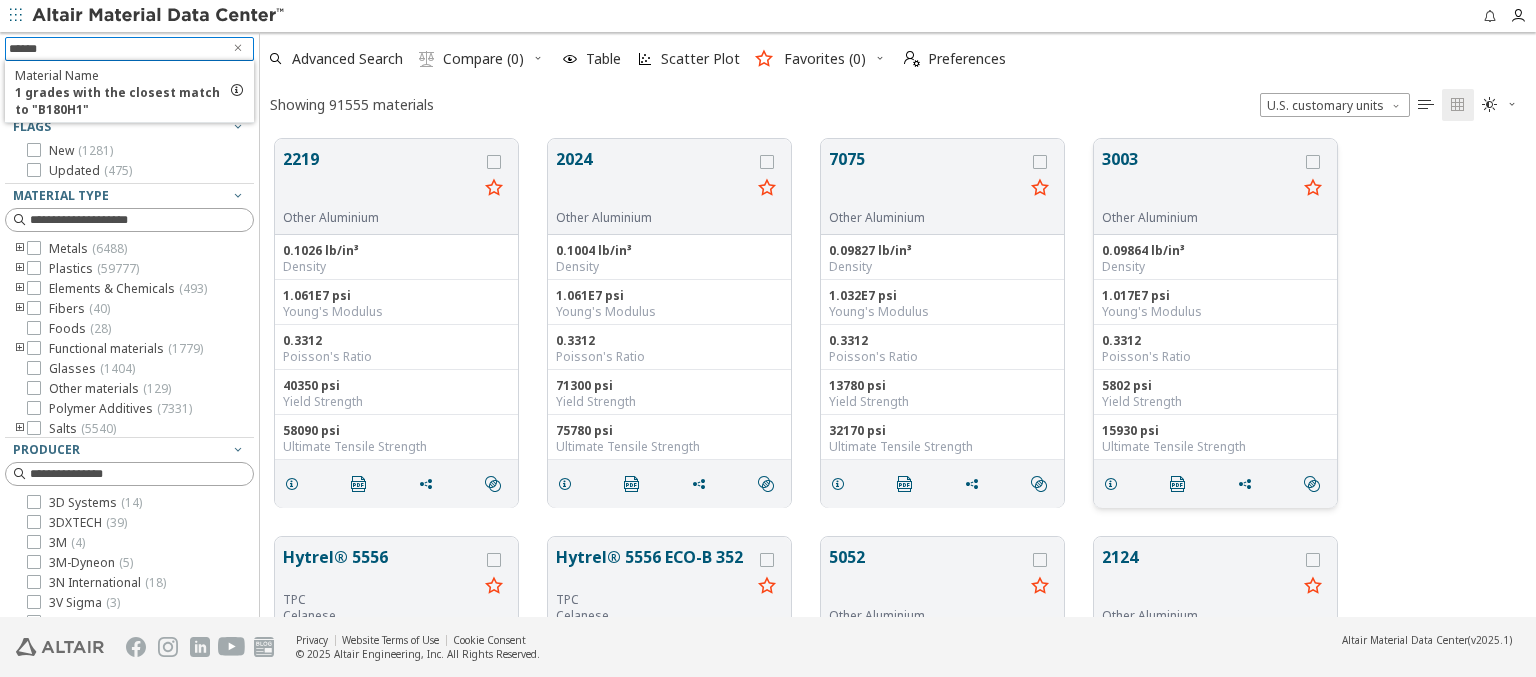 type on "******" 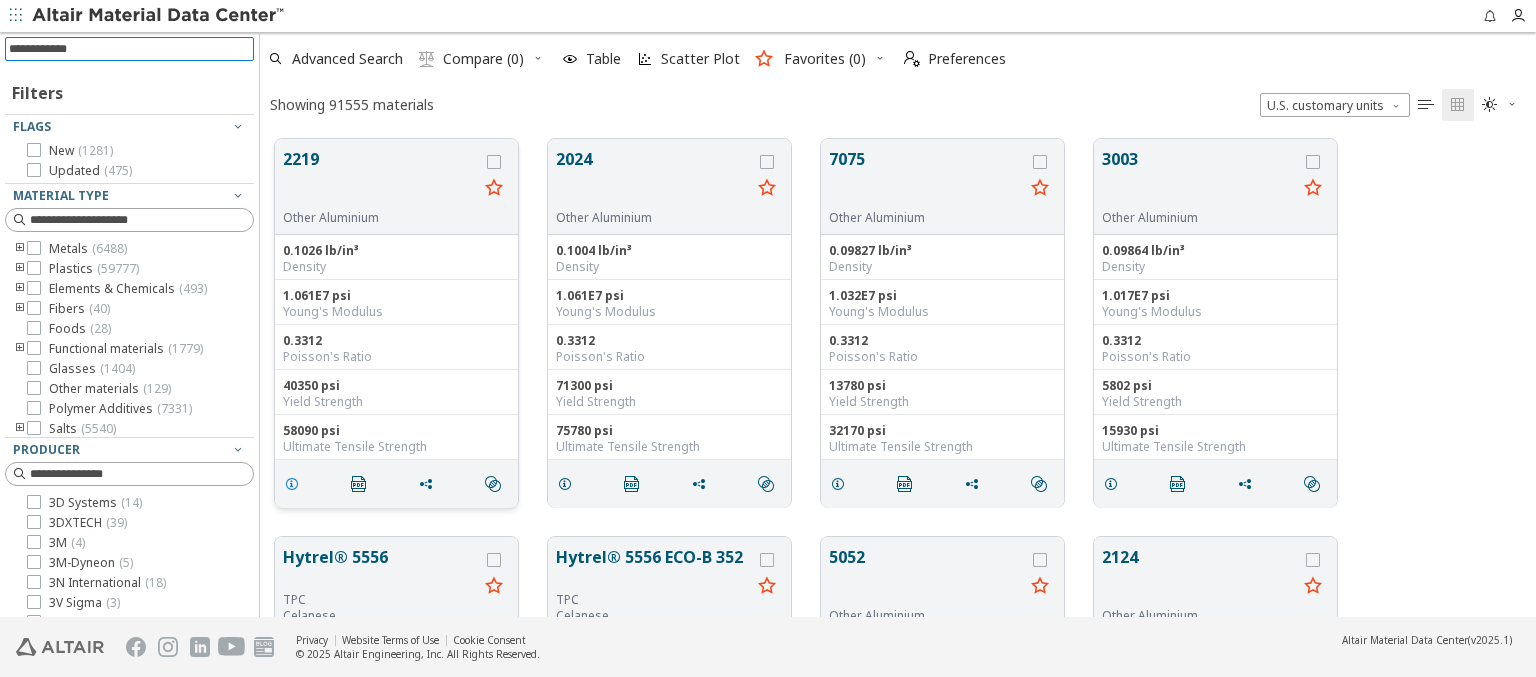 click at bounding box center [292, 484] 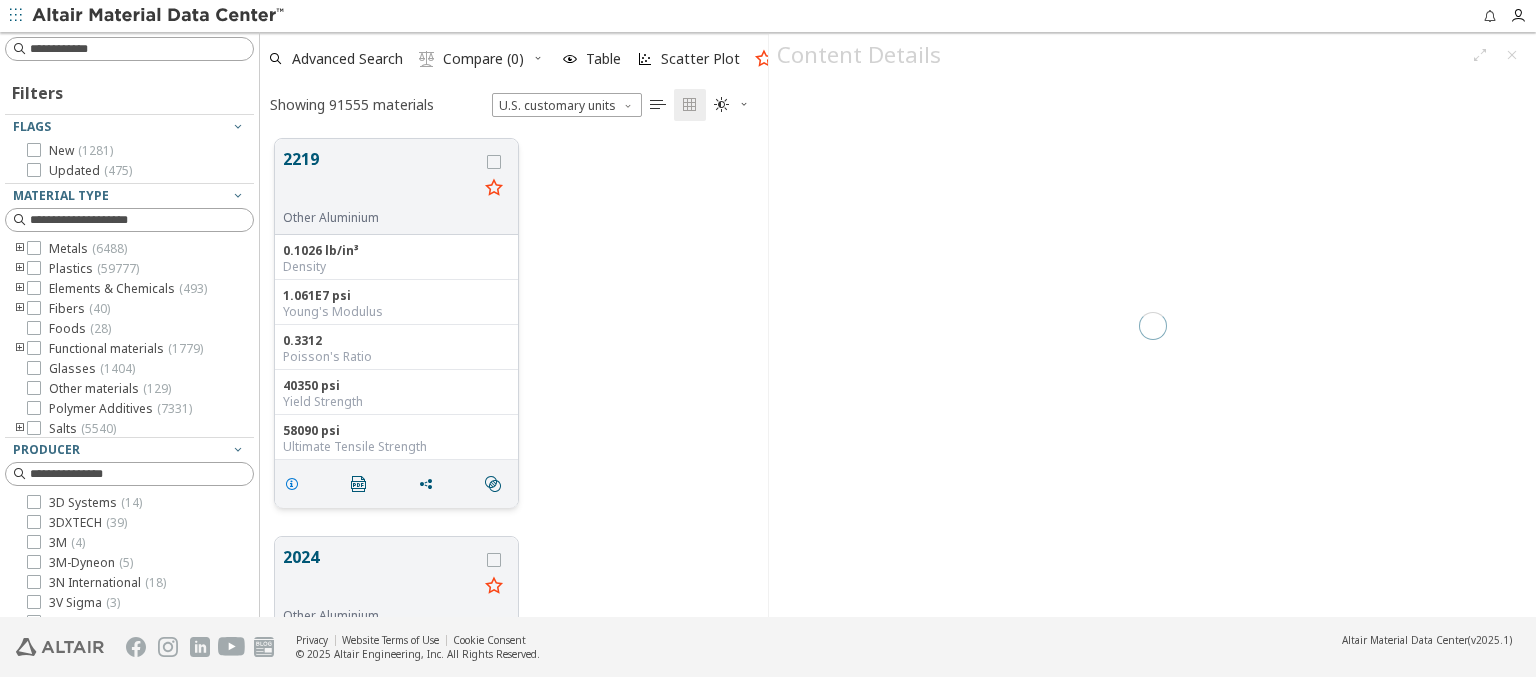 scroll, scrollTop: 478, scrollLeft: 492, axis: both 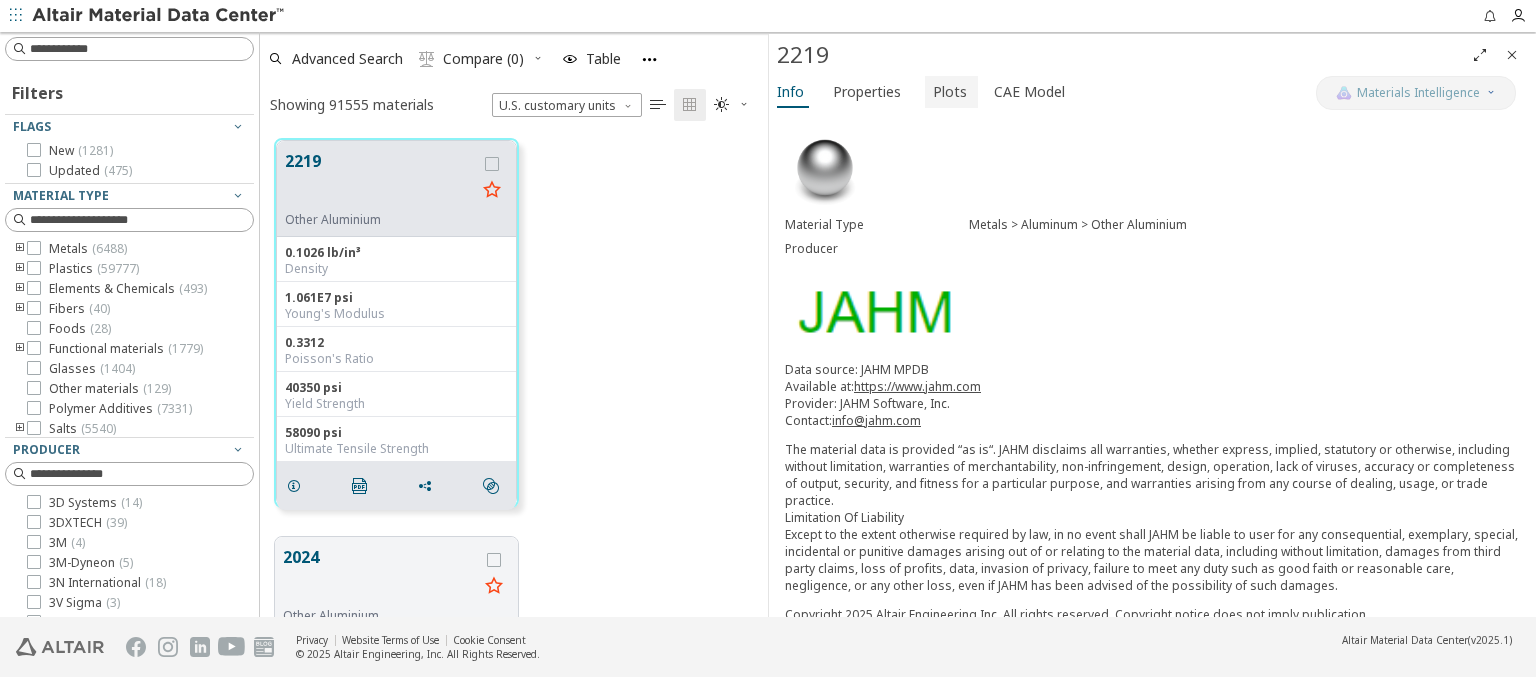 click on "Plots" at bounding box center (950, 92) 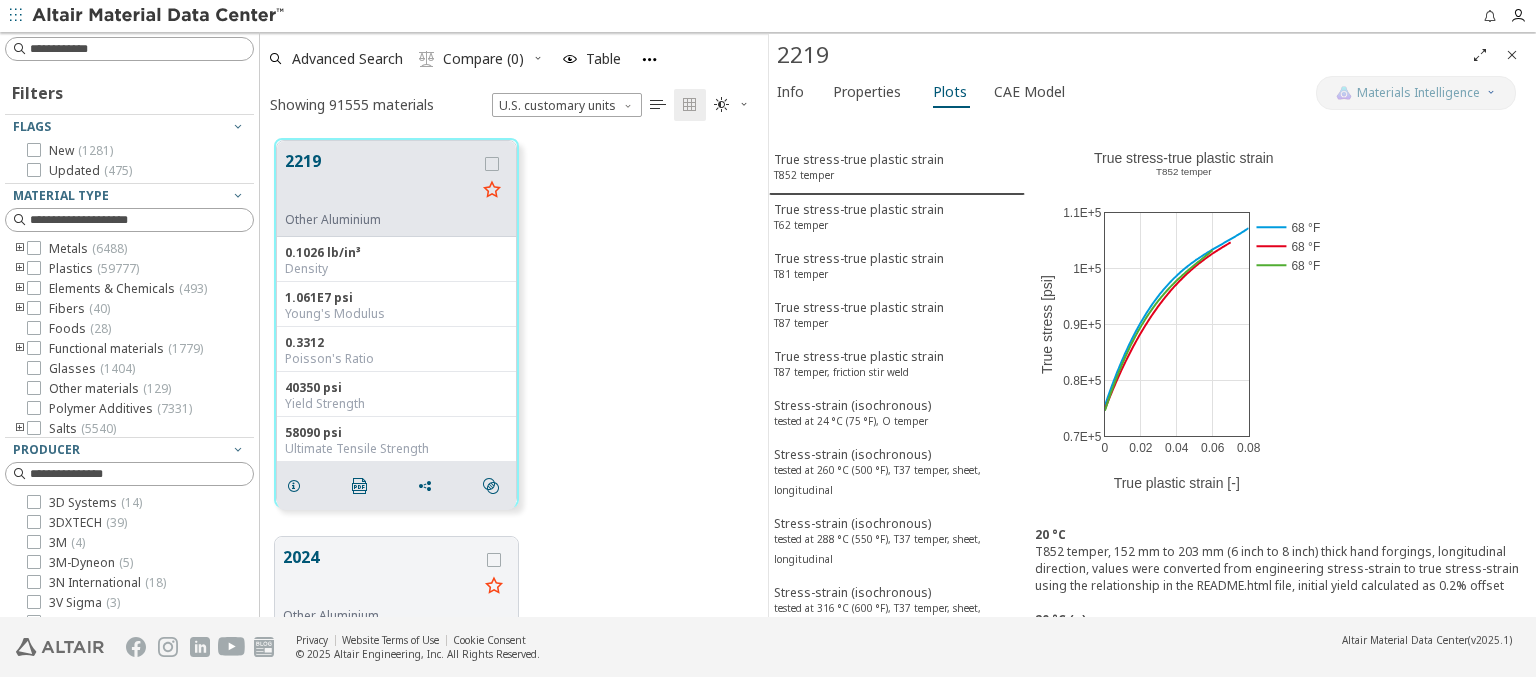 click at bounding box center (159, 16) 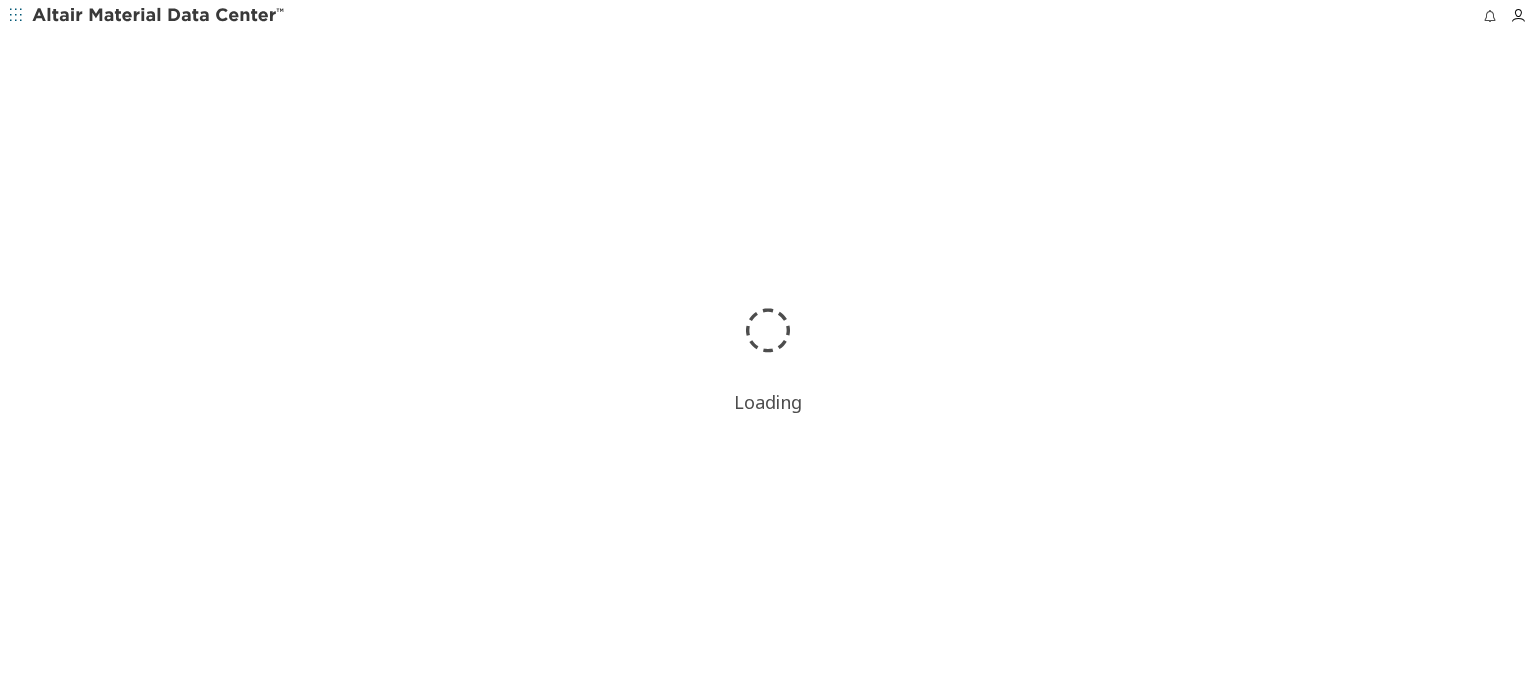 scroll, scrollTop: 0, scrollLeft: 0, axis: both 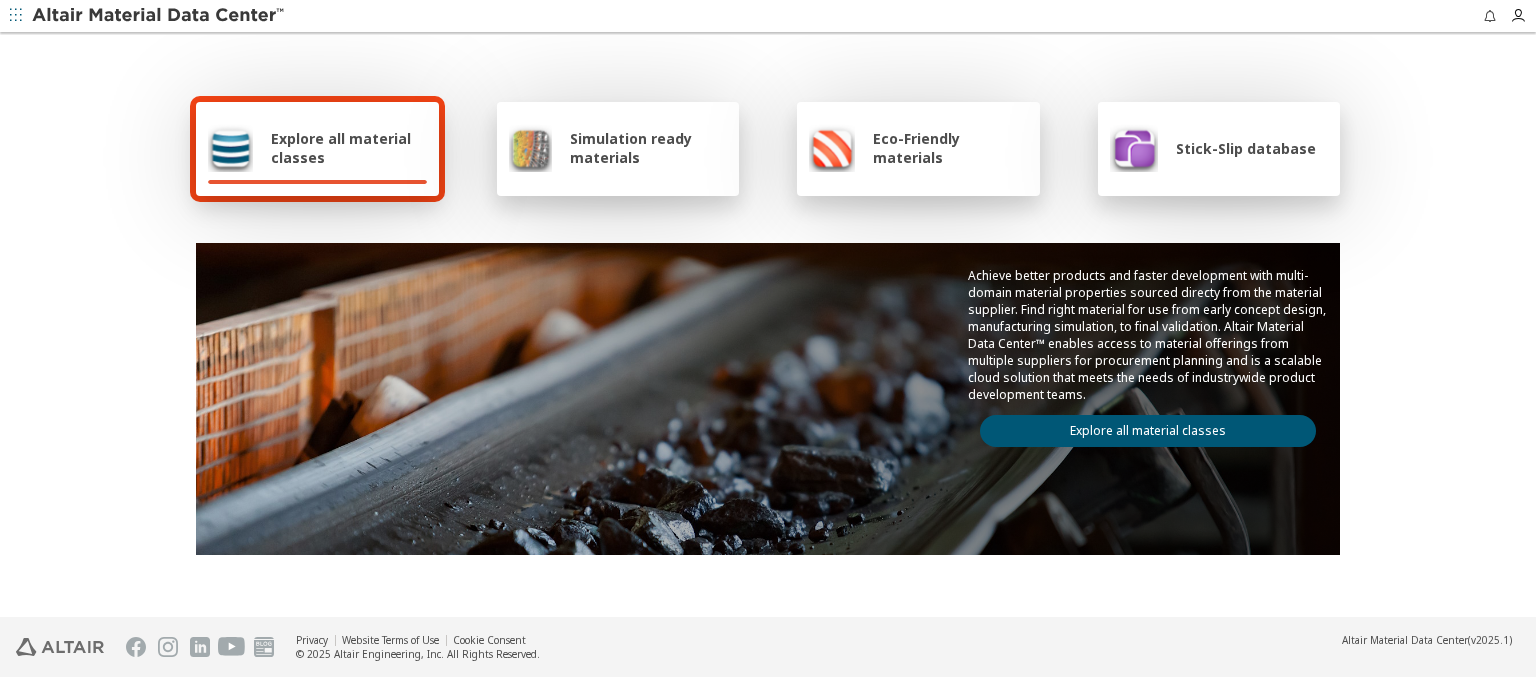 click on "Explore all material classes" at bounding box center (349, 148) 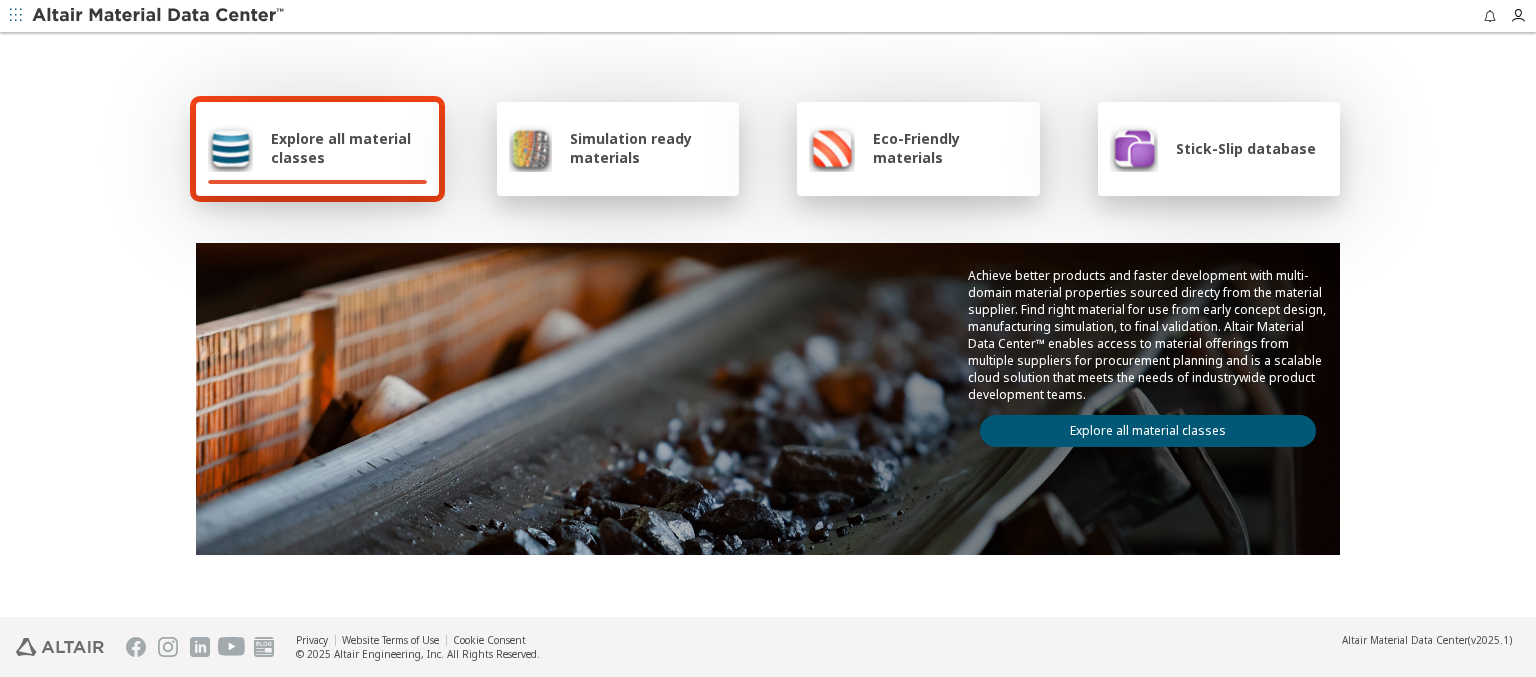 click on "Explore all material classes" at bounding box center [1148, 431] 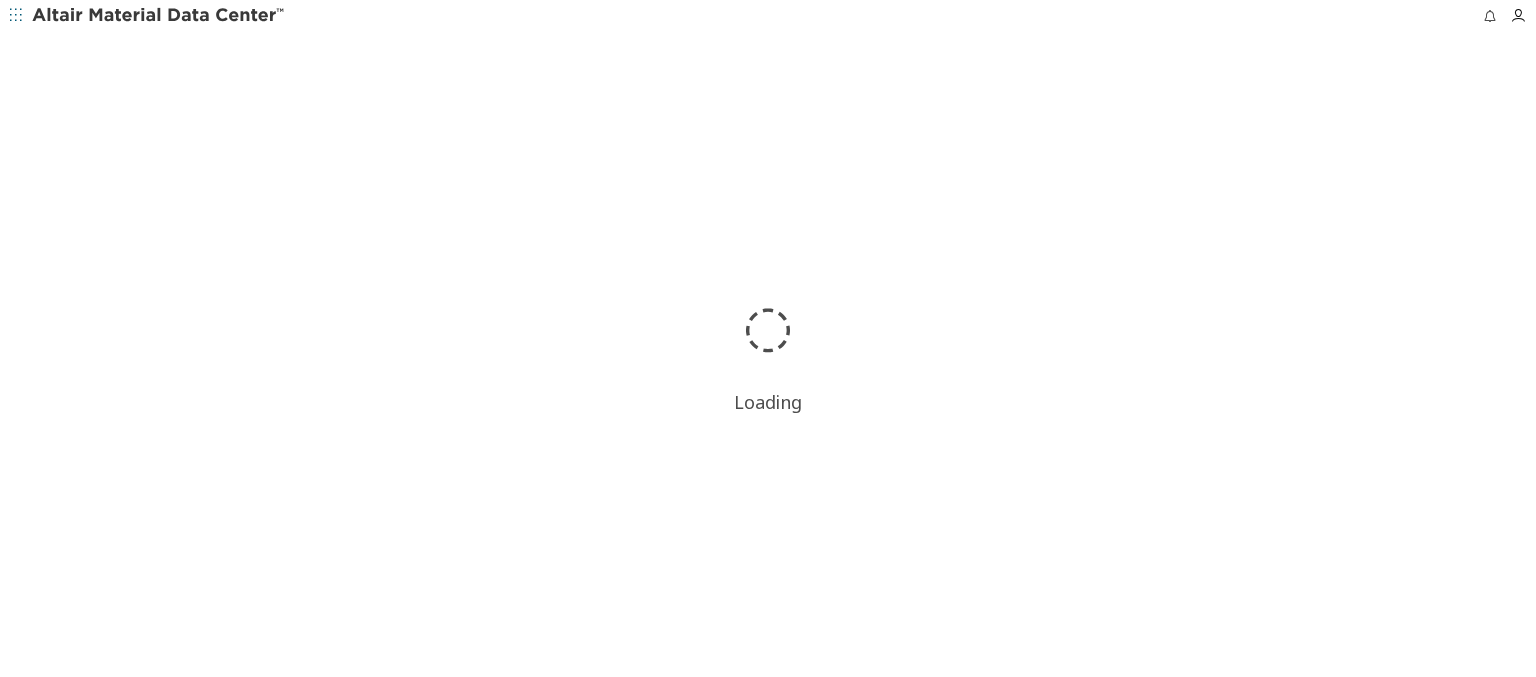 scroll, scrollTop: 0, scrollLeft: 0, axis: both 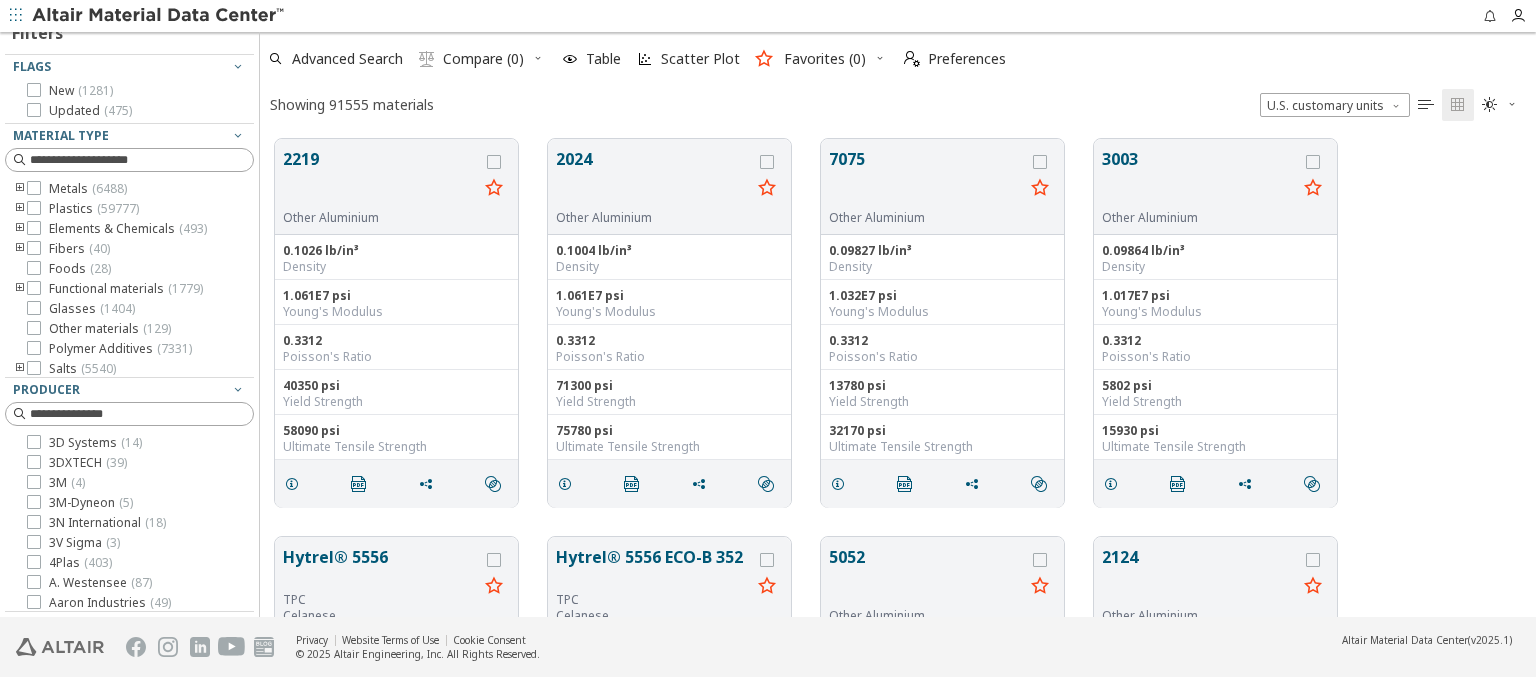 click at bounding box center [238, 623] 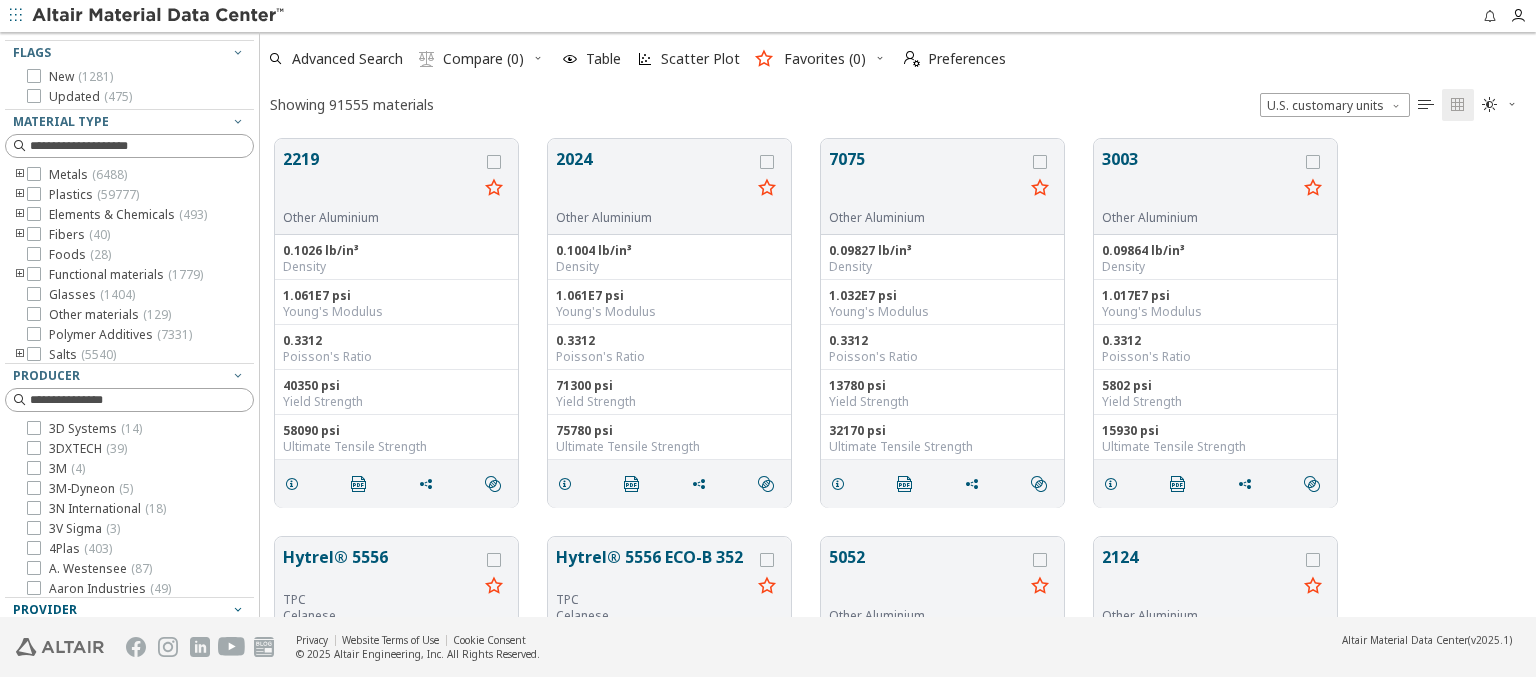 scroll, scrollTop: 383, scrollLeft: 0, axis: vertical 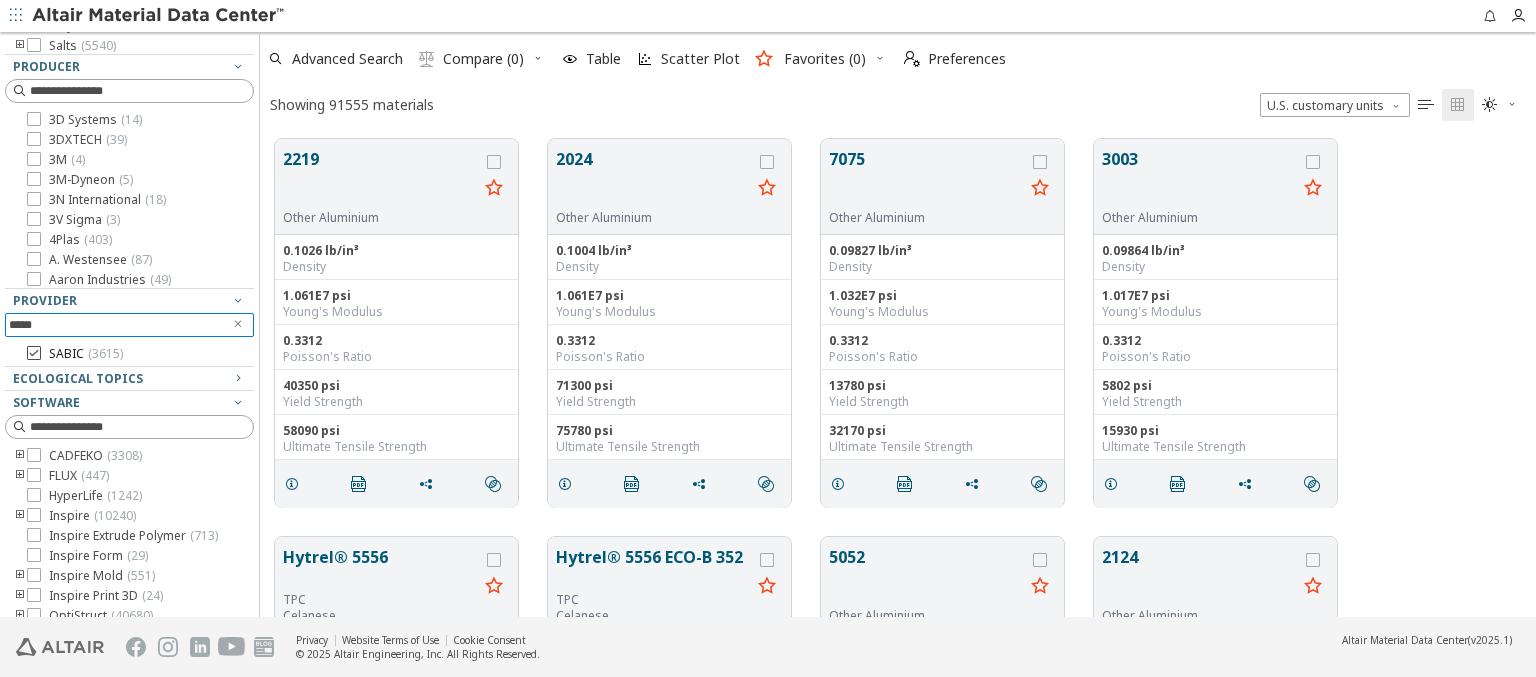 type on "*****" 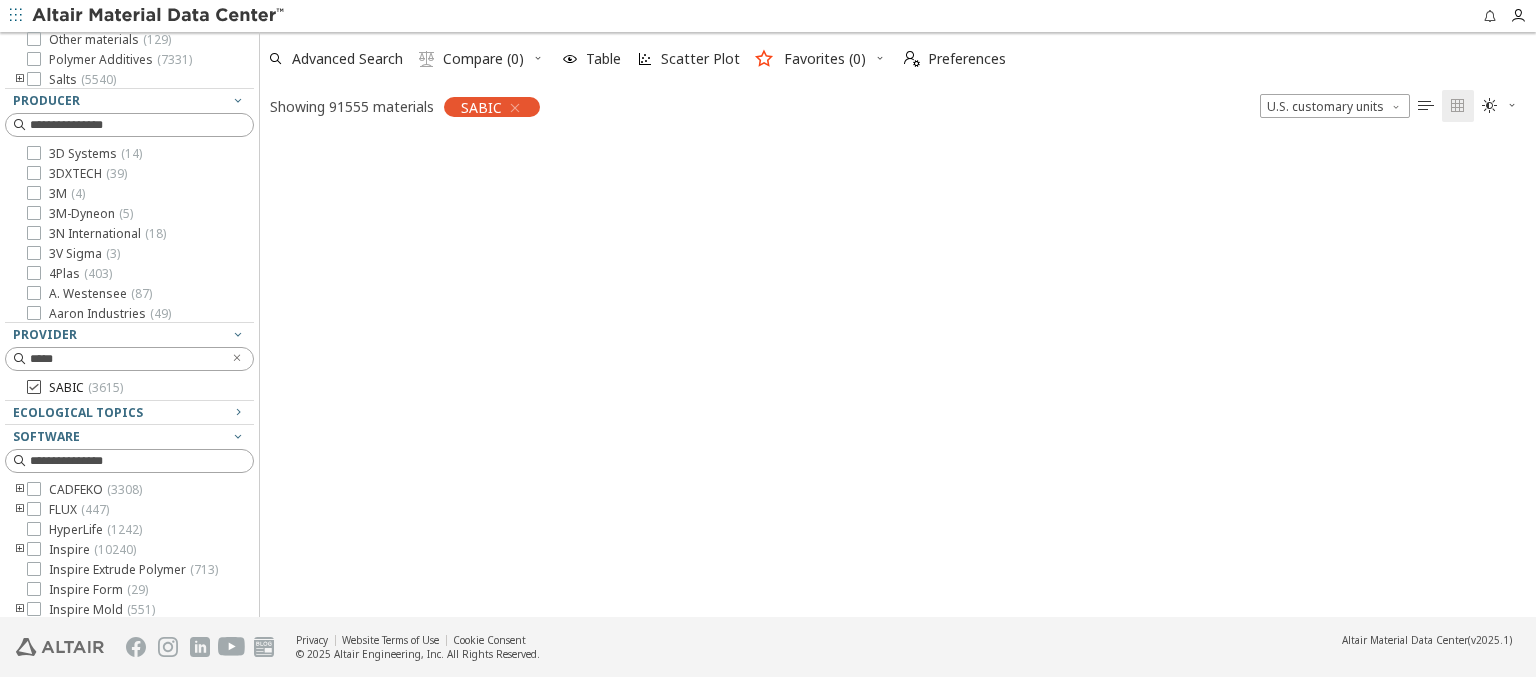 scroll, scrollTop: 475, scrollLeft: 1260, axis: both 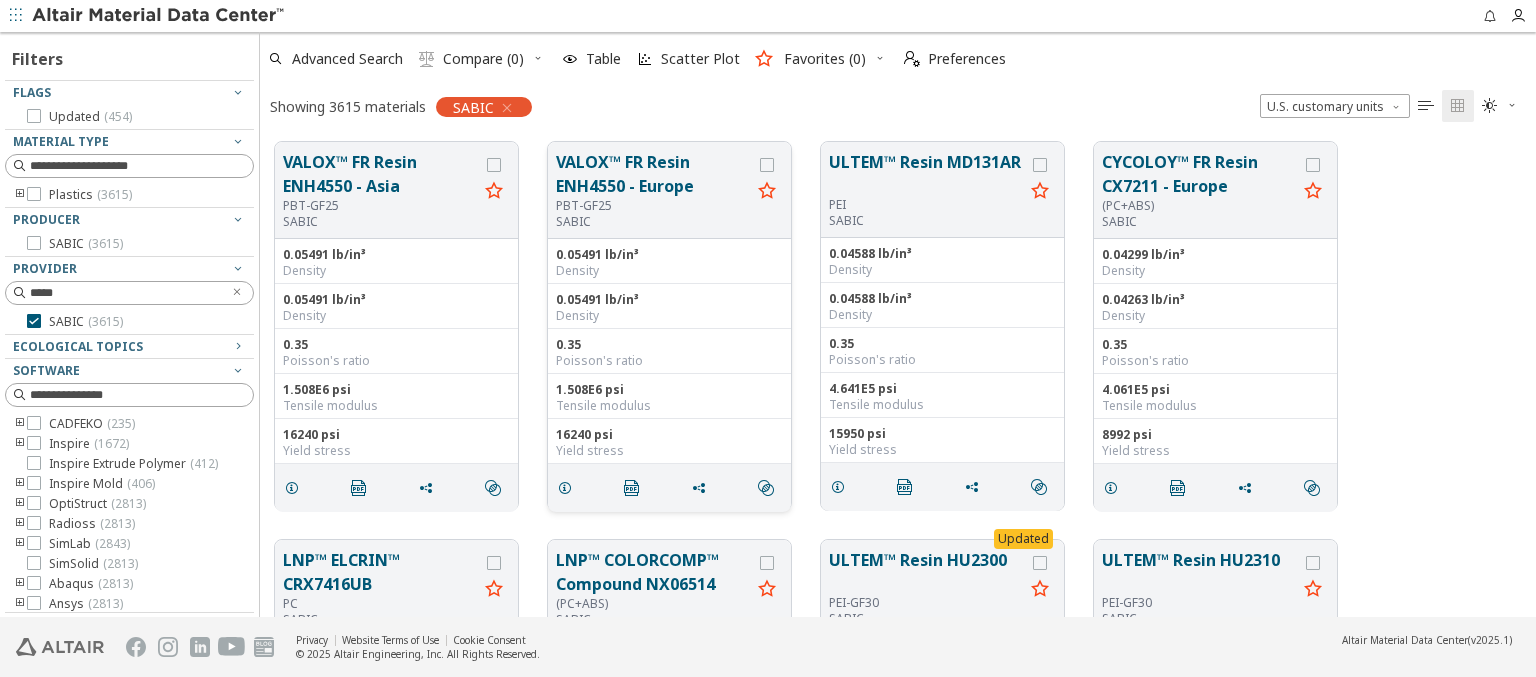 click on "VALOX™ FR Resin ENH4550 - Europe" at bounding box center [653, 174] 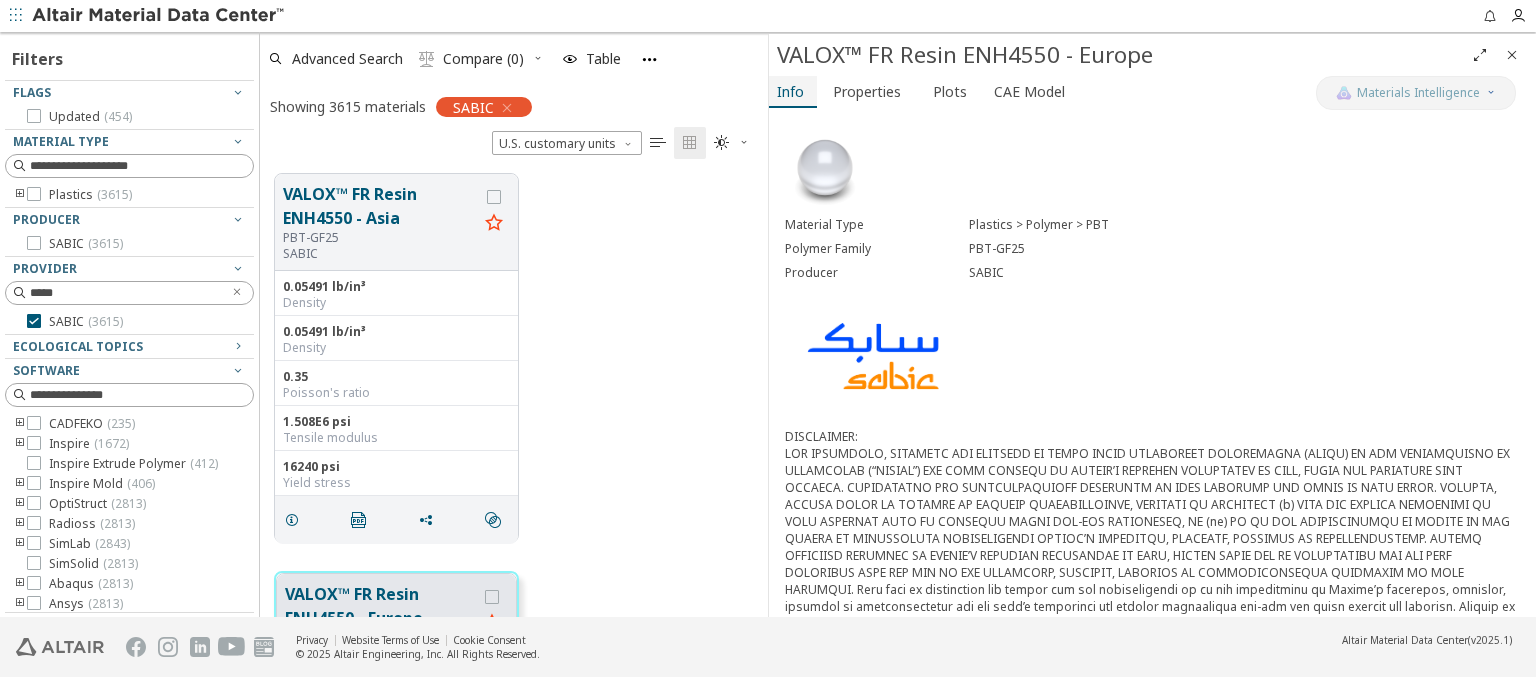 click on "Info" at bounding box center [790, 92] 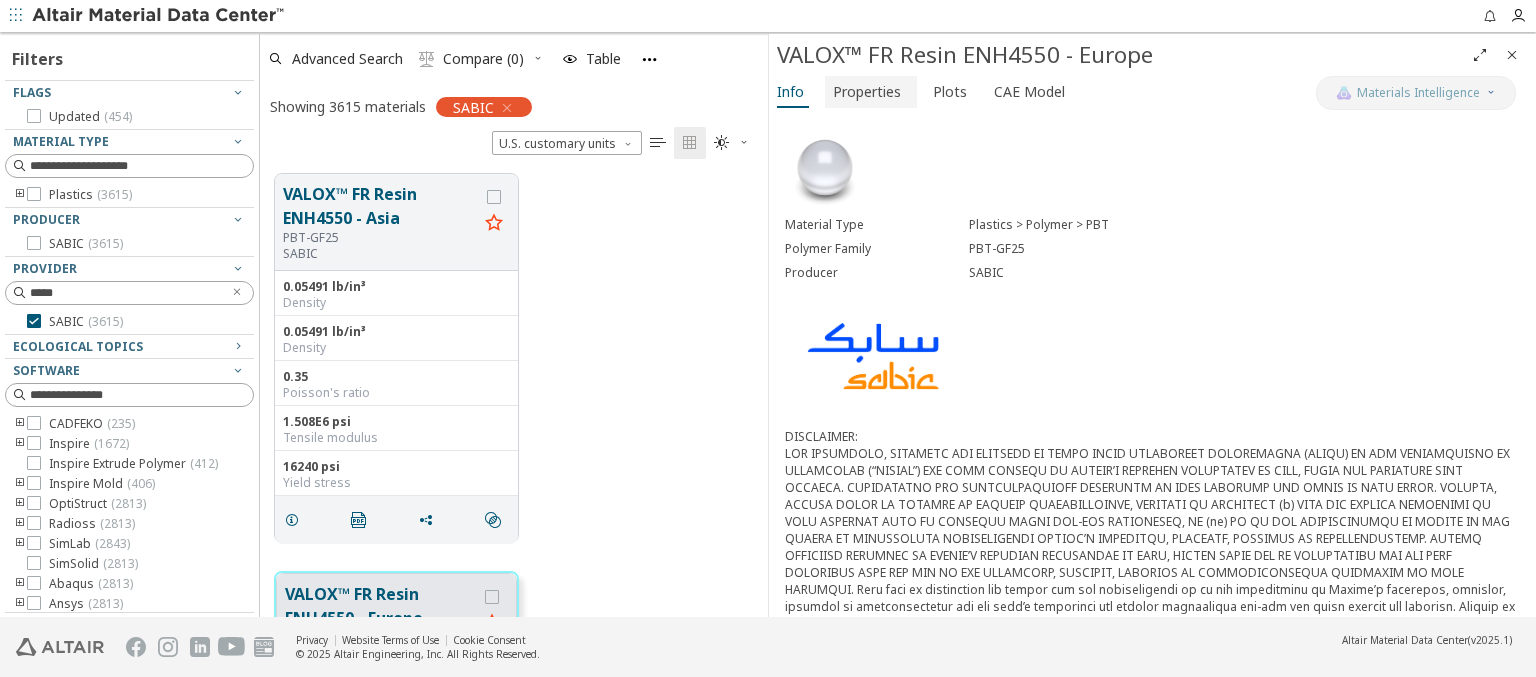 click on "Properties" at bounding box center [867, 92] 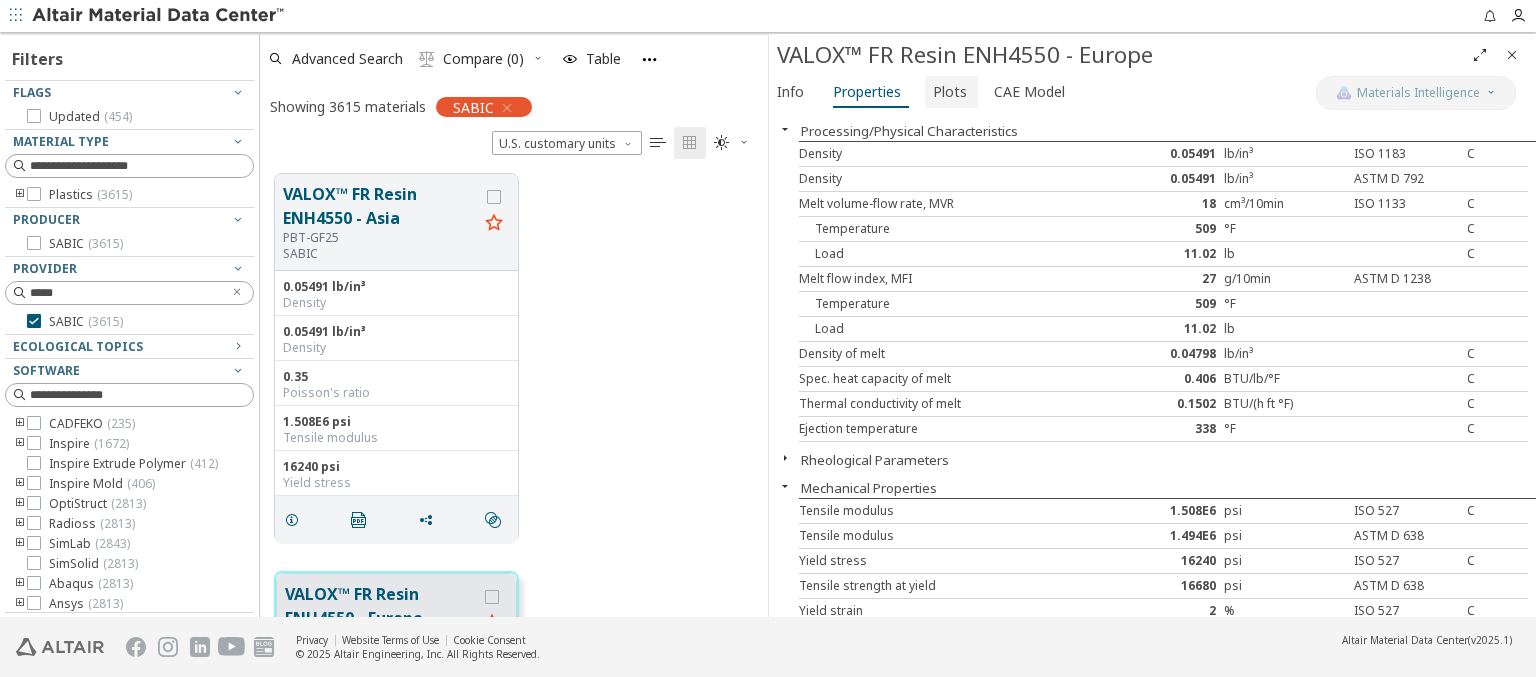 click on "Plots" at bounding box center (950, 92) 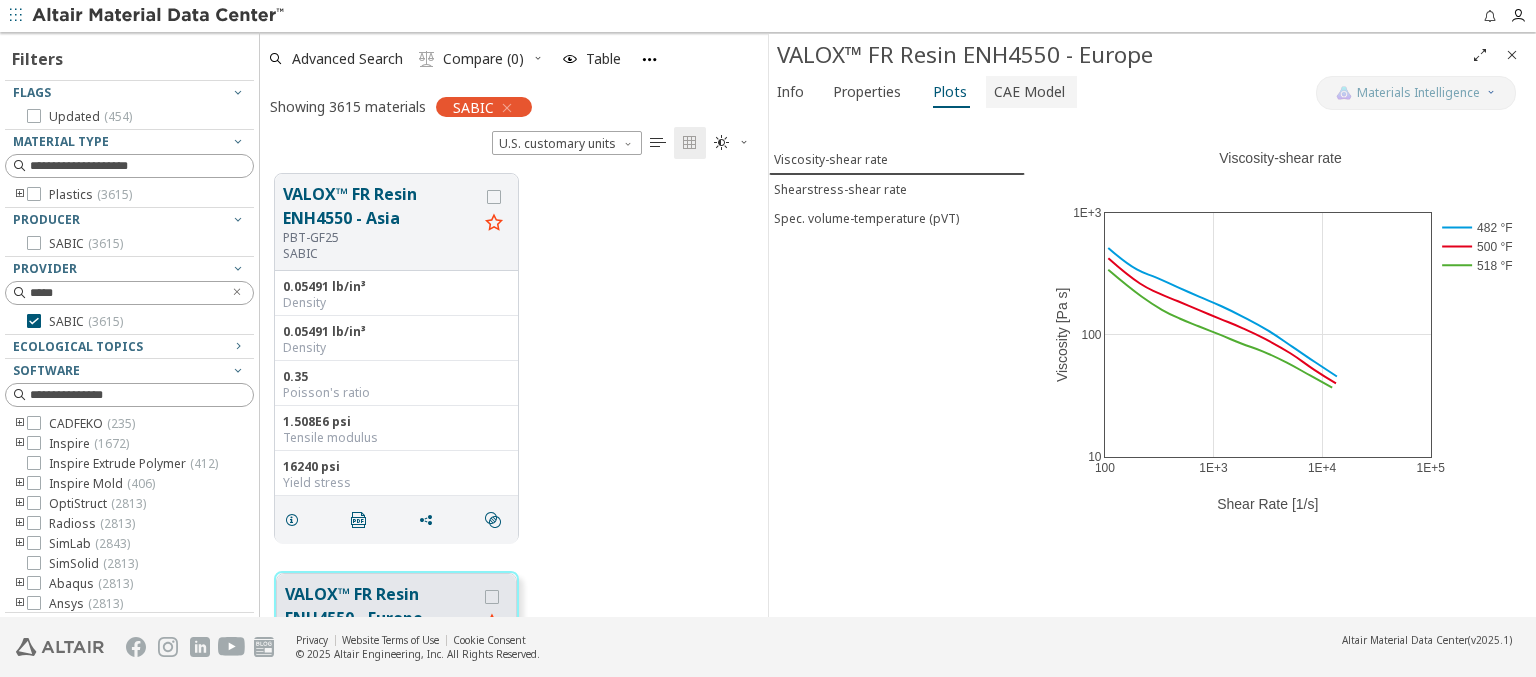 click on "CAE Model" at bounding box center (1029, 92) 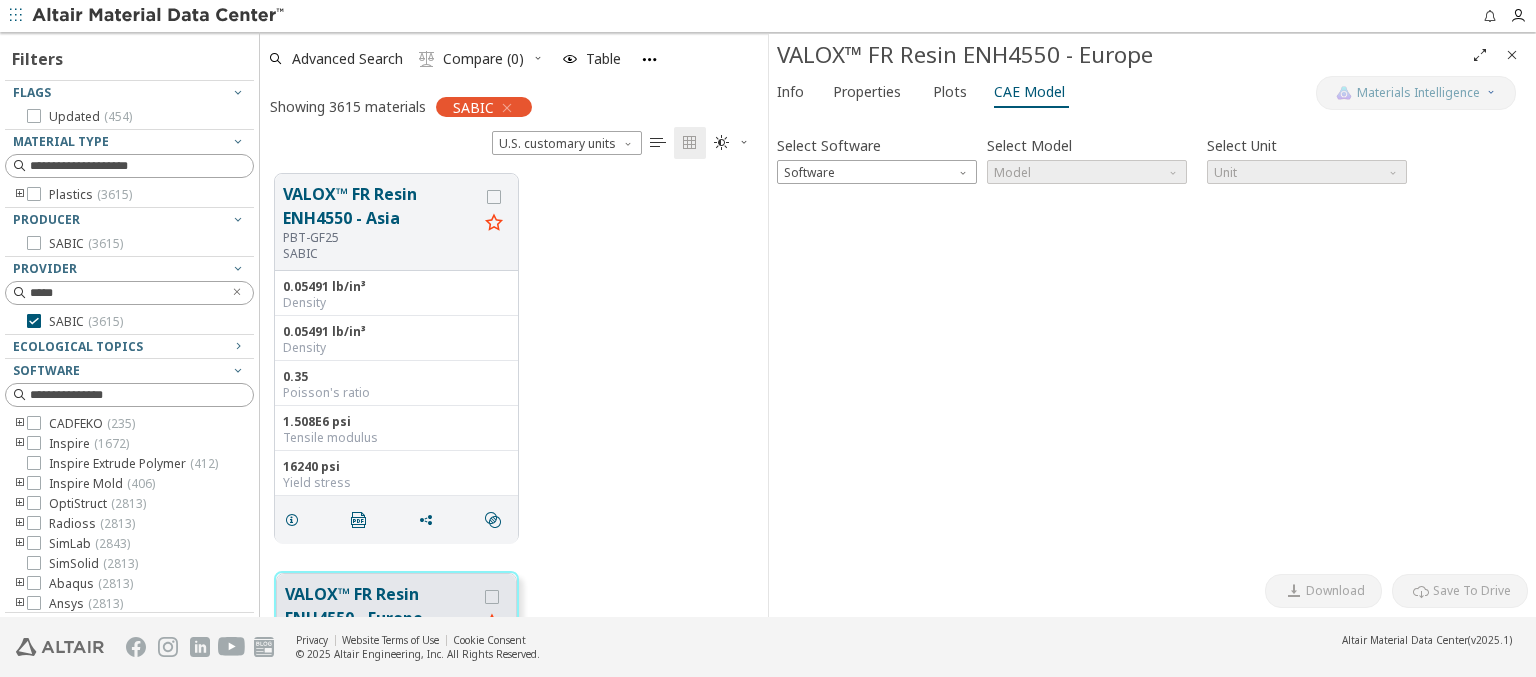 click at bounding box center (1512, 55) 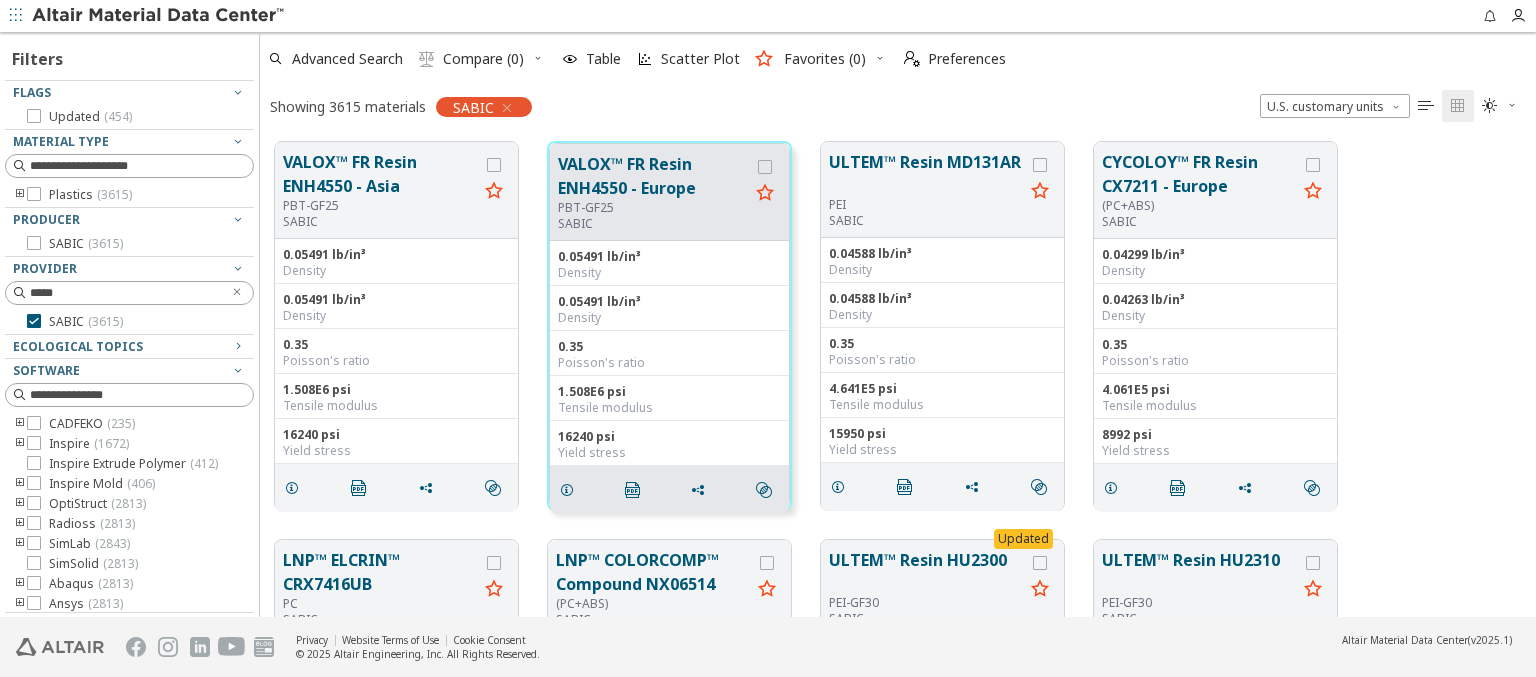 scroll, scrollTop: 16, scrollLeft: 16, axis: both 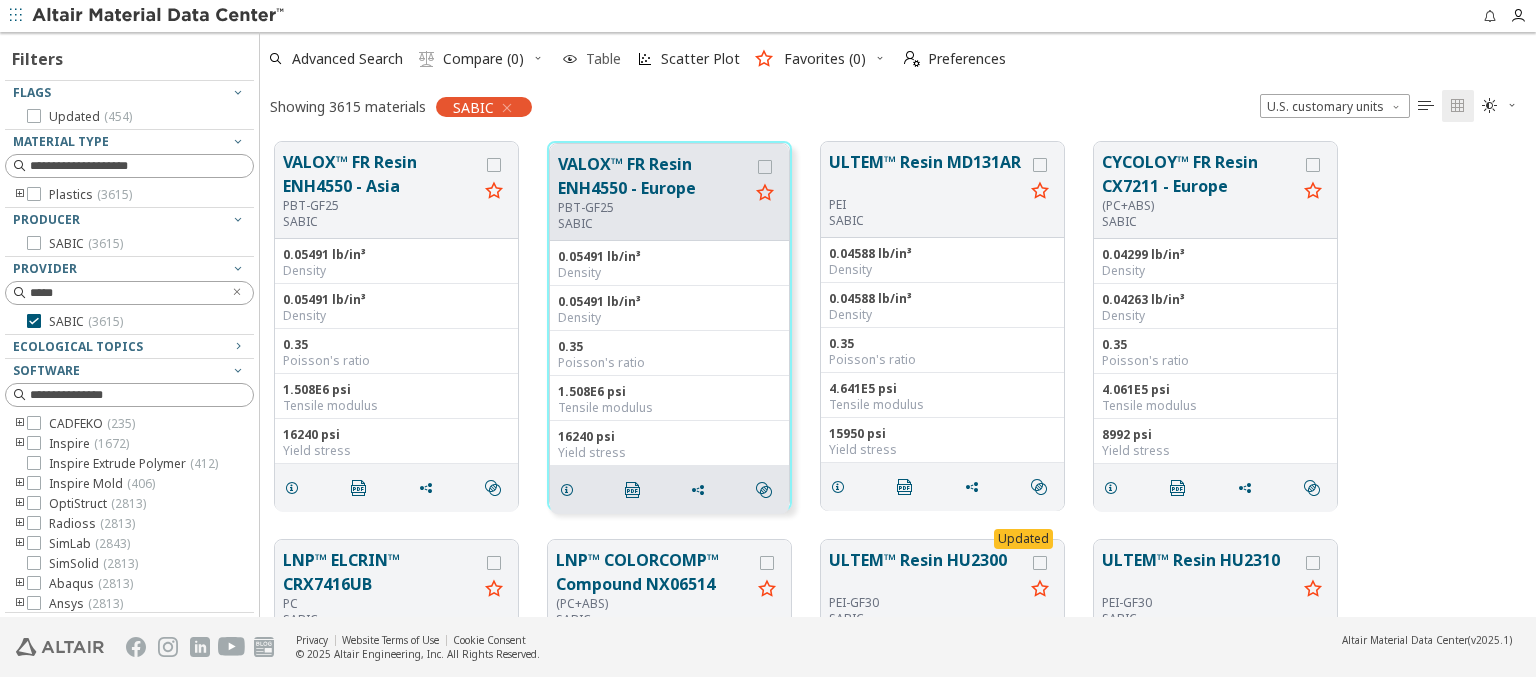 click at bounding box center (570, 59) 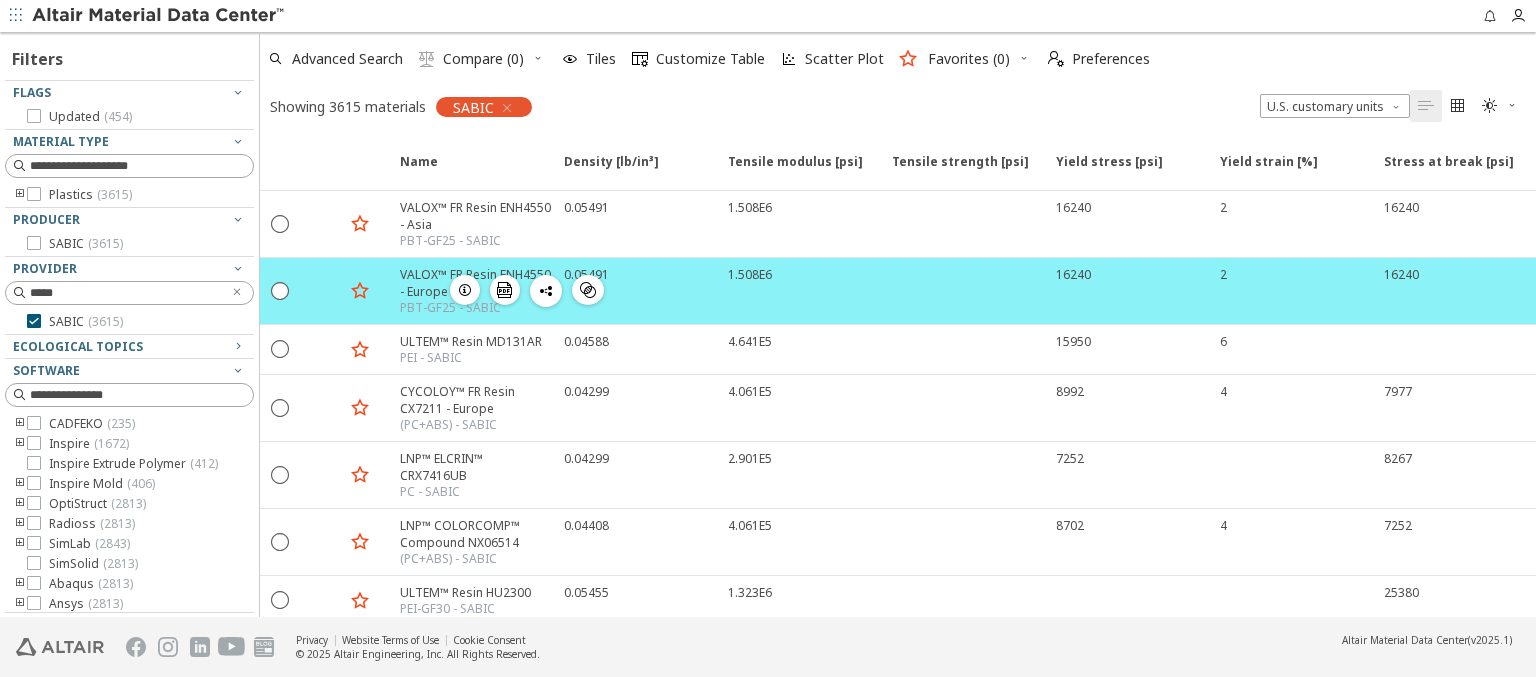 click at bounding box center (962, 291) 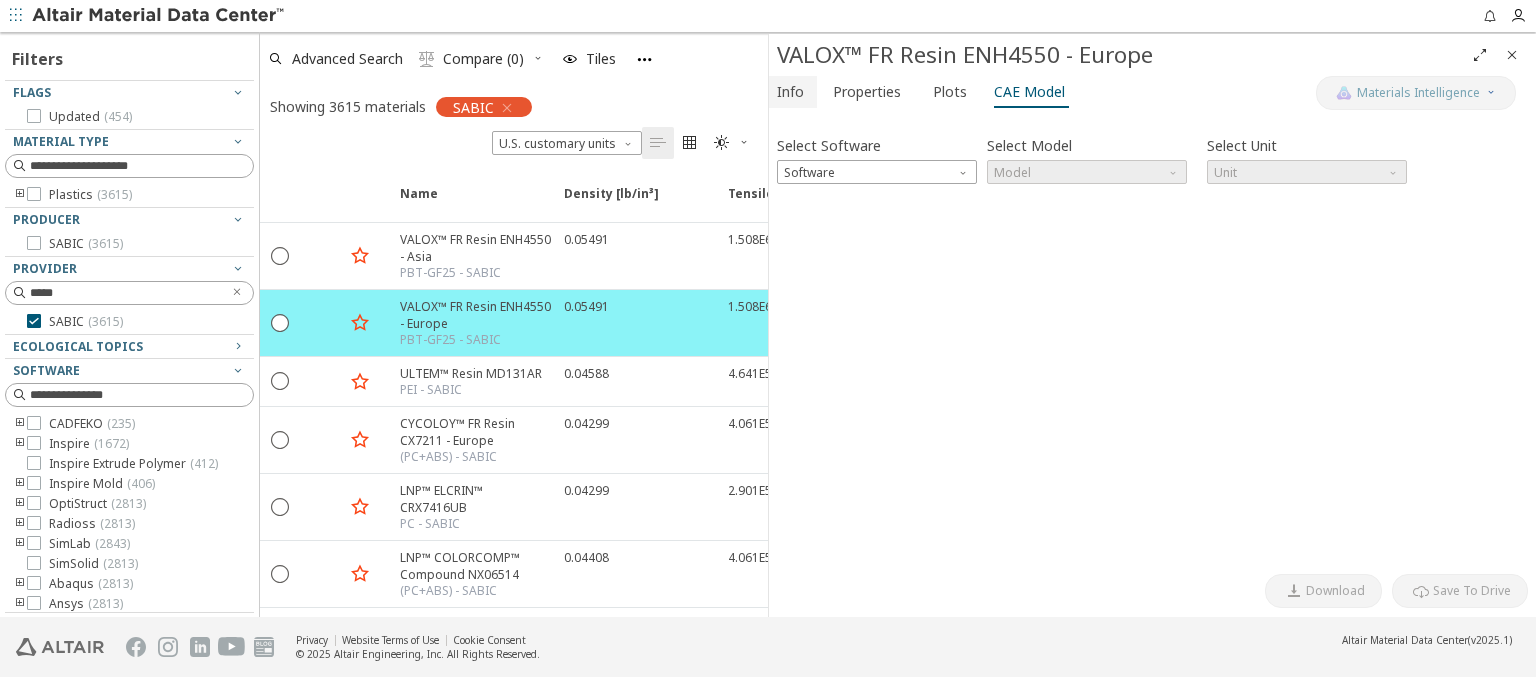 click on "Info" at bounding box center (790, 92) 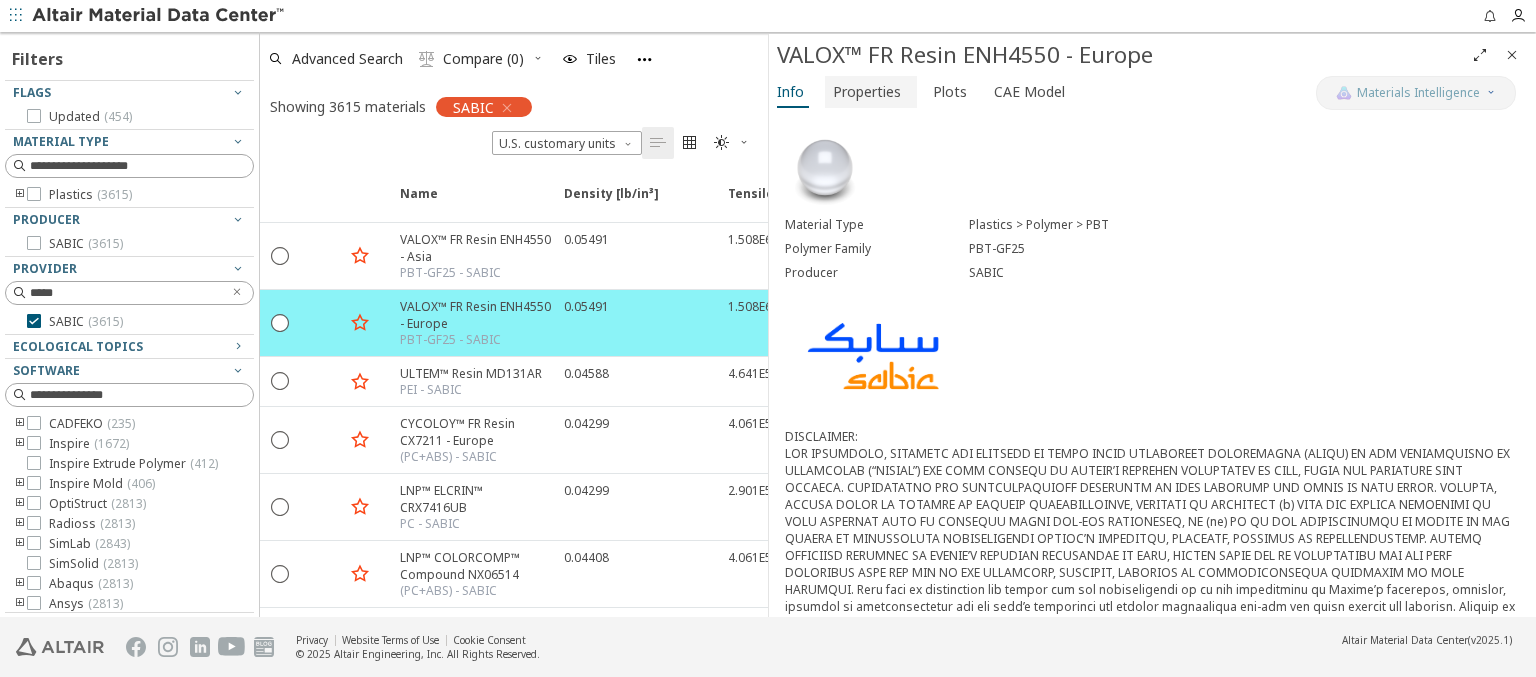 click on "Properties" at bounding box center (867, 92) 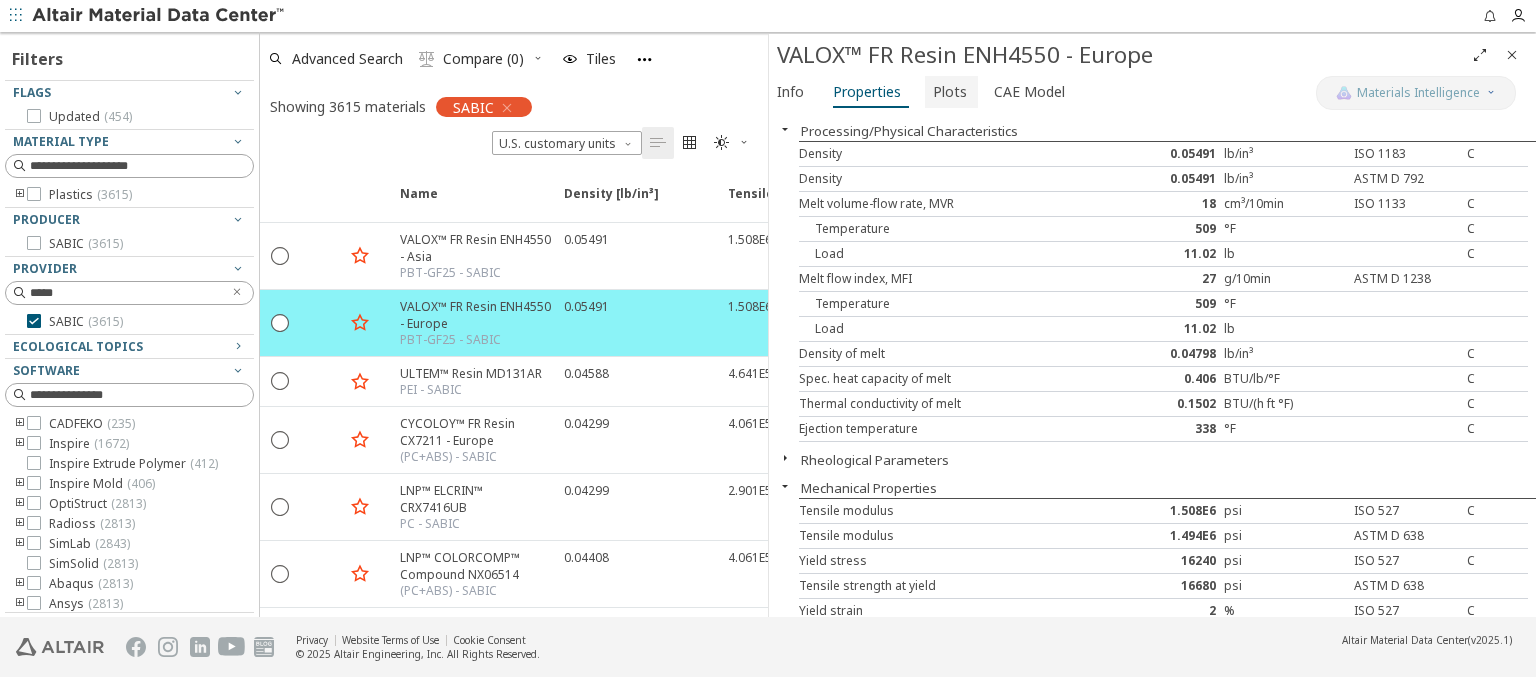 click on "Plots" at bounding box center (950, 92) 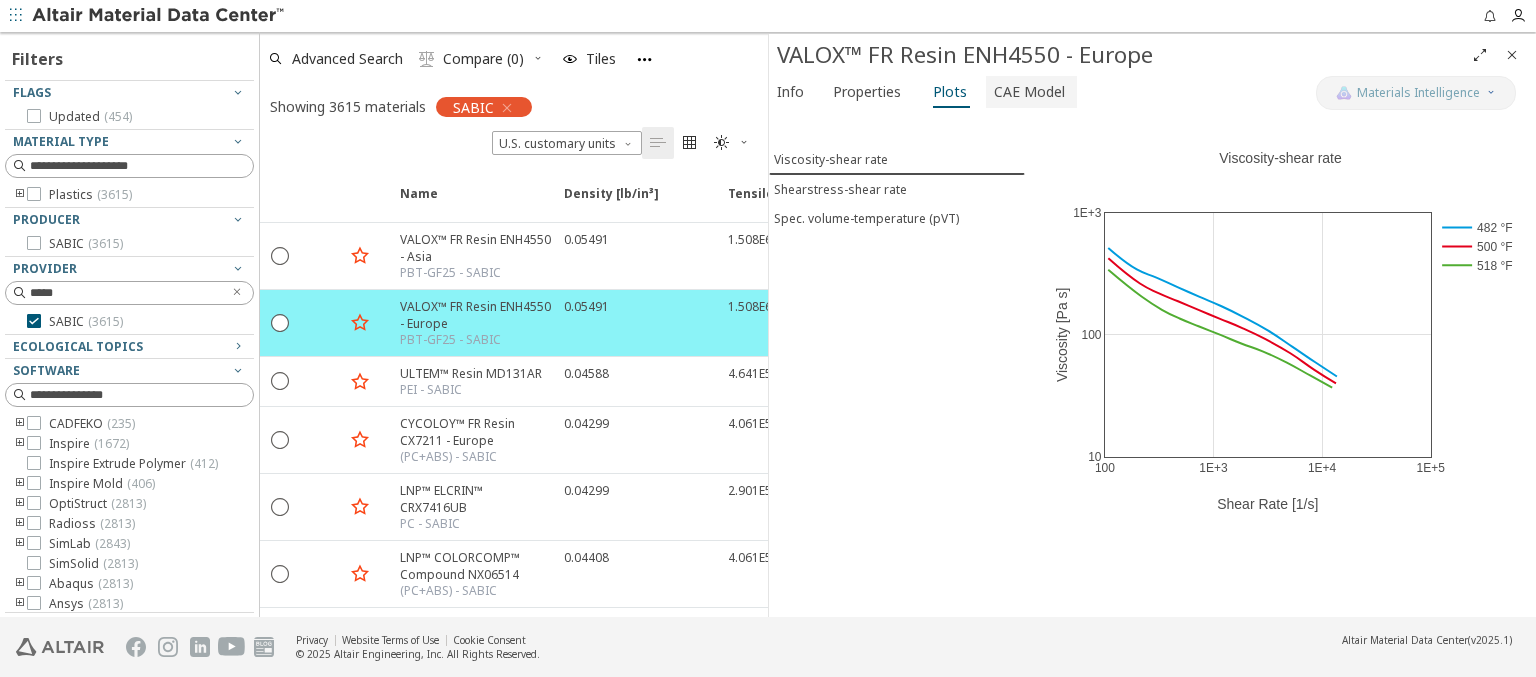 click on "CAE Model" at bounding box center [1029, 92] 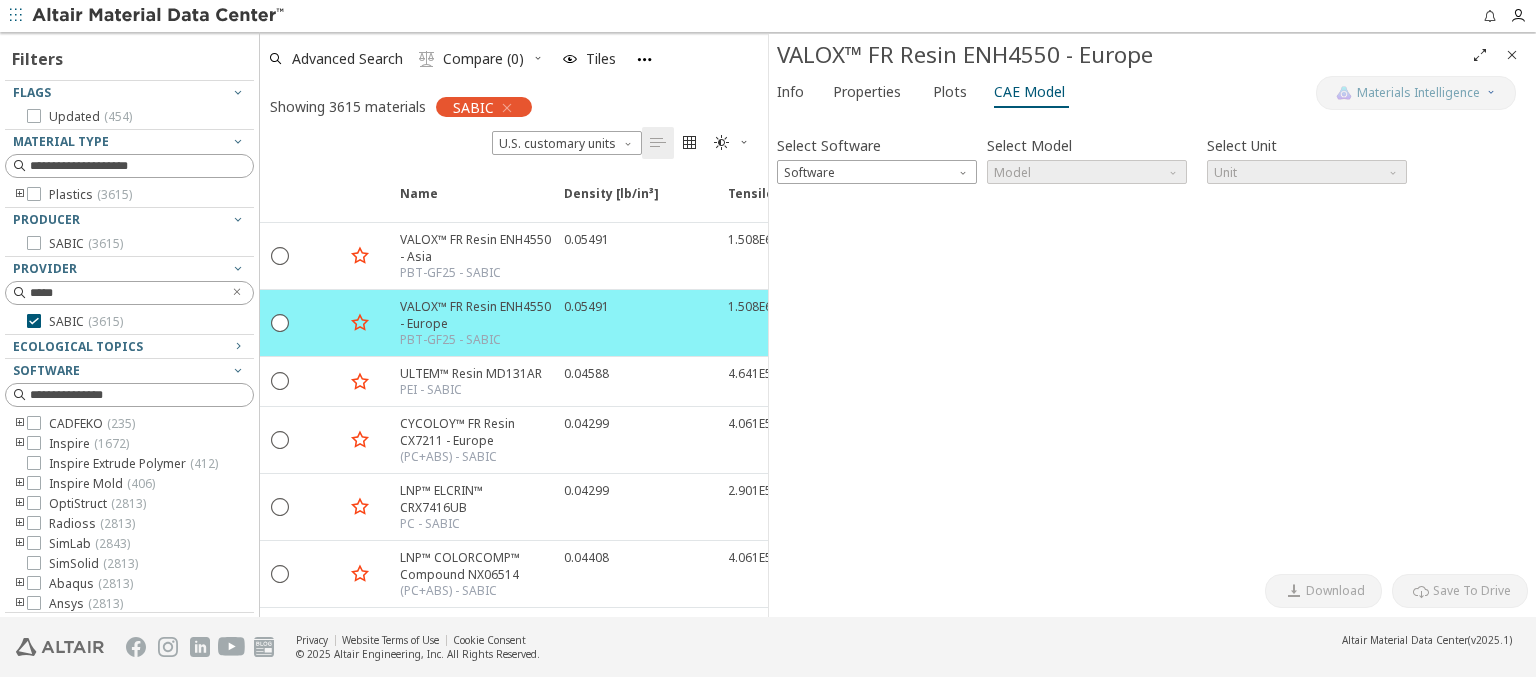 click at bounding box center (1512, 55) 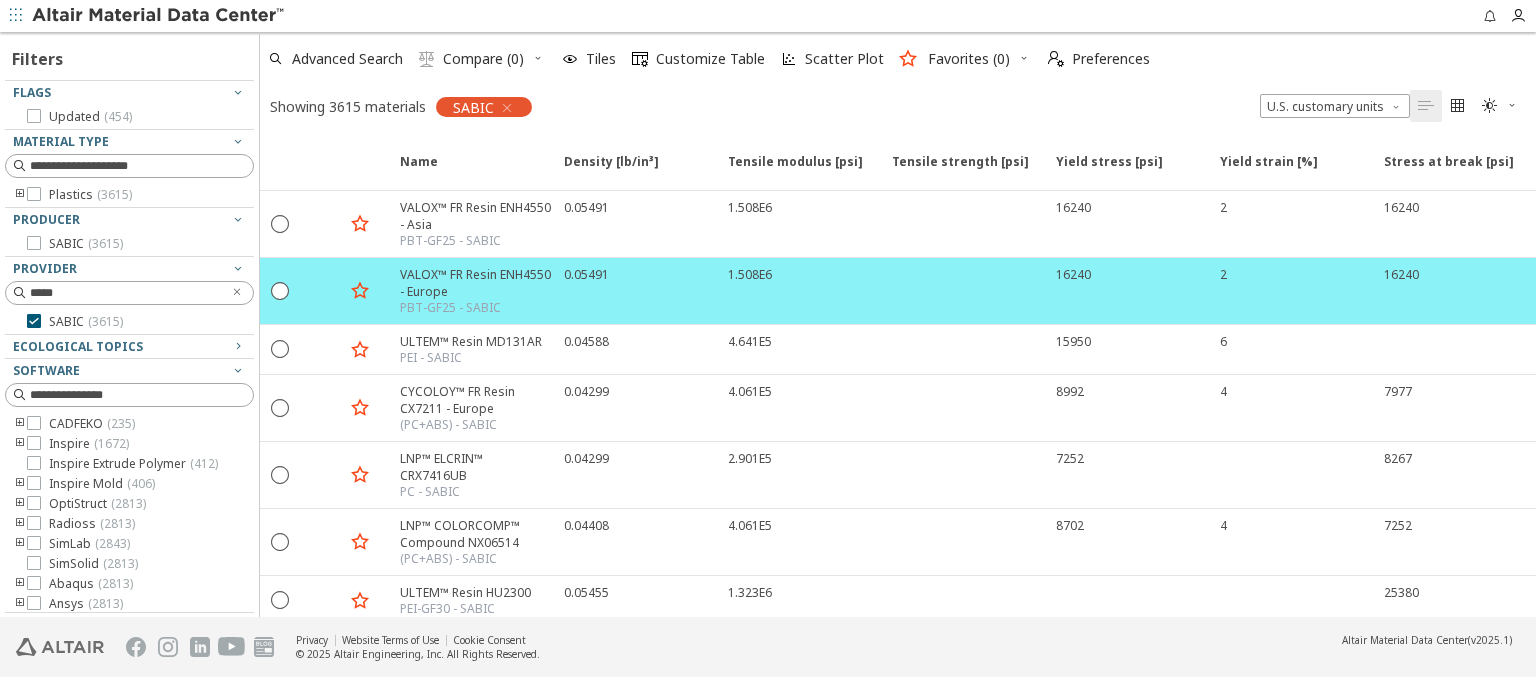 click on "Clear All Filters" at bounding box center (129, 15) 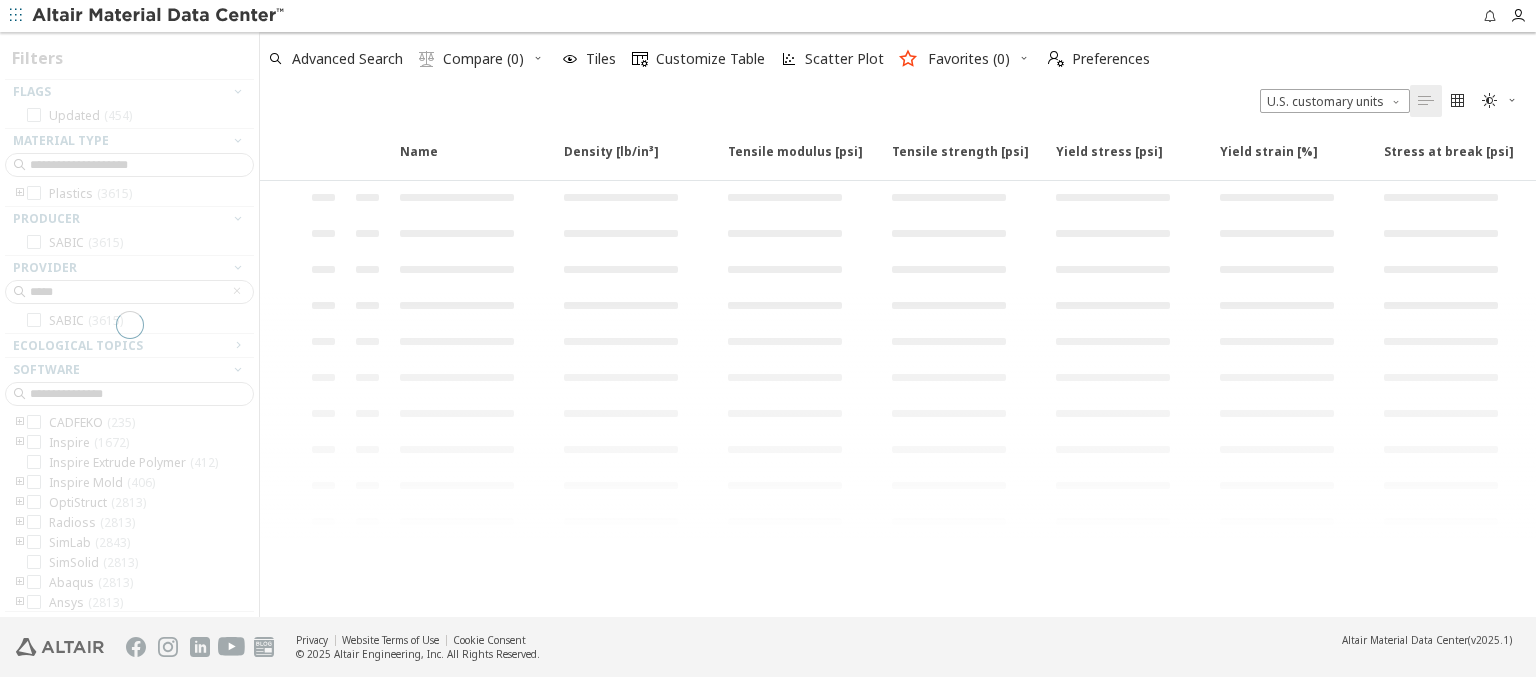scroll, scrollTop: 9, scrollLeft: 0, axis: vertical 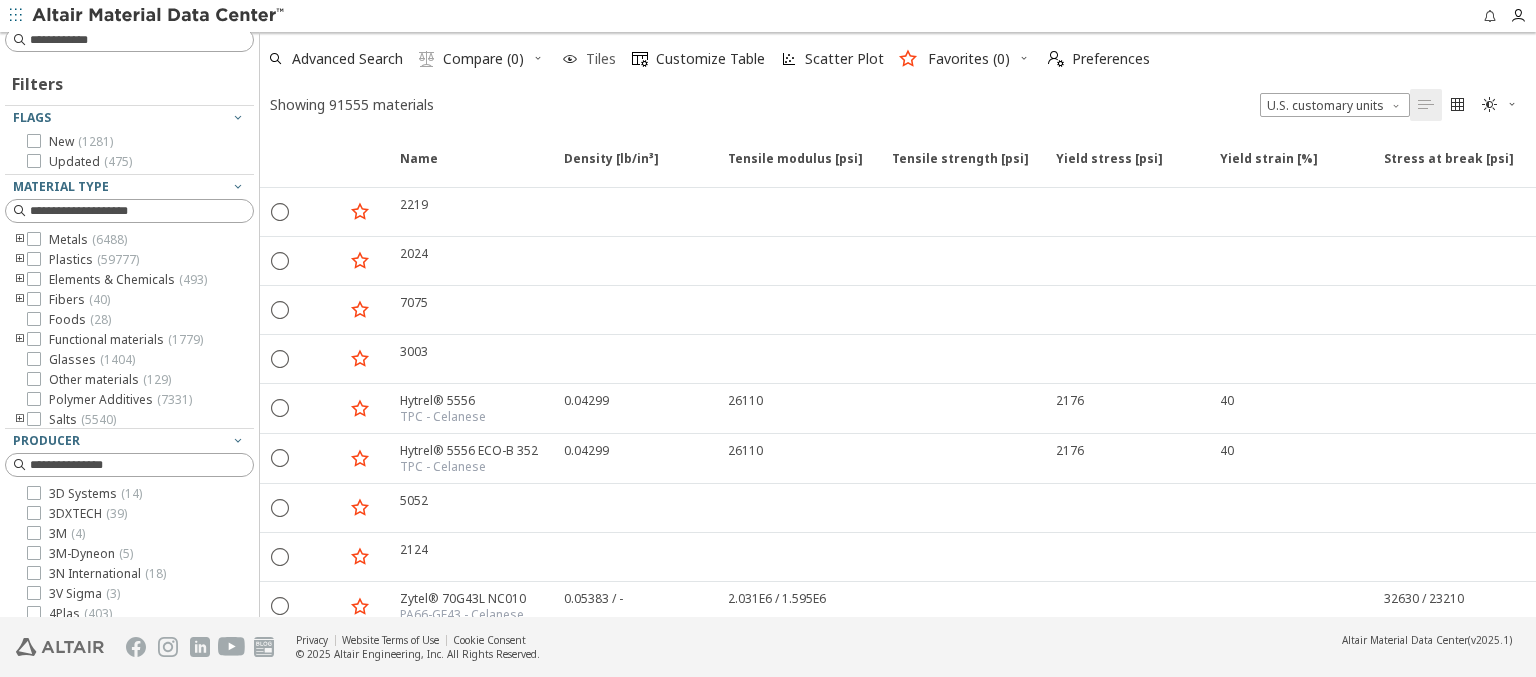 click at bounding box center (570, 59) 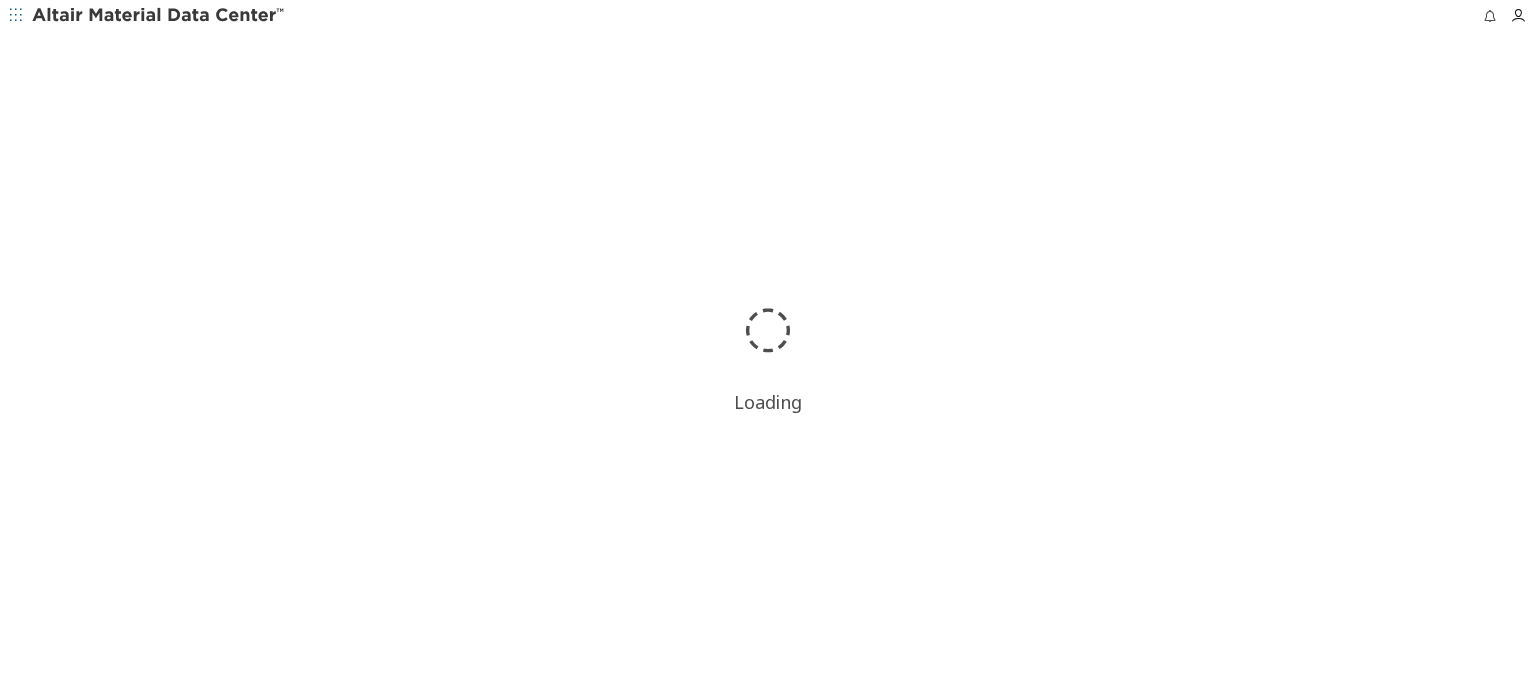 scroll, scrollTop: 0, scrollLeft: 0, axis: both 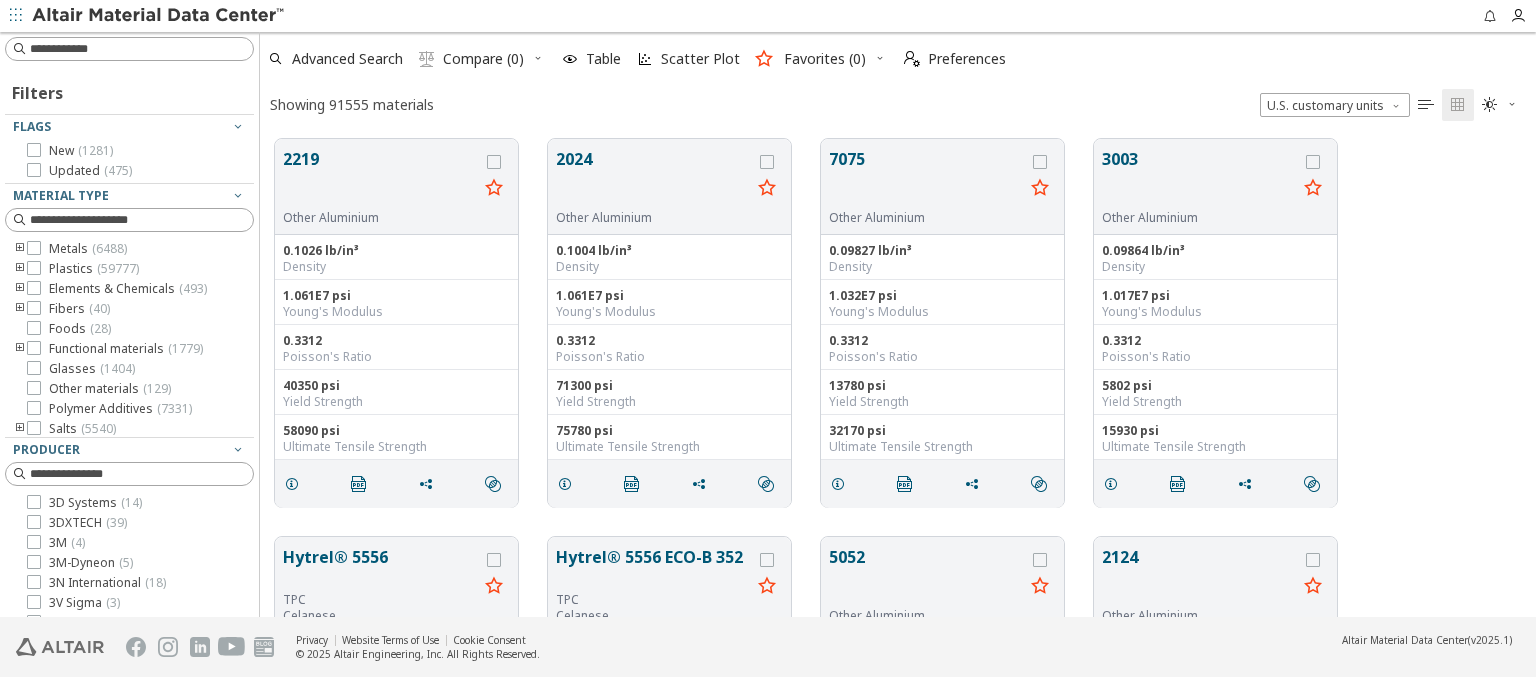 click at bounding box center [238, 683] 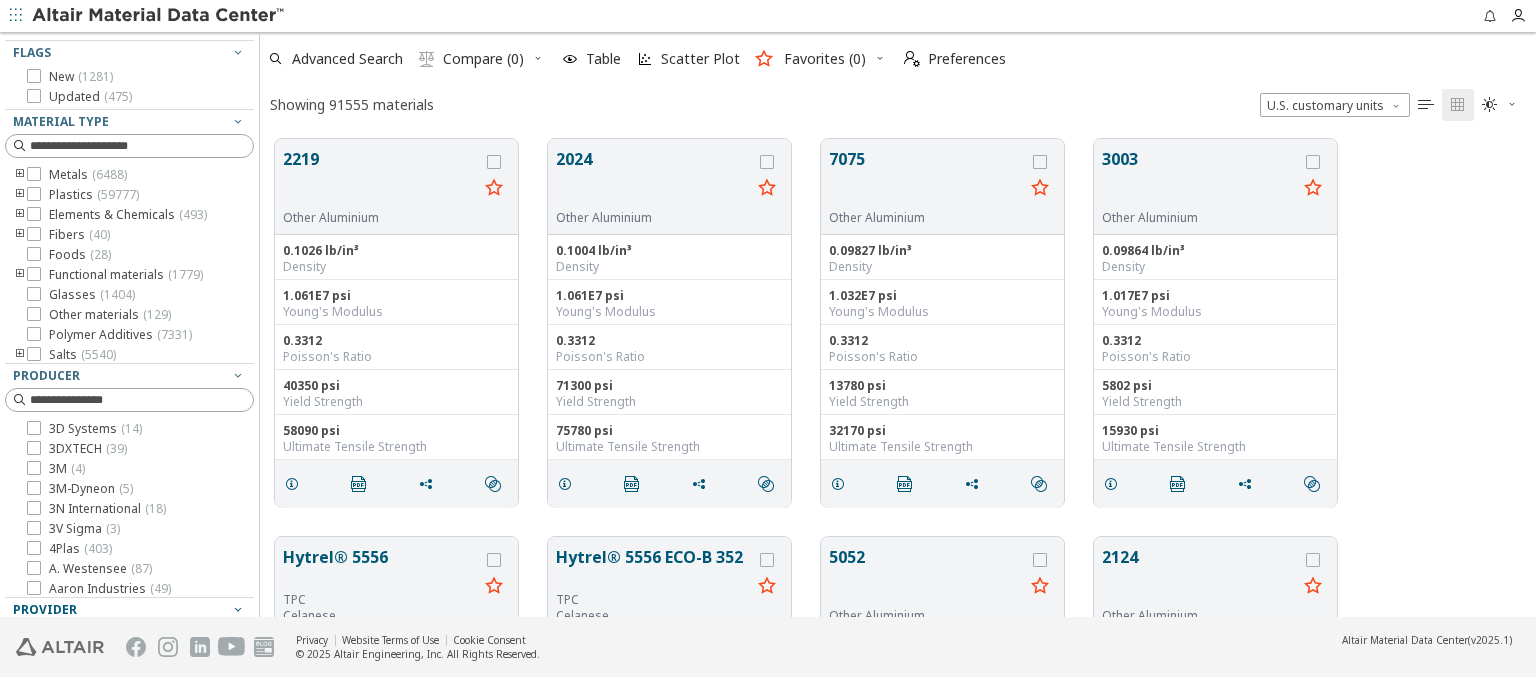 scroll, scrollTop: 383, scrollLeft: 0, axis: vertical 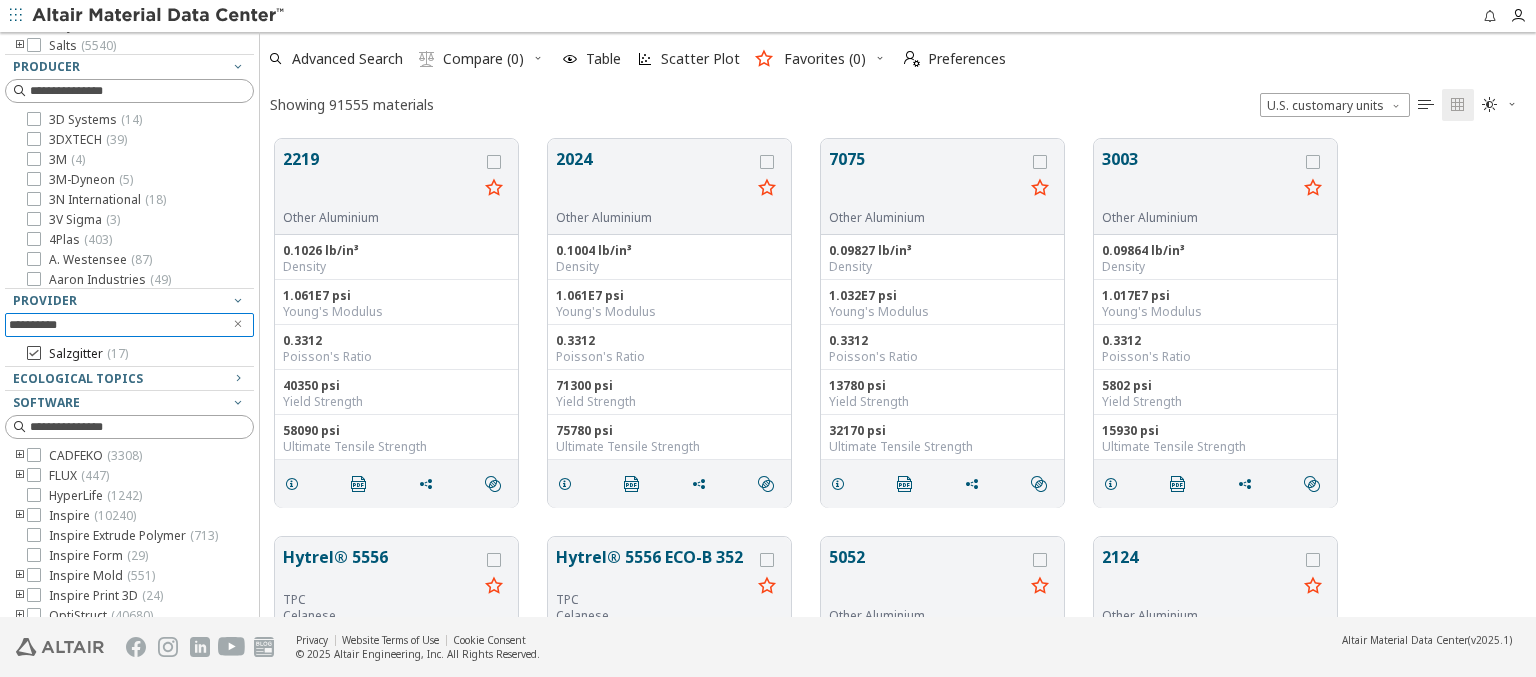 type on "**********" 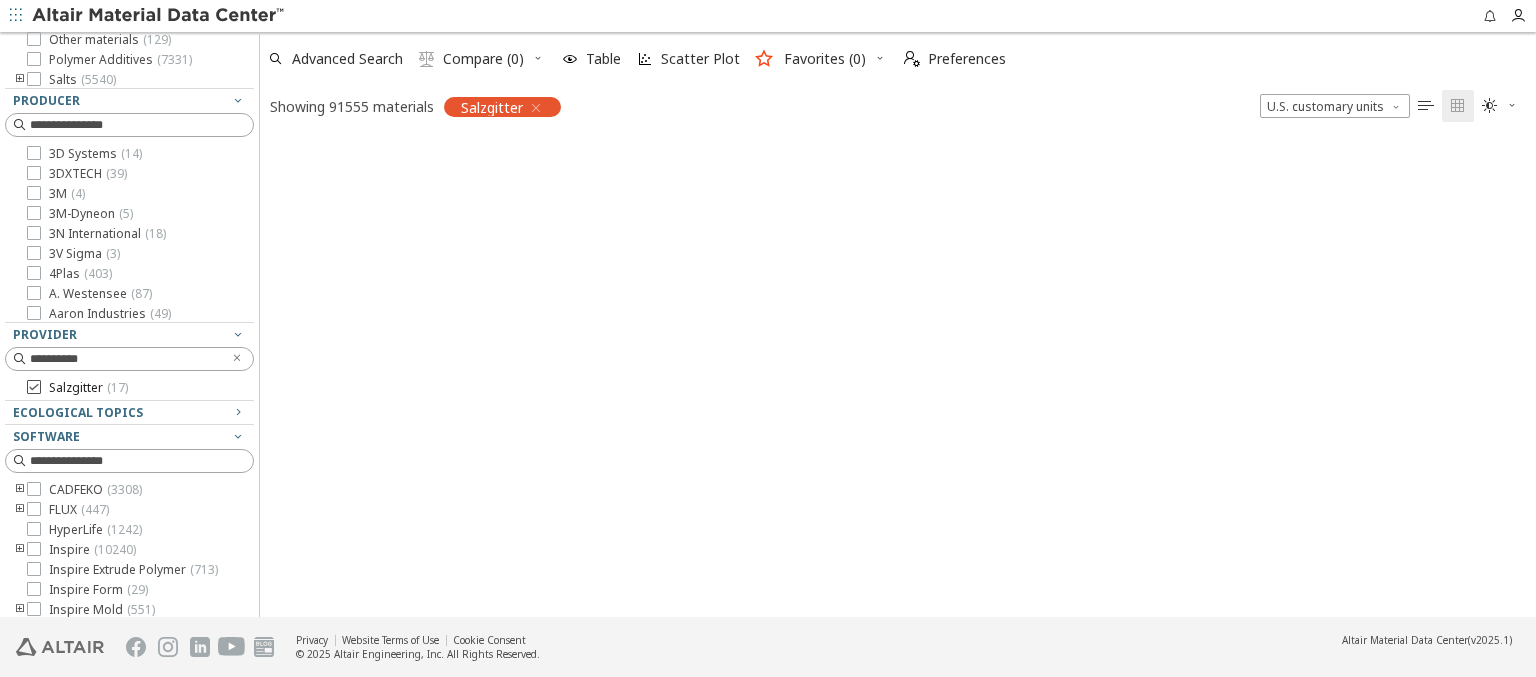 scroll, scrollTop: 475, scrollLeft: 1260, axis: both 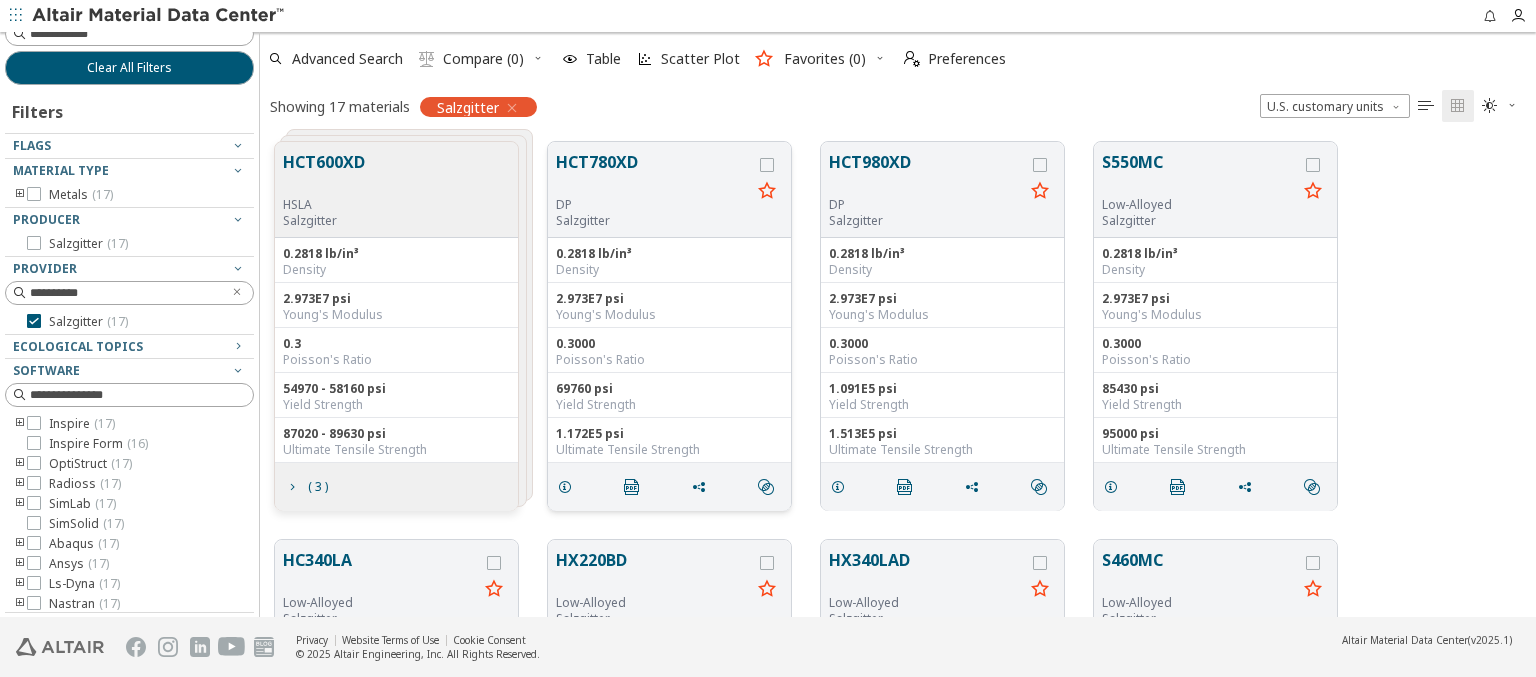click on "HCT780XD" at bounding box center (653, 173) 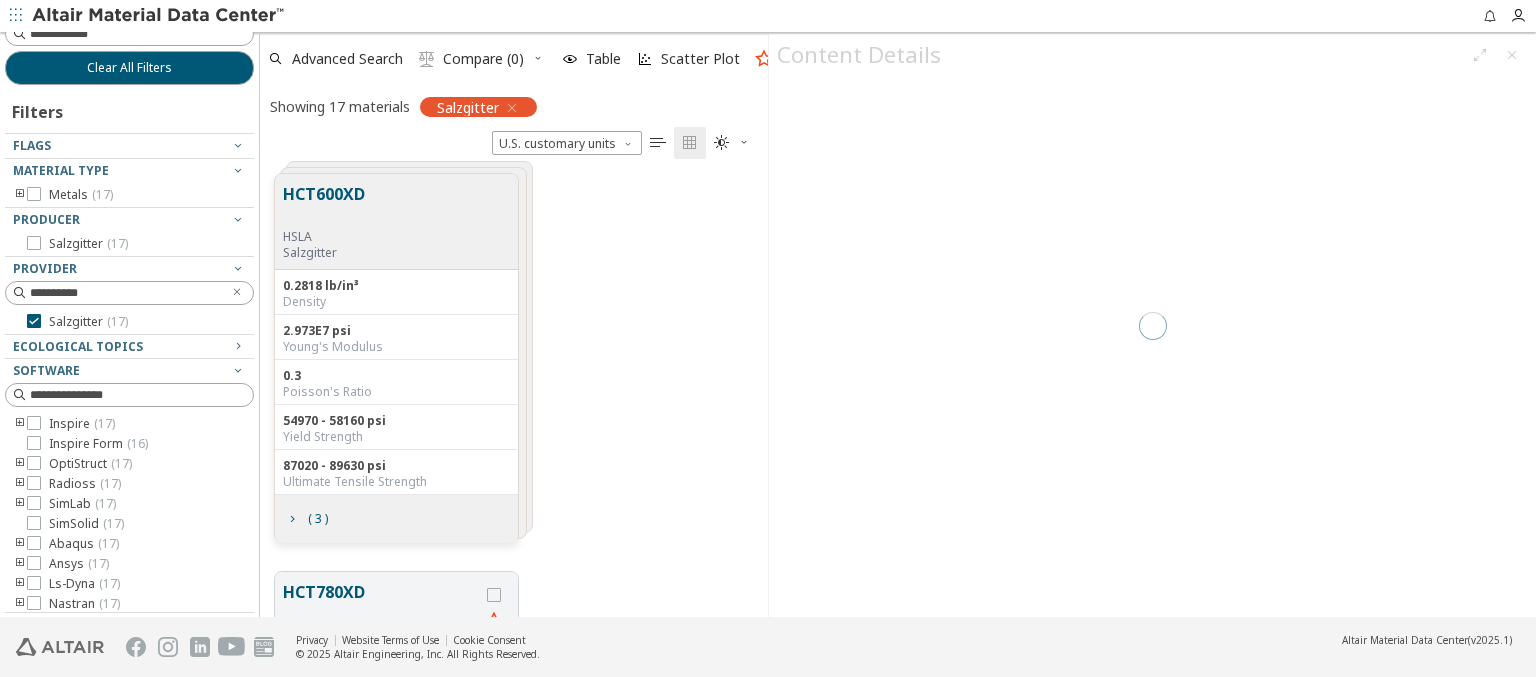 scroll, scrollTop: 443, scrollLeft: 492, axis: both 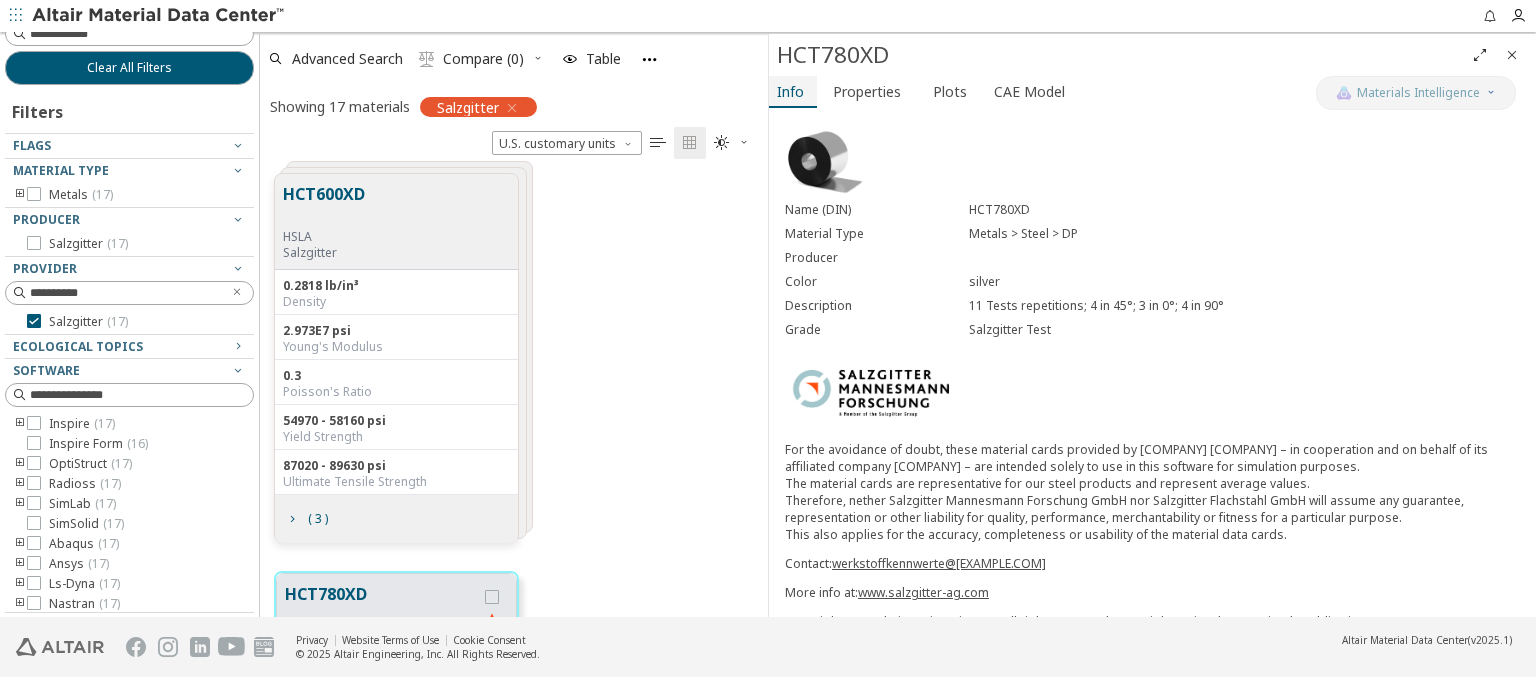 click on "Info" at bounding box center [790, 92] 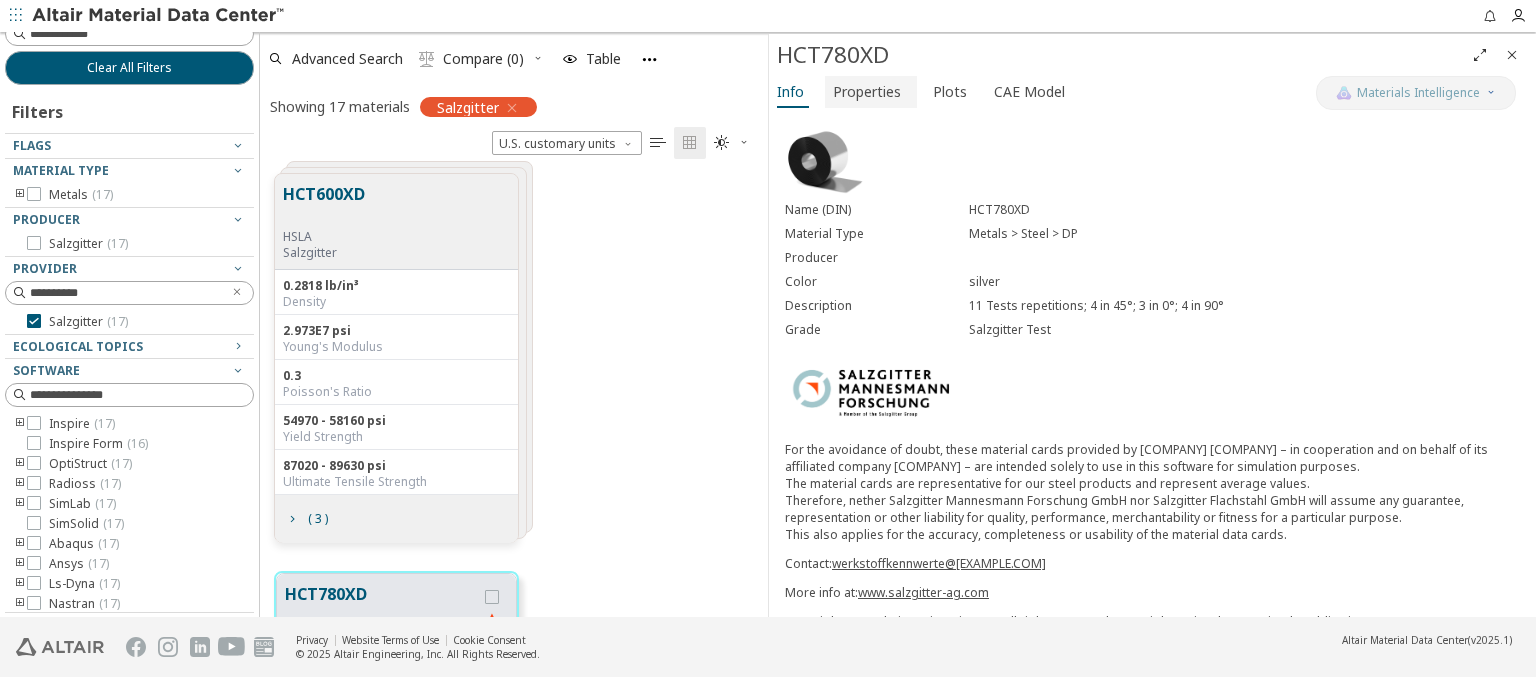 click on "Properties" at bounding box center [867, 92] 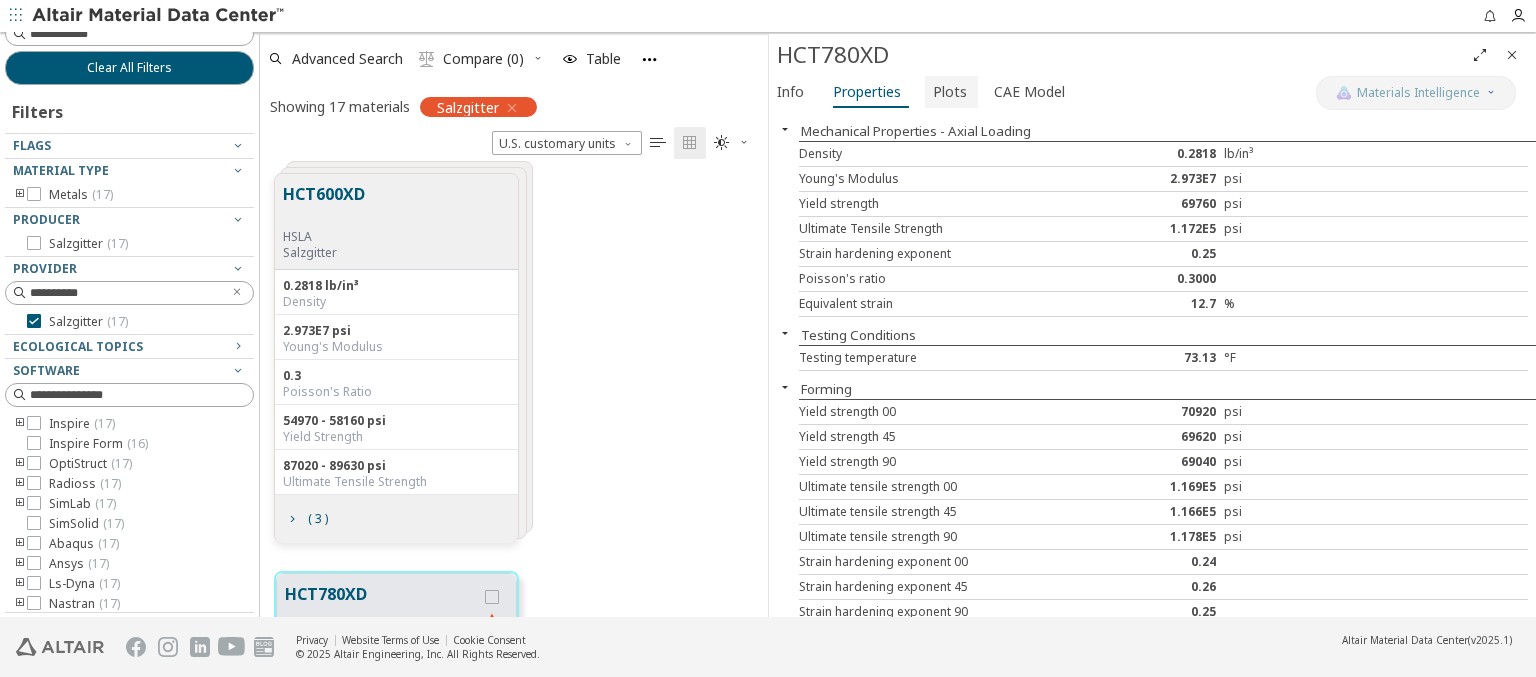 click on "Plots" at bounding box center [950, 92] 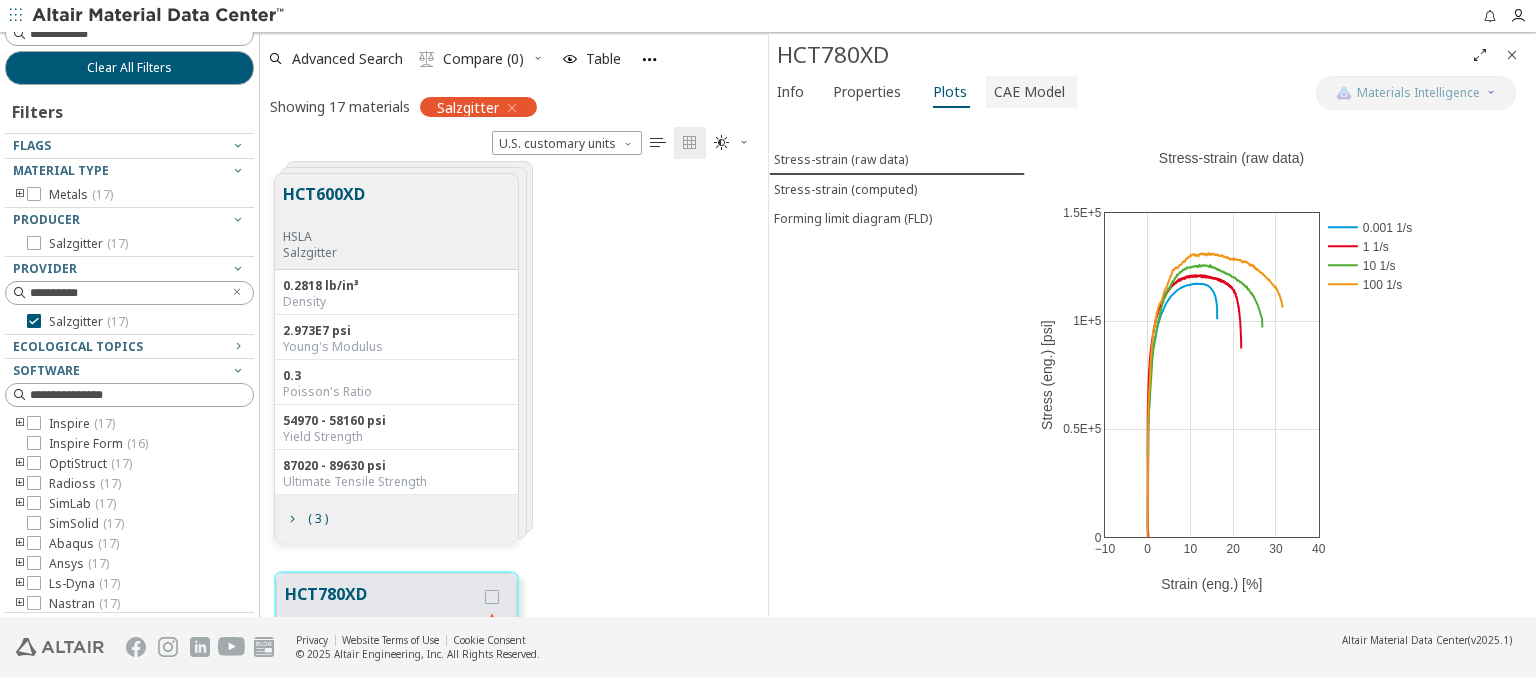 click on "CAE Model" at bounding box center (1029, 92) 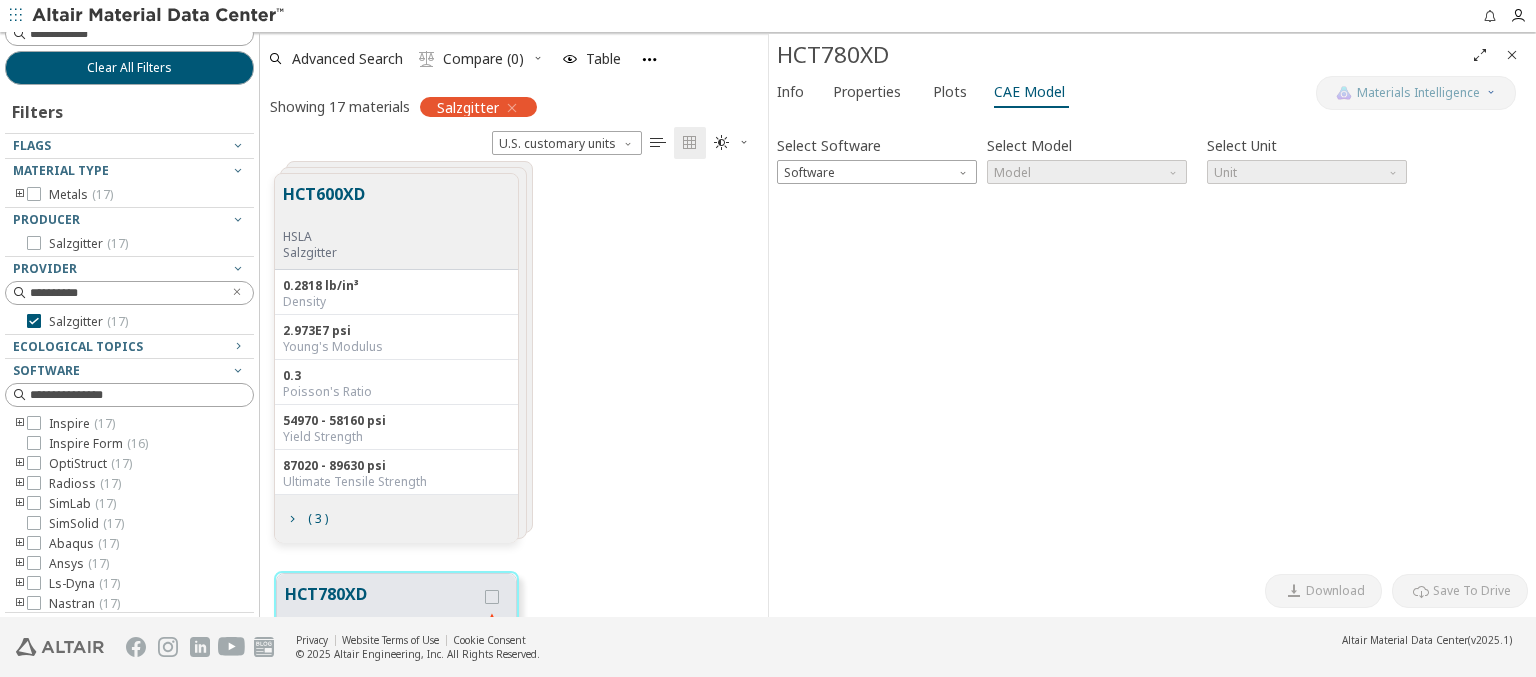 click at bounding box center (1512, 55) 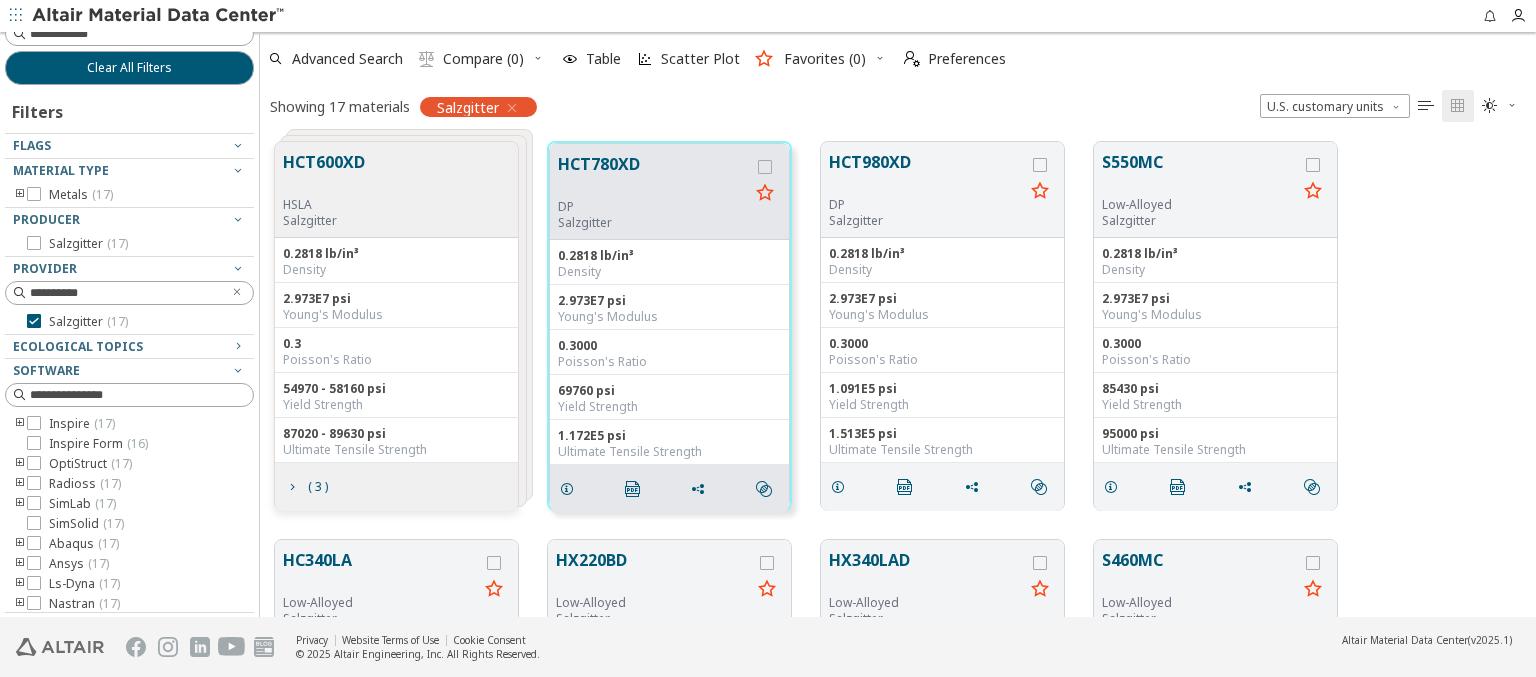 scroll, scrollTop: 16, scrollLeft: 16, axis: both 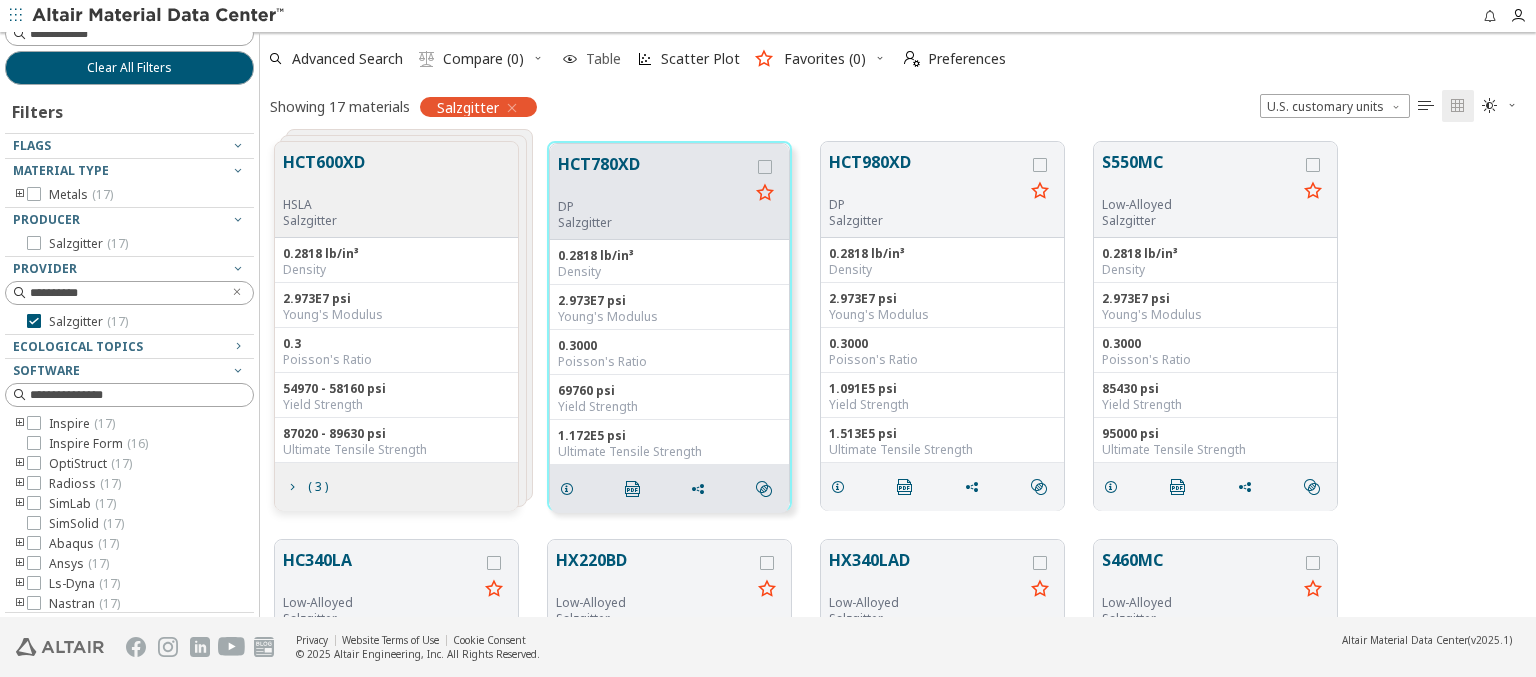 click at bounding box center (570, 59) 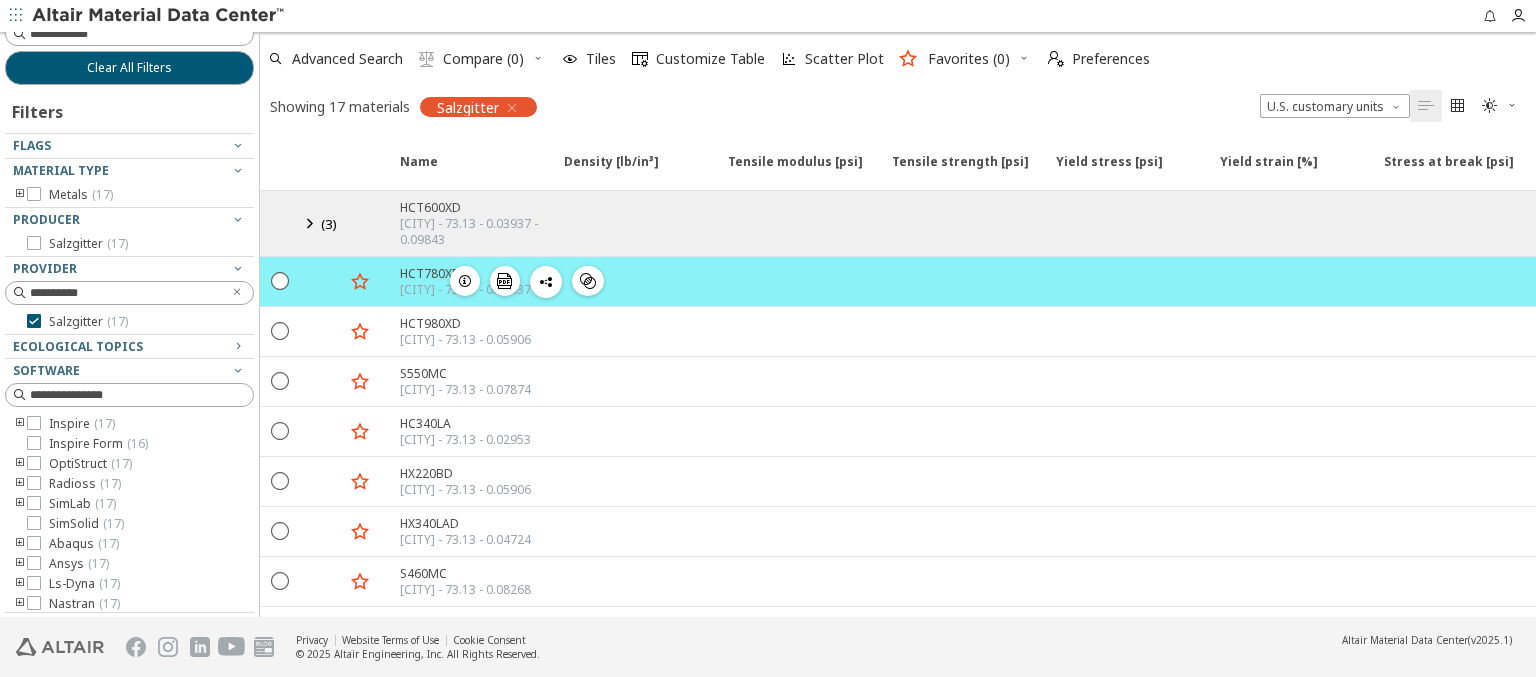click at bounding box center [962, 281] 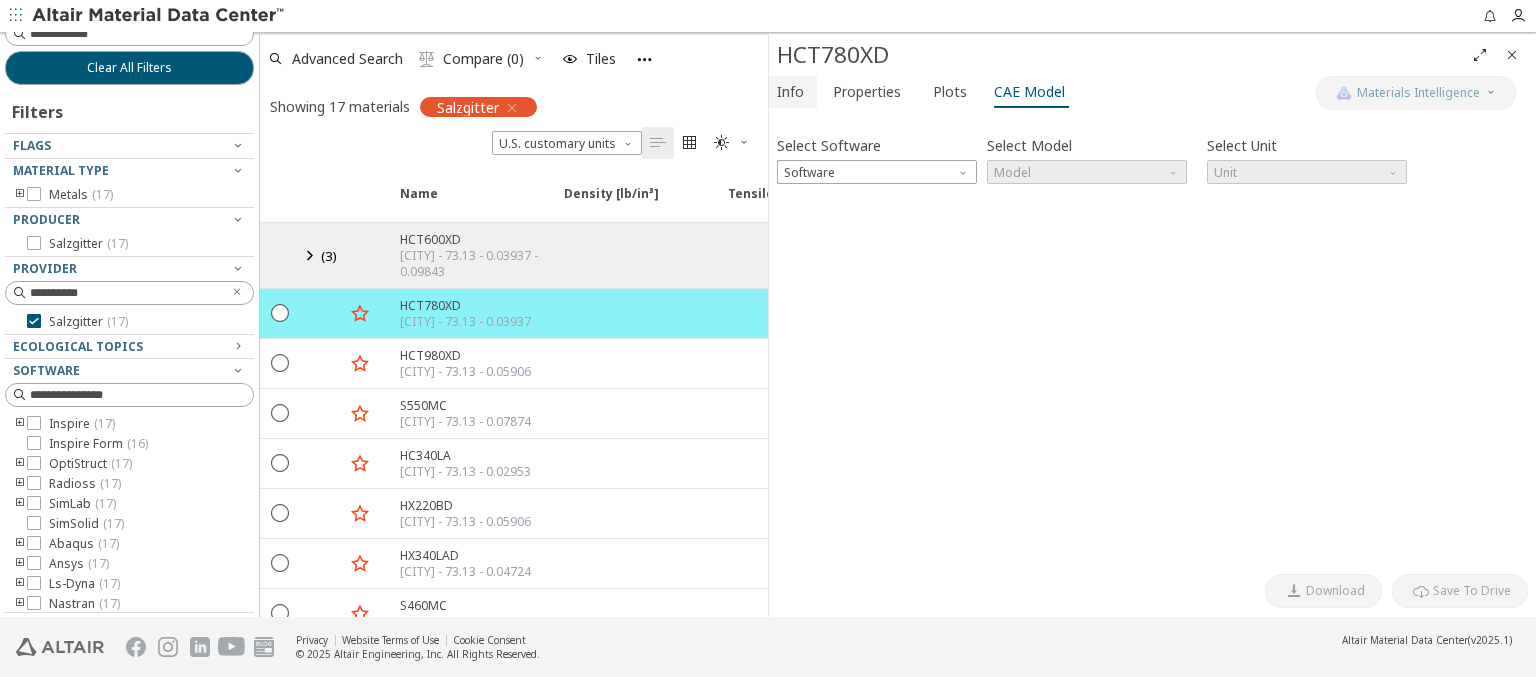 click on "Info" at bounding box center [790, 92] 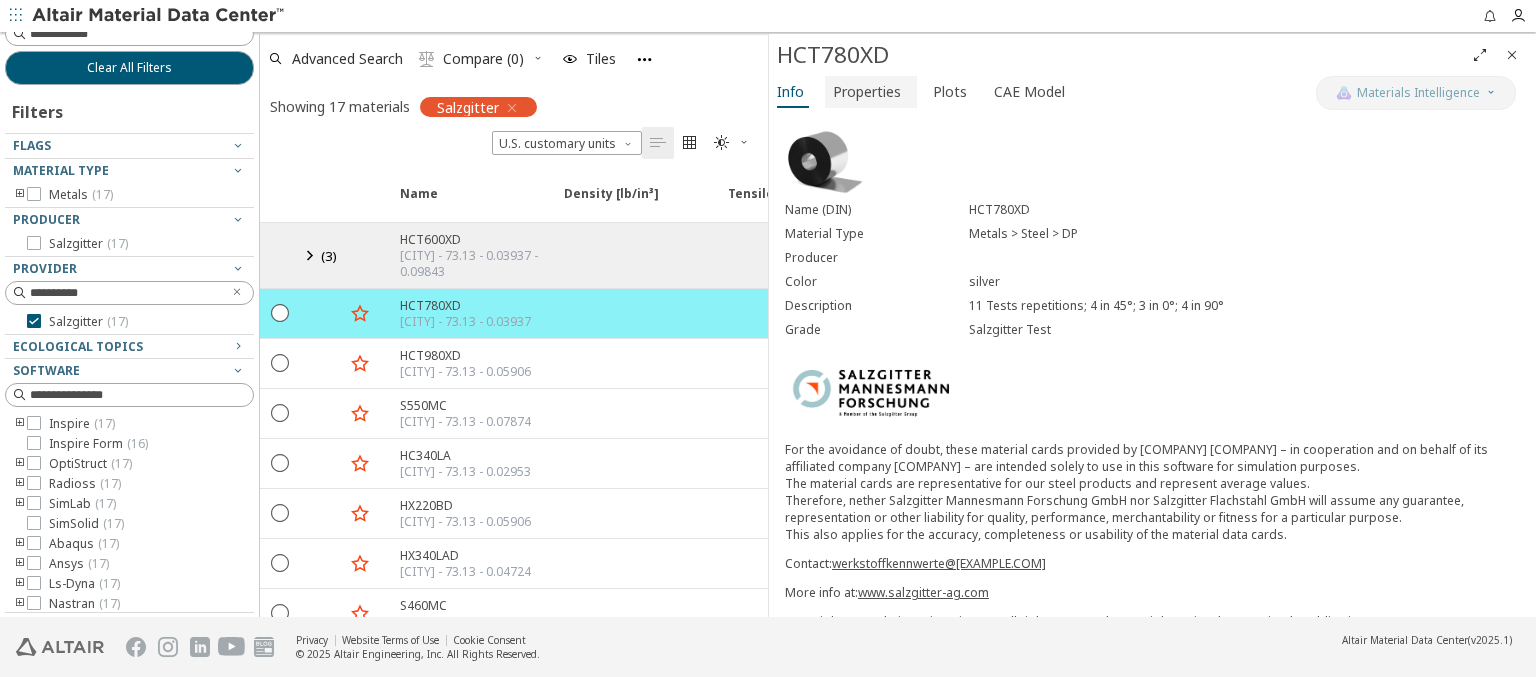 click on "Properties" at bounding box center [867, 92] 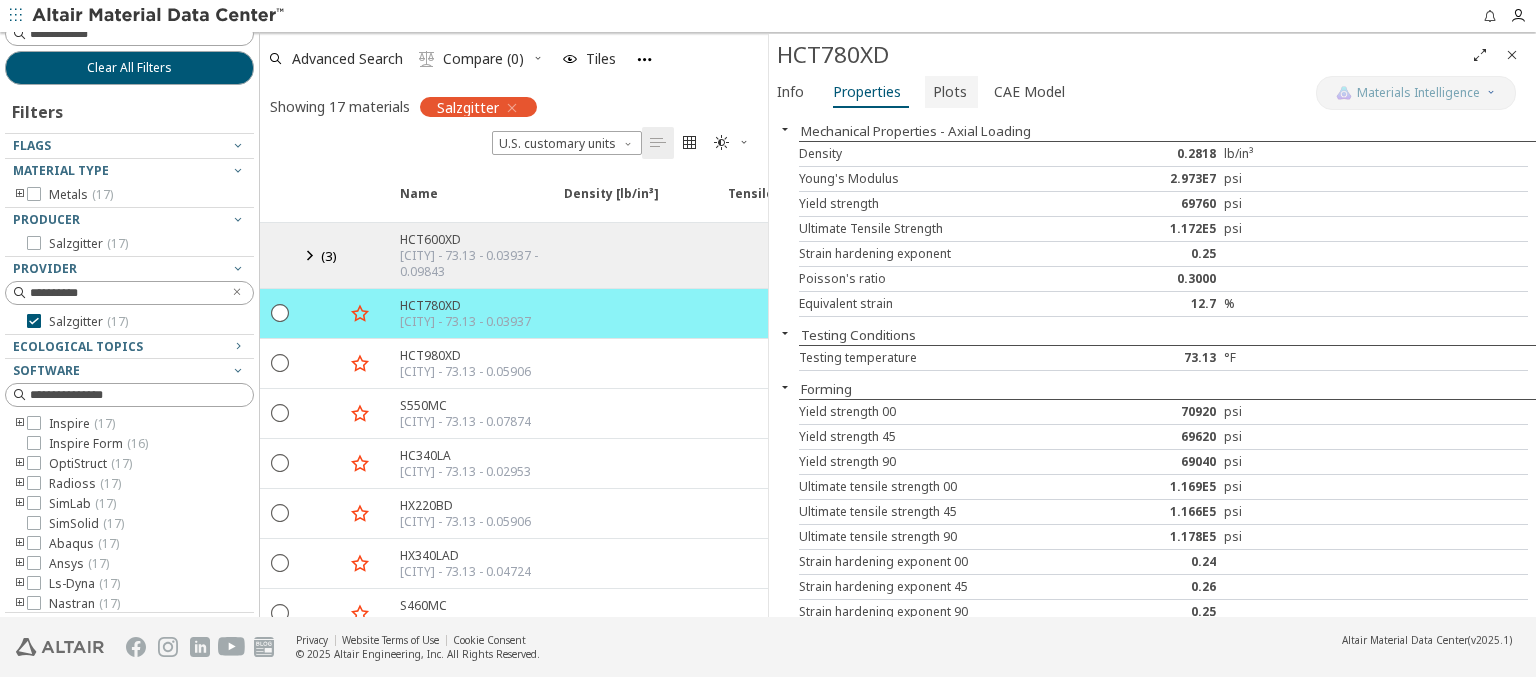 click on "Plots" at bounding box center [950, 92] 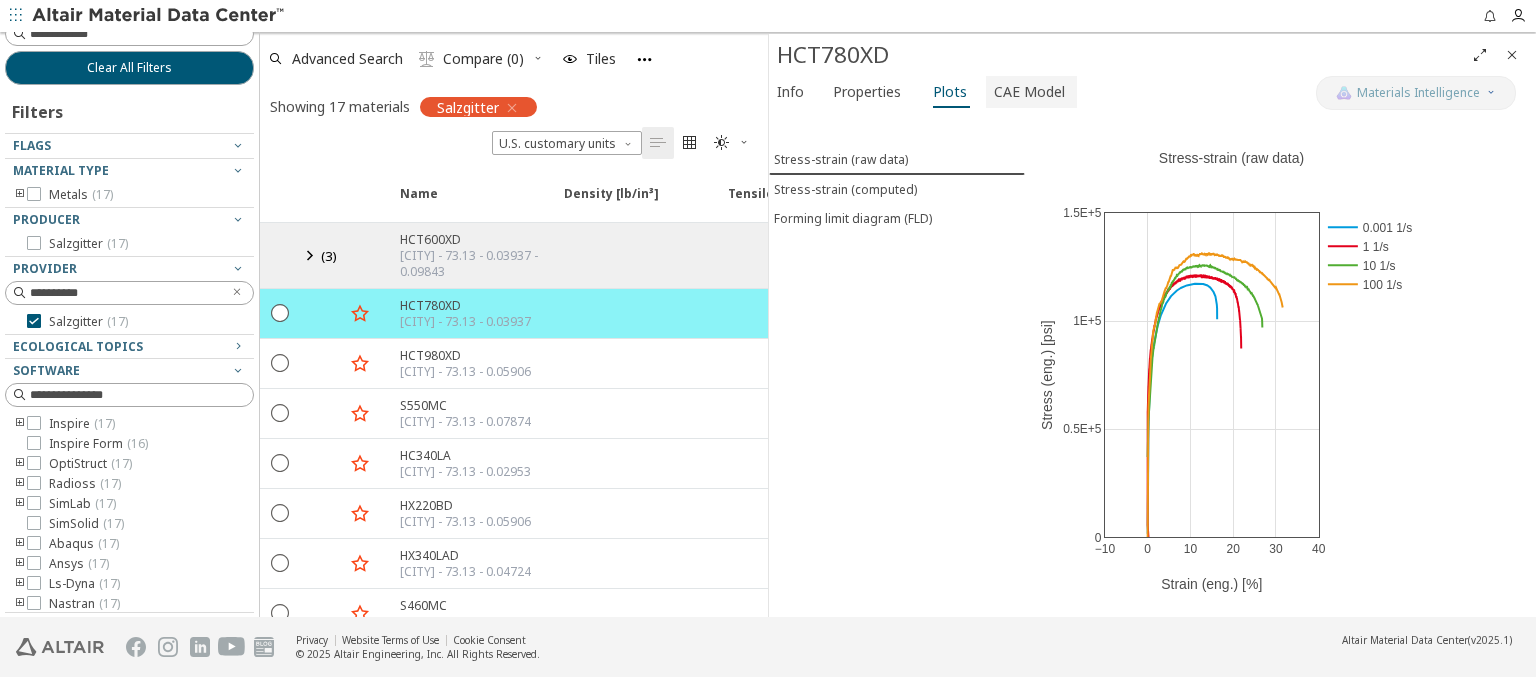 click on "CAE Model" at bounding box center (1029, 92) 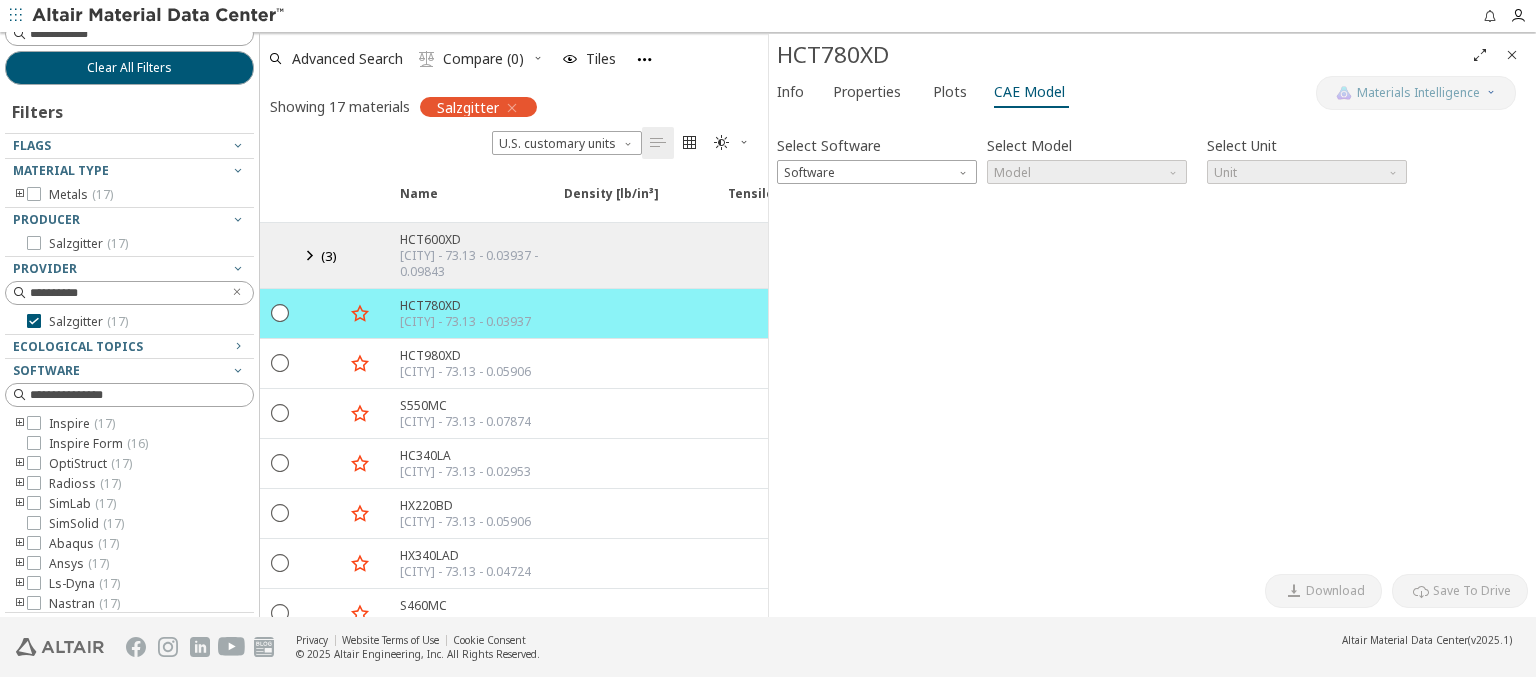 click at bounding box center (1512, 55) 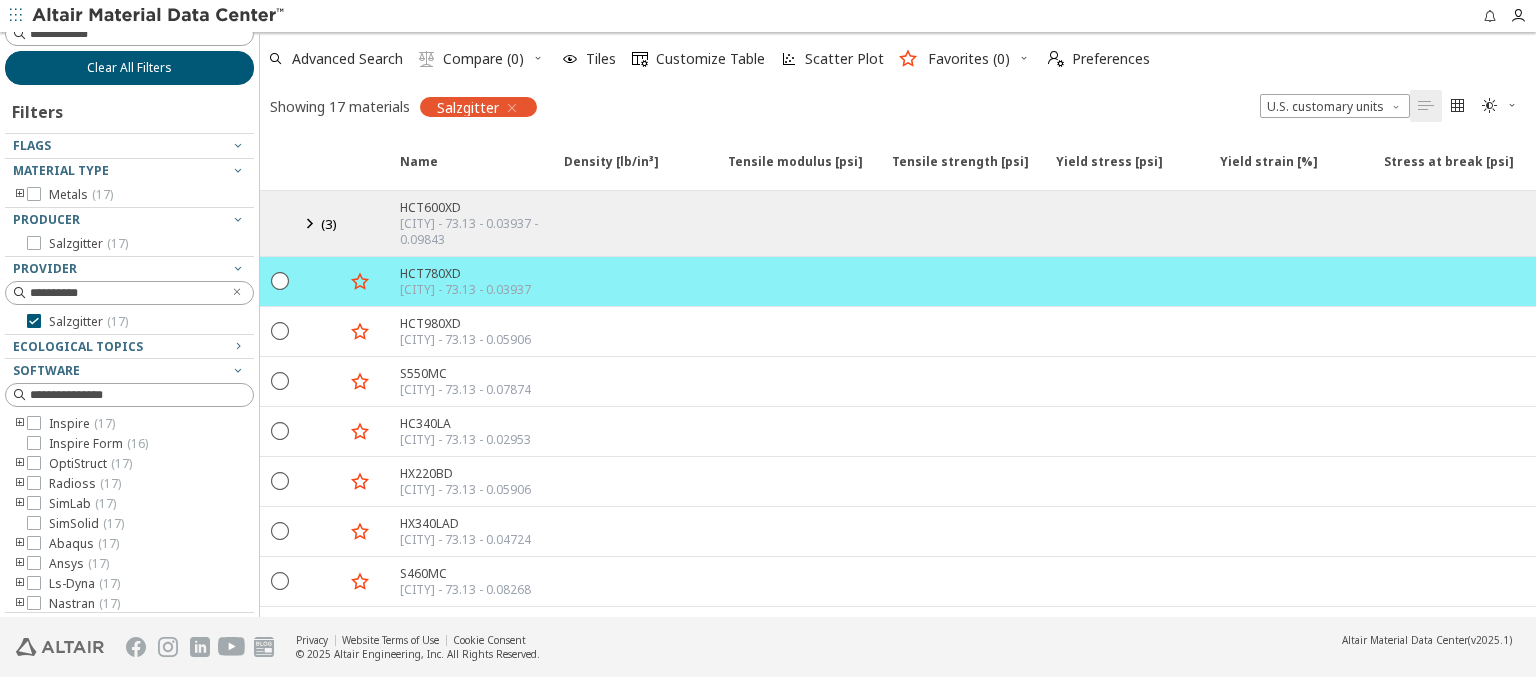 click on "Clear All Filters" at bounding box center (129, 68) 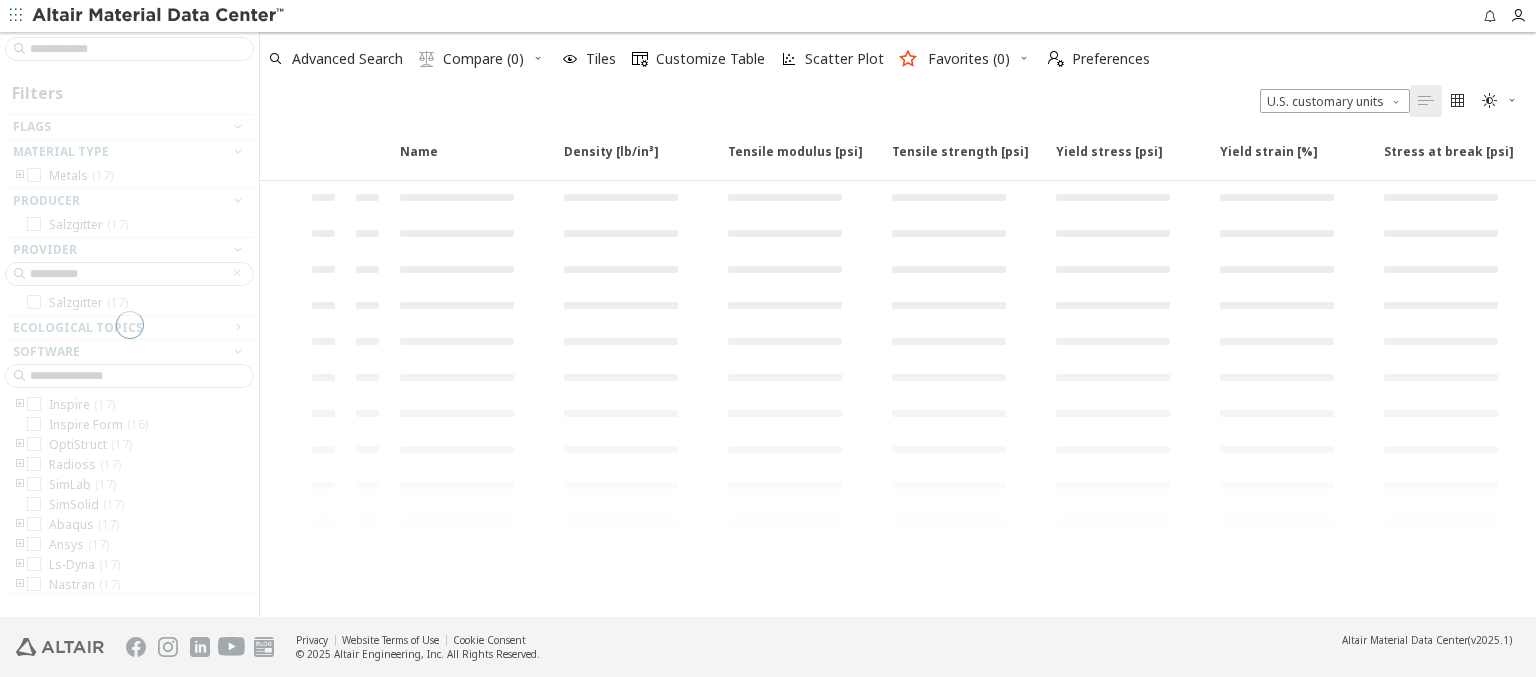 scroll, scrollTop: 0, scrollLeft: 0, axis: both 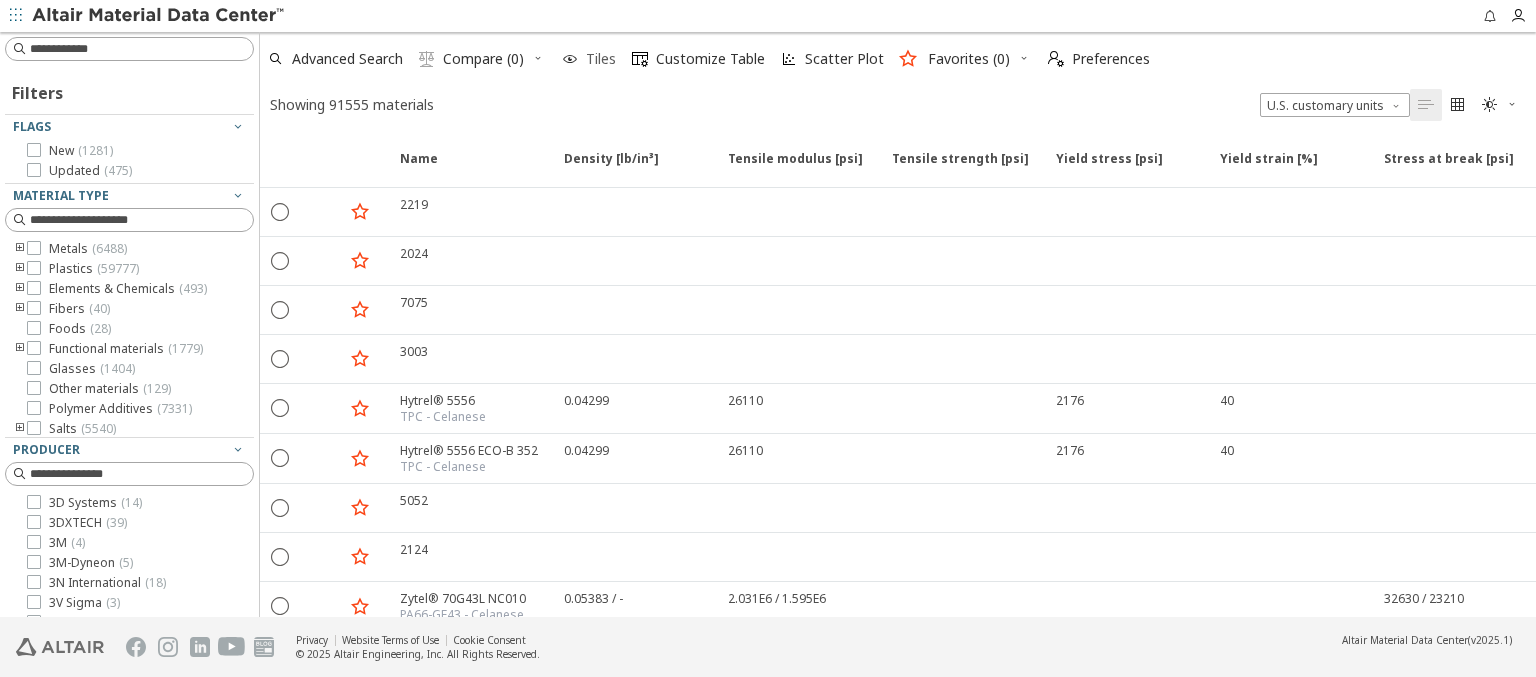 click at bounding box center [570, 59] 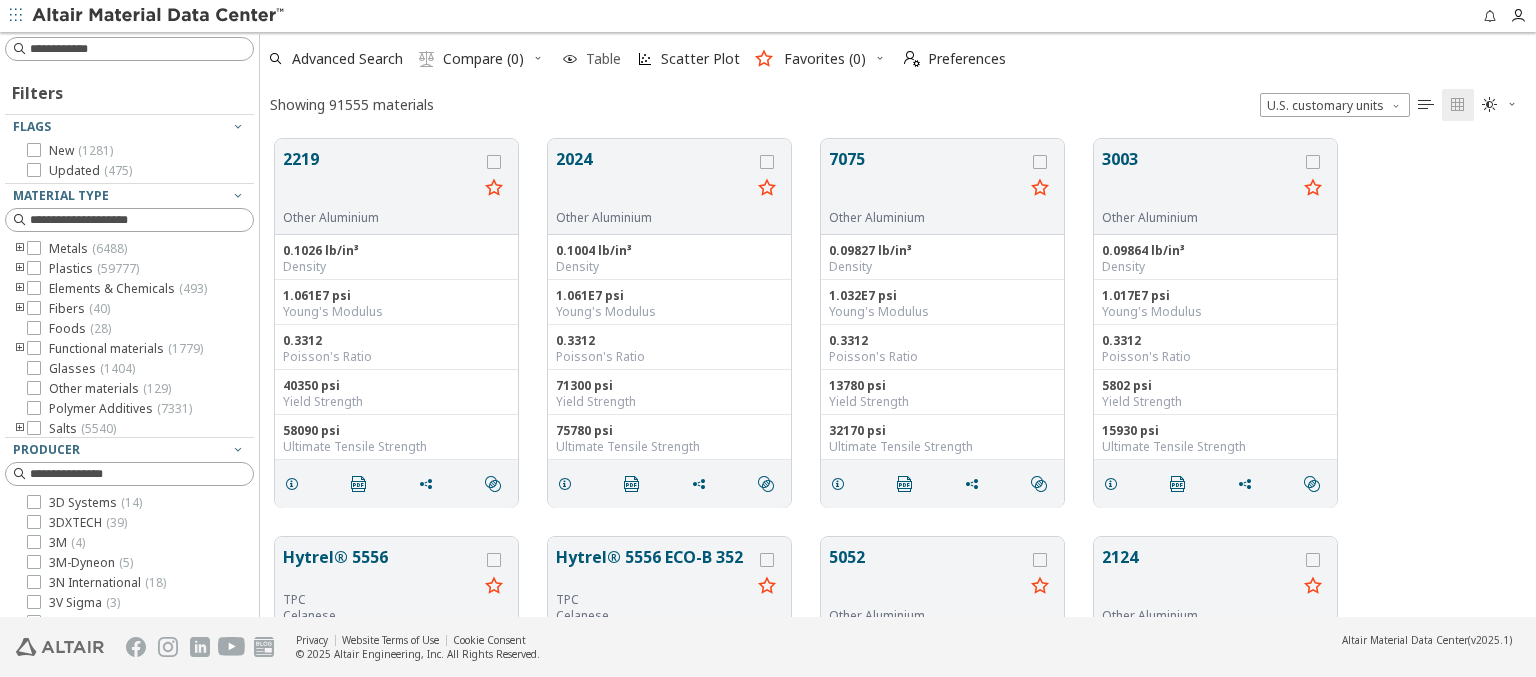 scroll, scrollTop: 16, scrollLeft: 16, axis: both 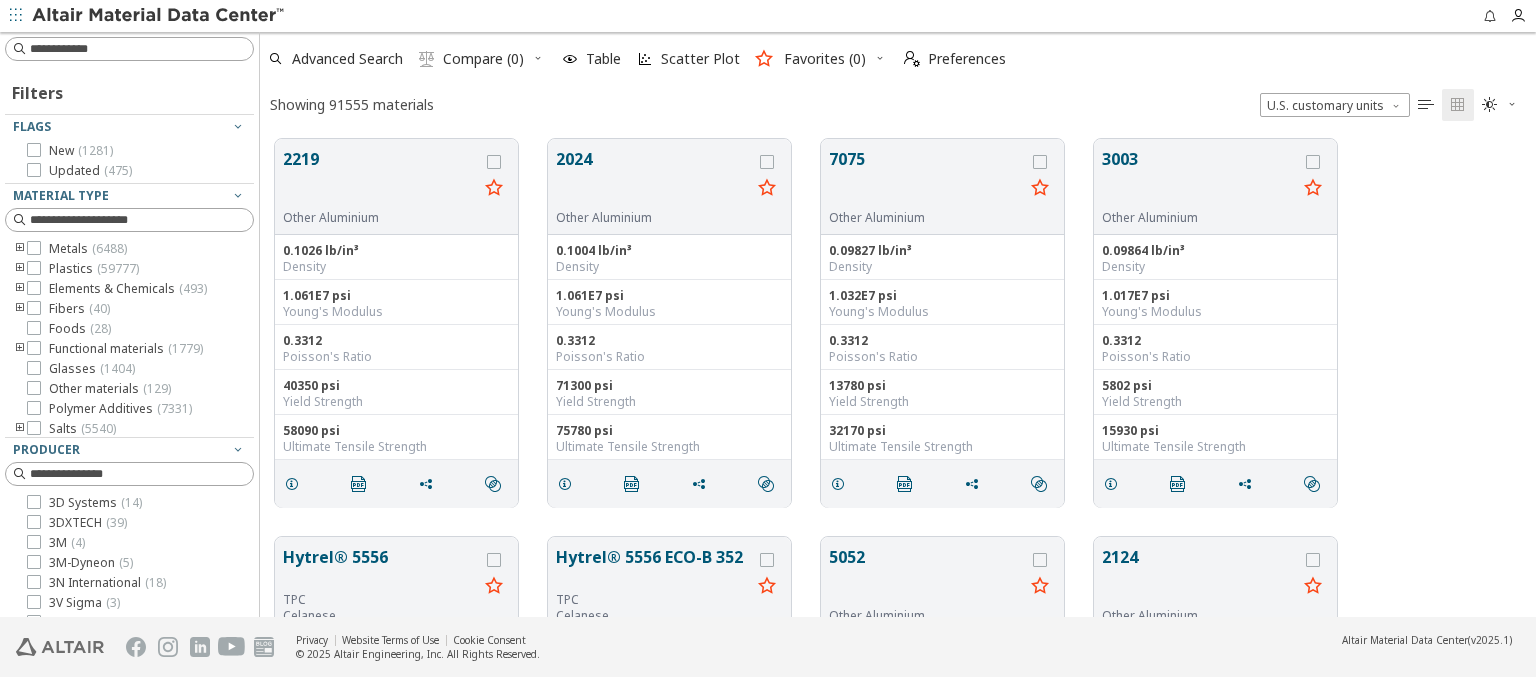 click at bounding box center (159, 16) 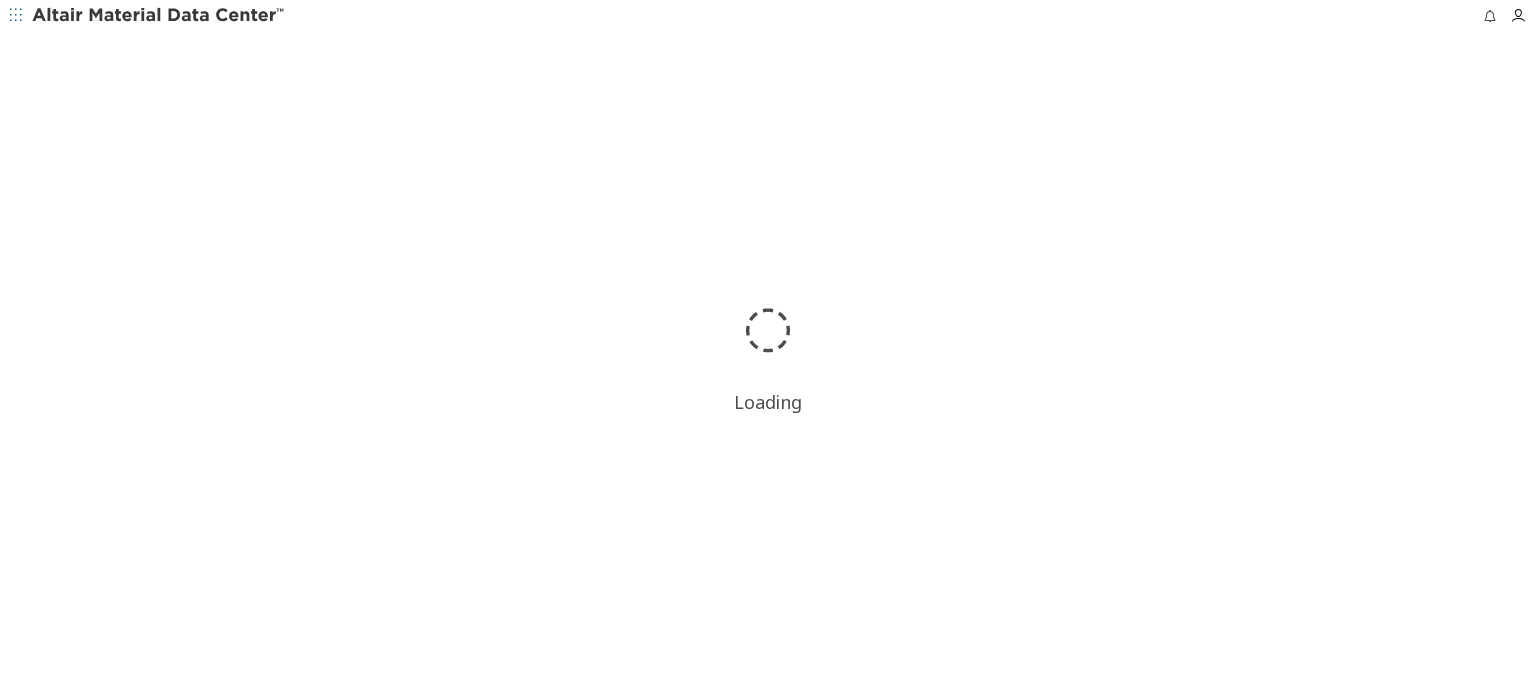 scroll, scrollTop: 0, scrollLeft: 0, axis: both 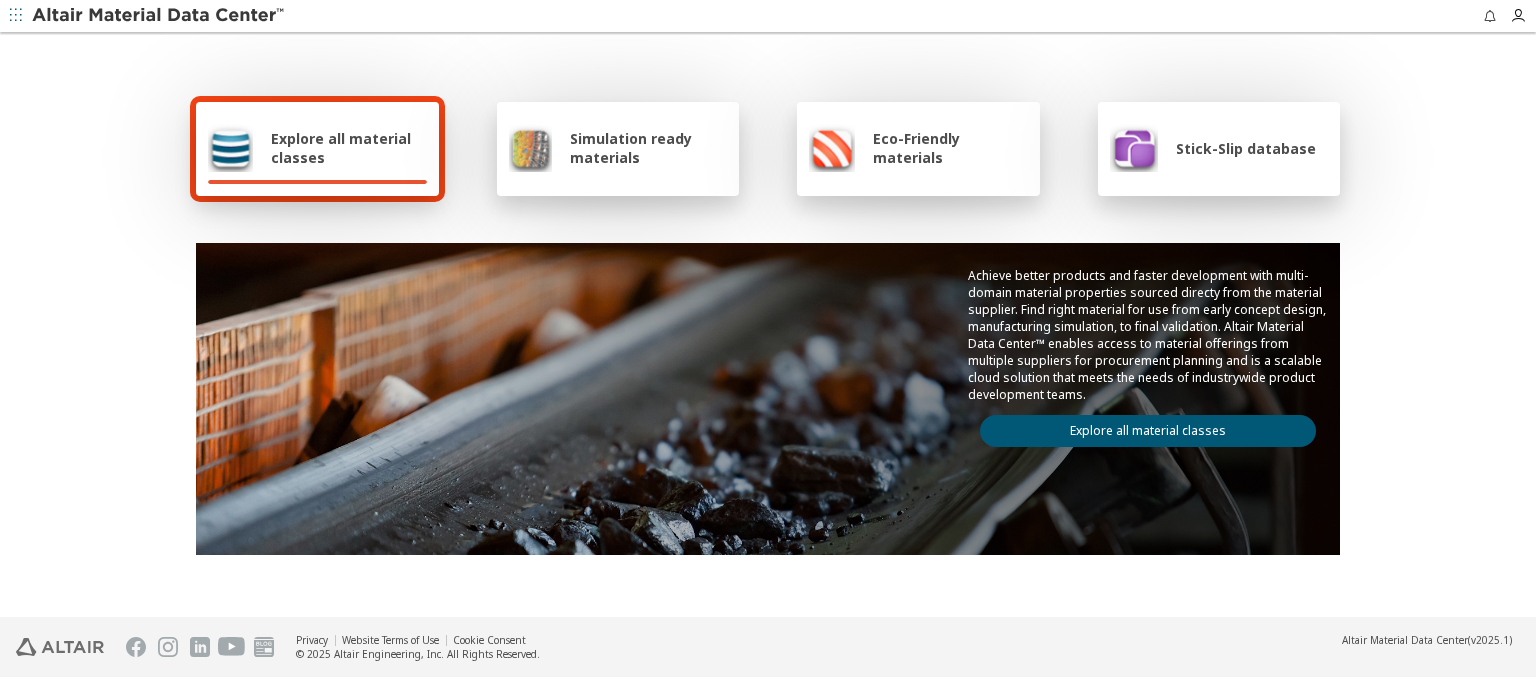 click on "Explore all material classes" at bounding box center (349, 148) 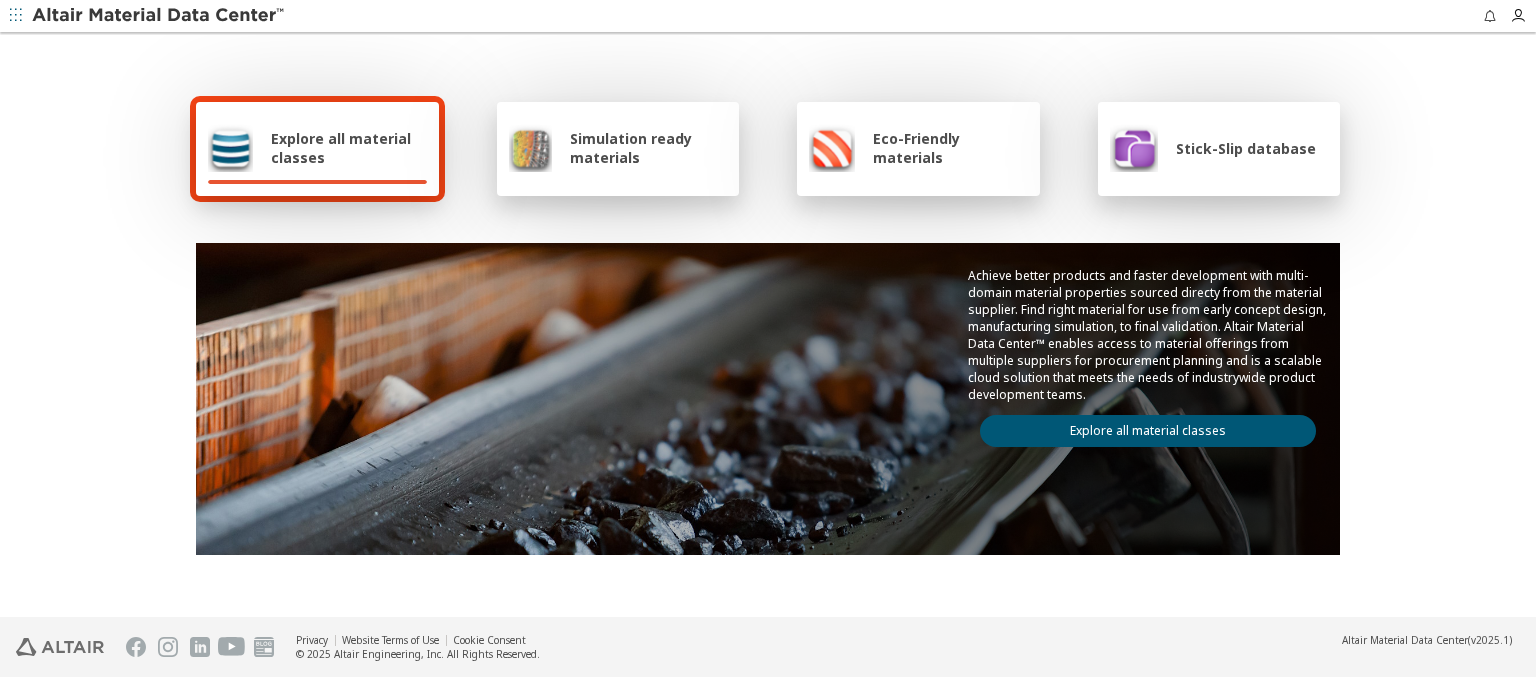 click on "Explore all material classes" at bounding box center [1148, 431] 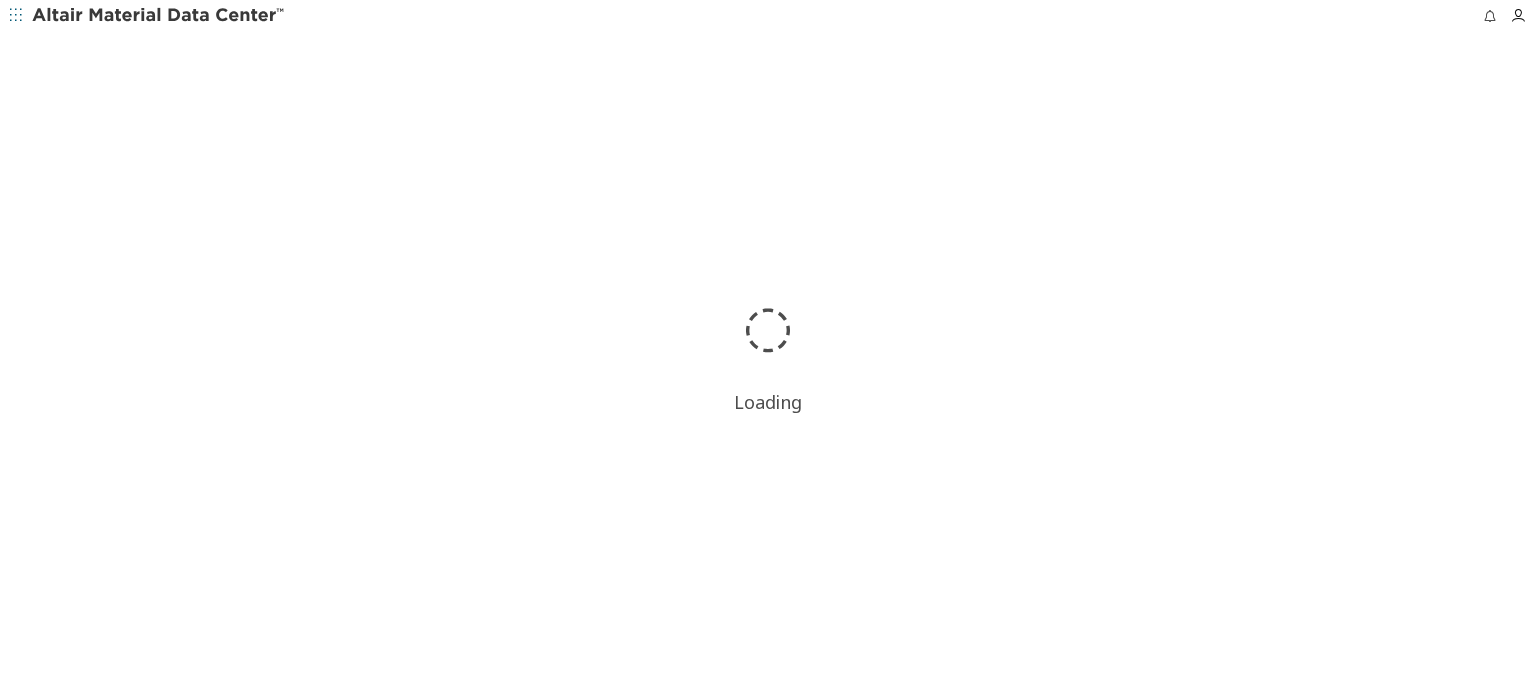 scroll, scrollTop: 0, scrollLeft: 0, axis: both 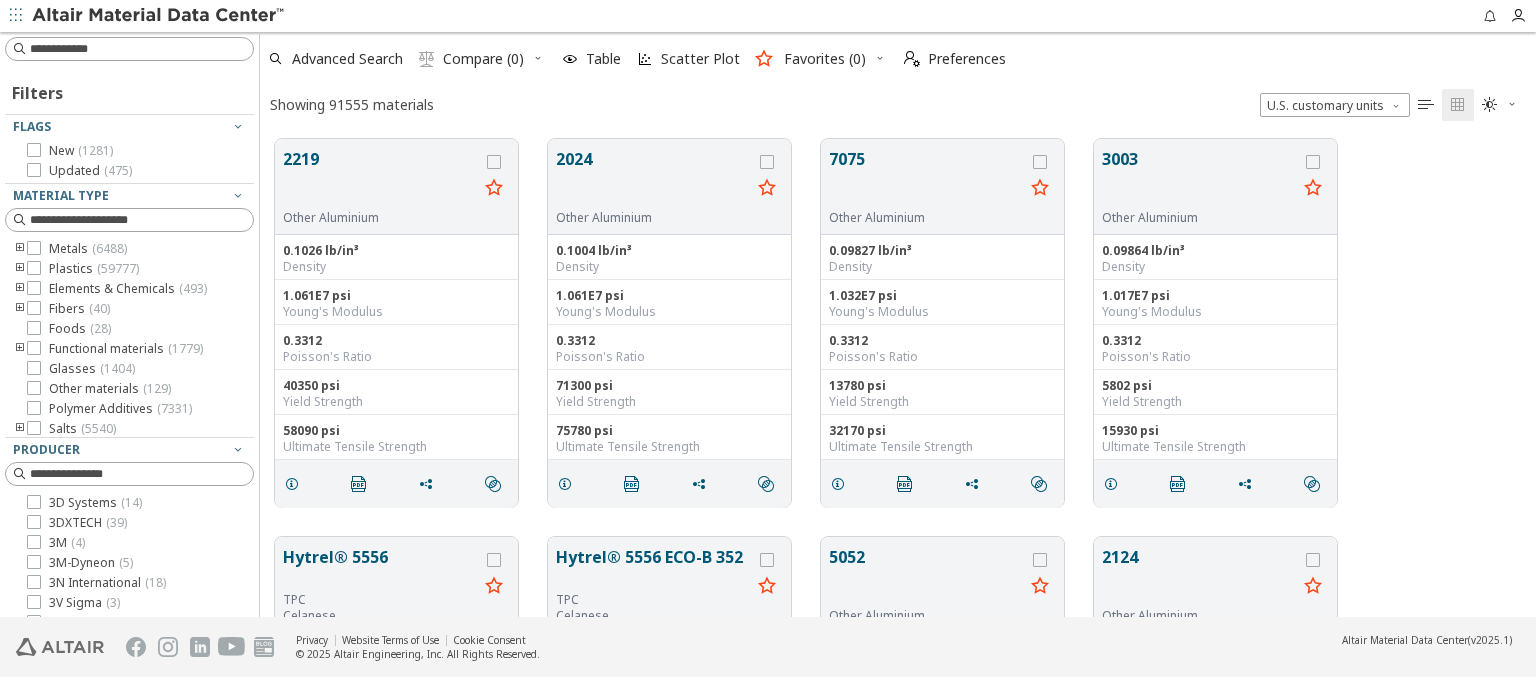 type on "******" 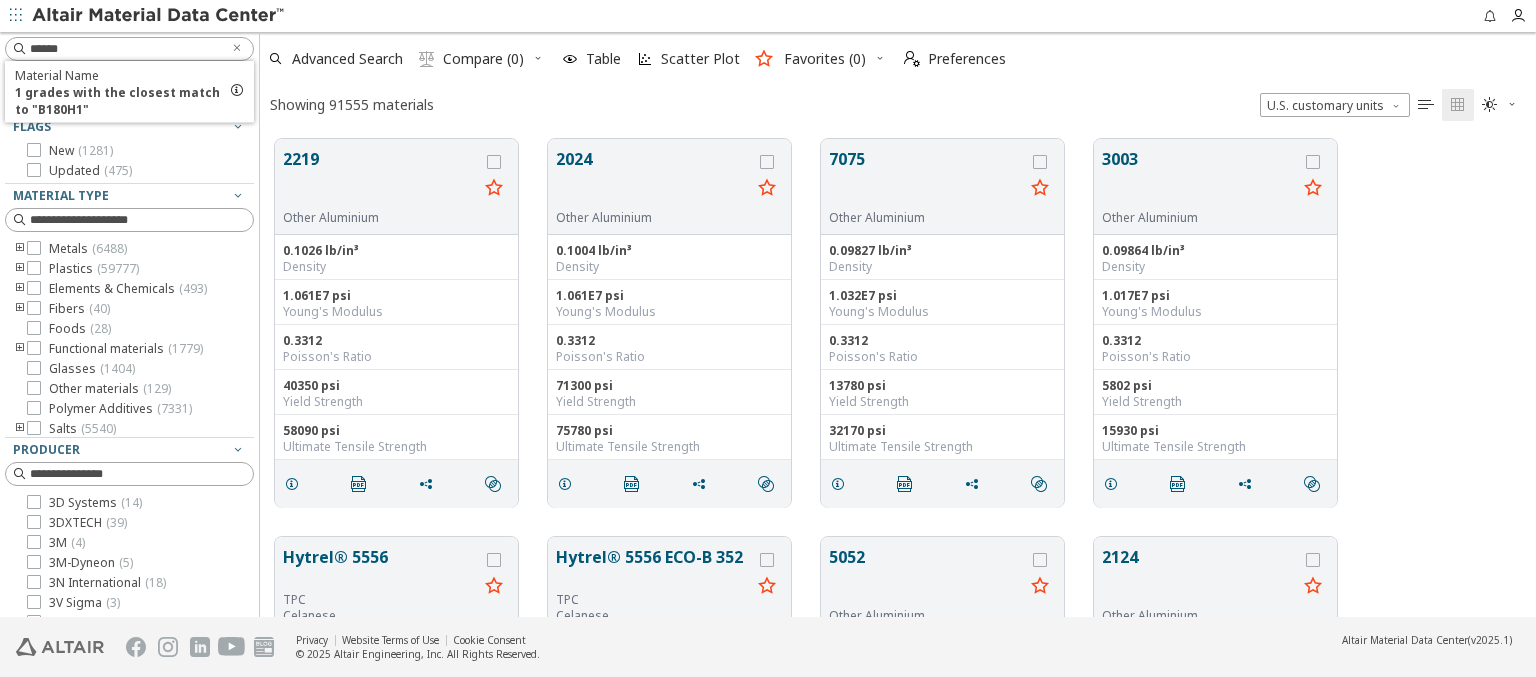 type 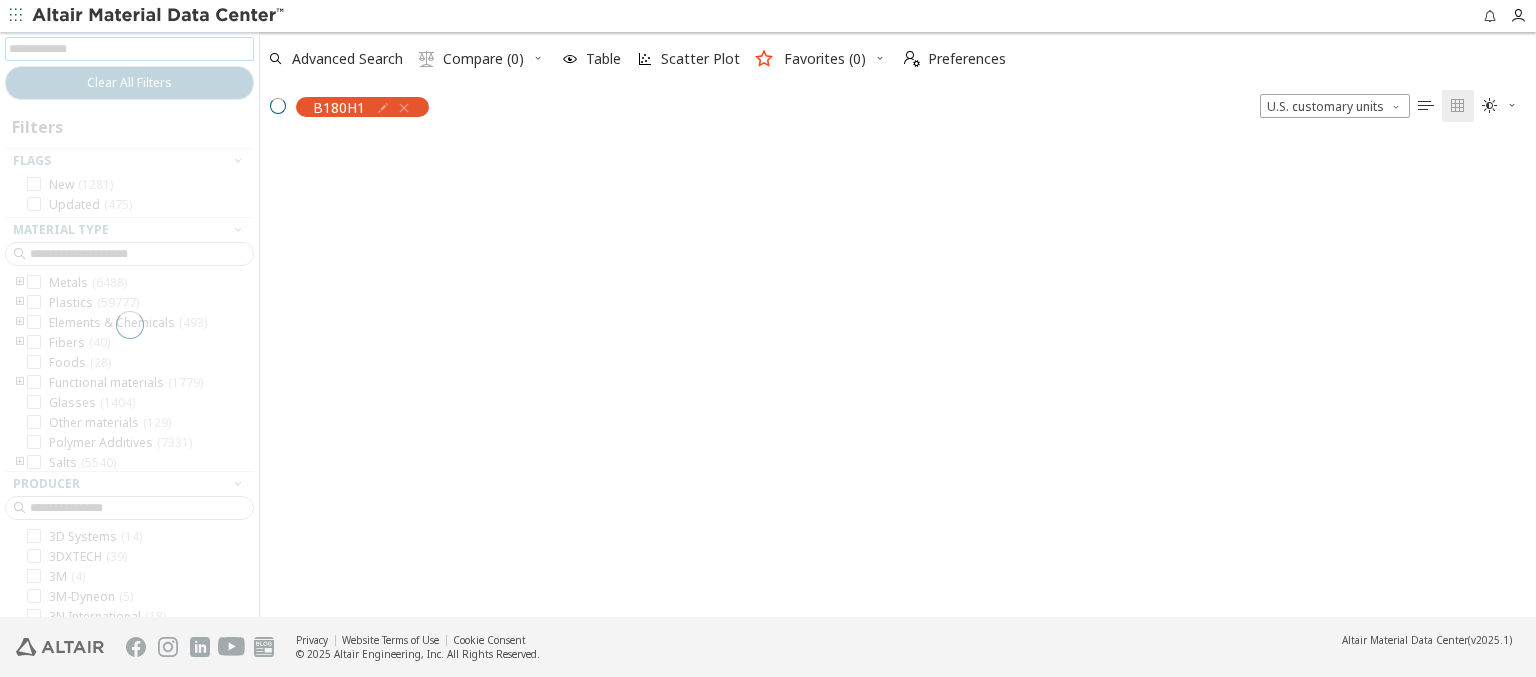 scroll, scrollTop: 475, scrollLeft: 1260, axis: both 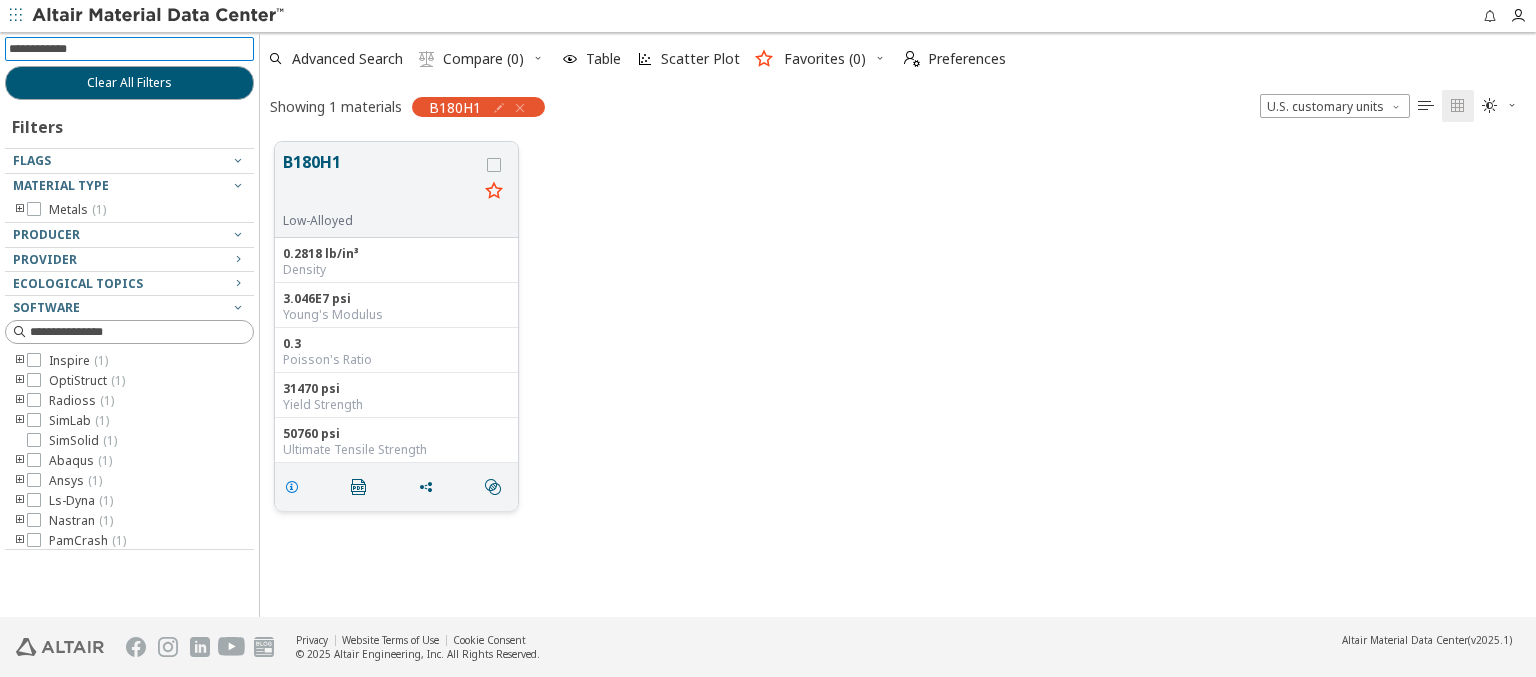 click at bounding box center [292, 487] 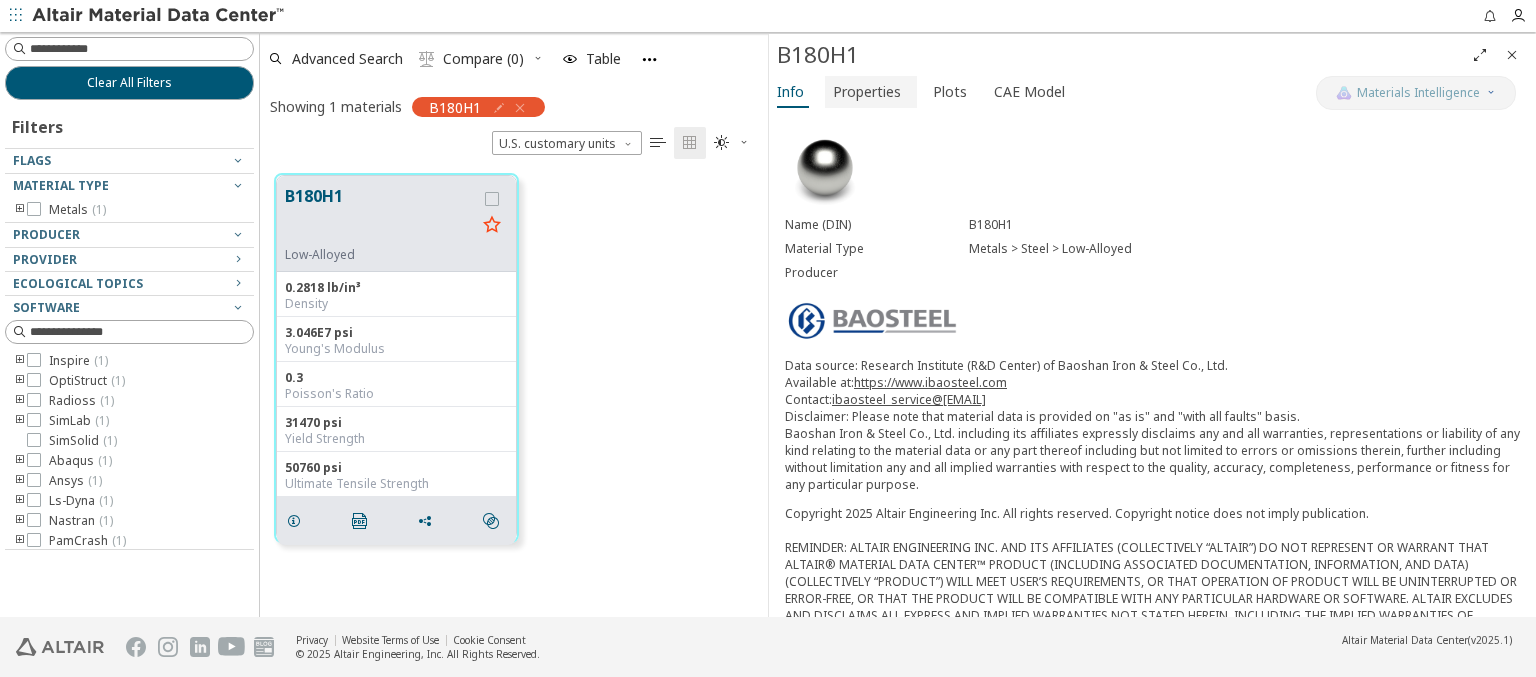 click on "Properties" at bounding box center [867, 92] 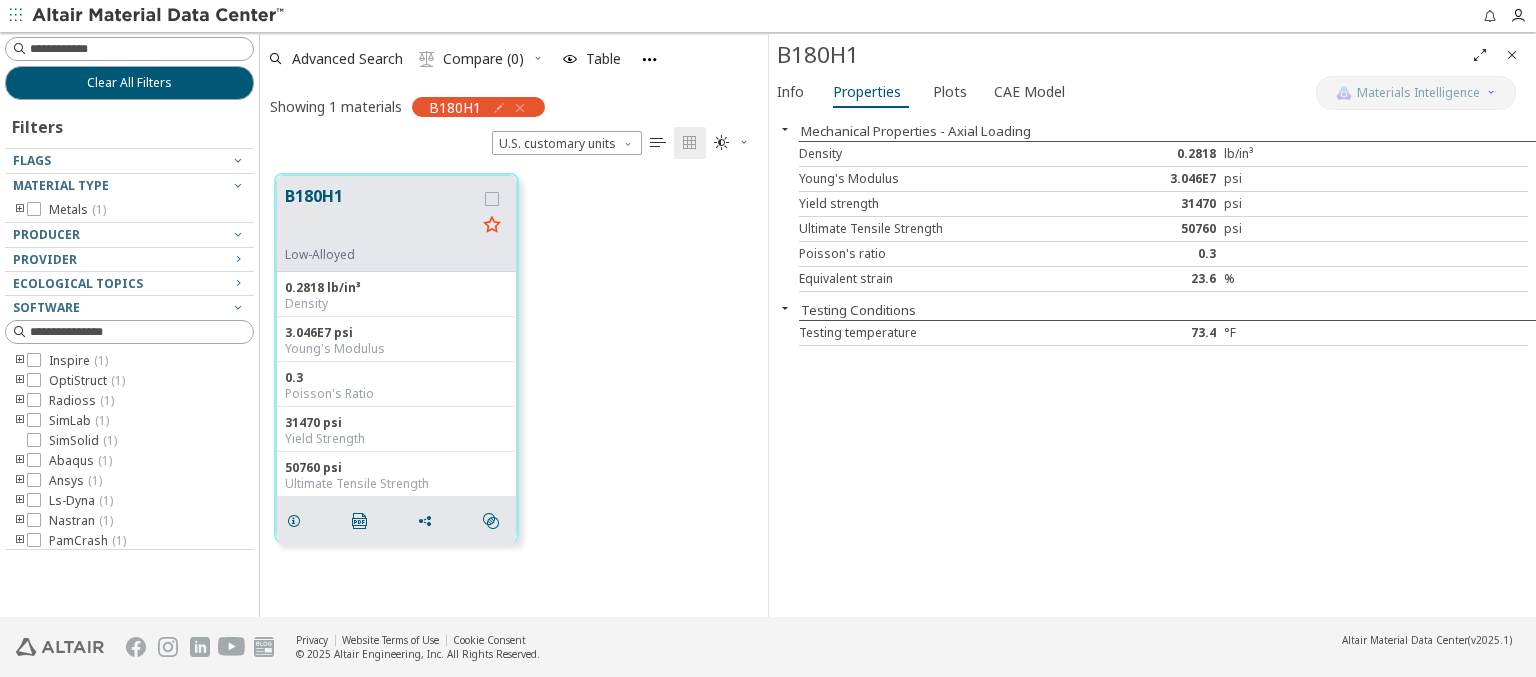 click at bounding box center (159, 16) 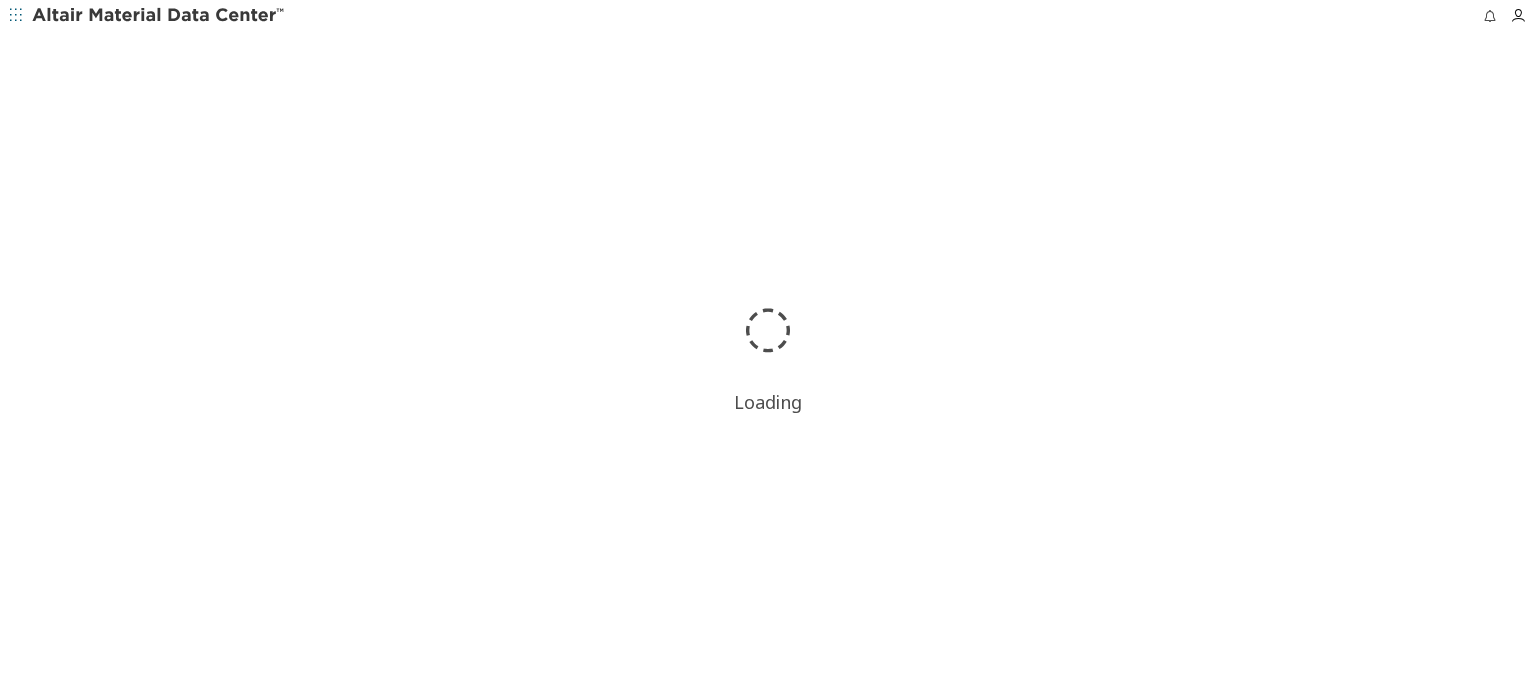 scroll, scrollTop: 0, scrollLeft: 0, axis: both 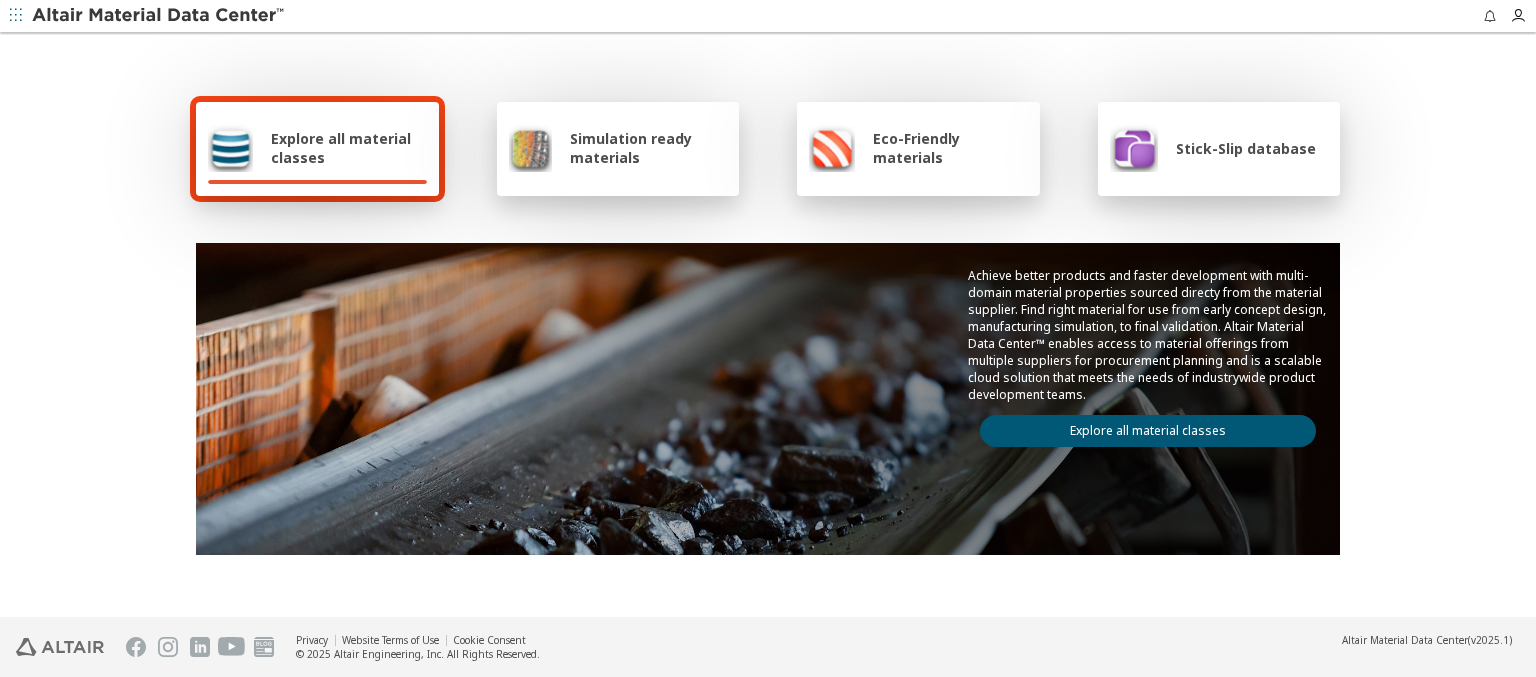 click on "Explore all material classes" at bounding box center (349, 148) 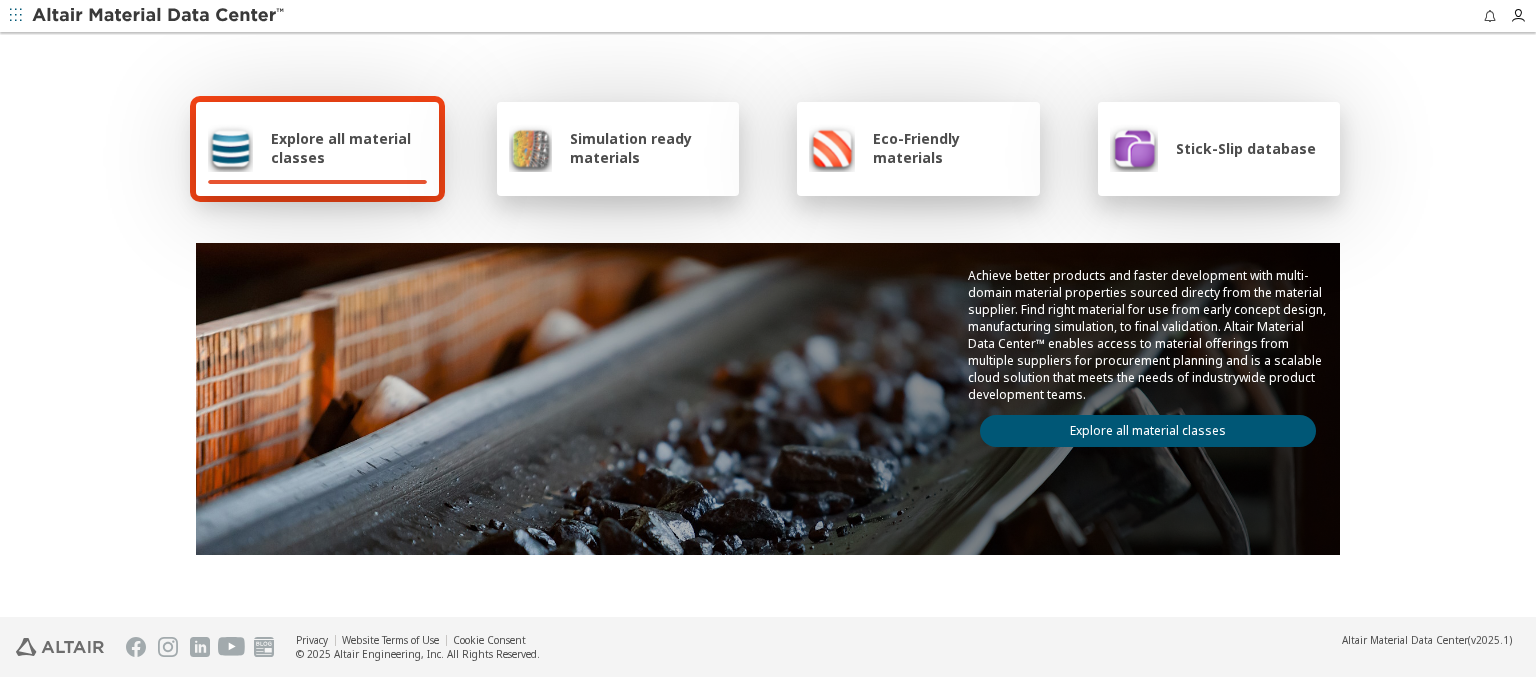 click on "Explore all material classes" at bounding box center [1148, 431] 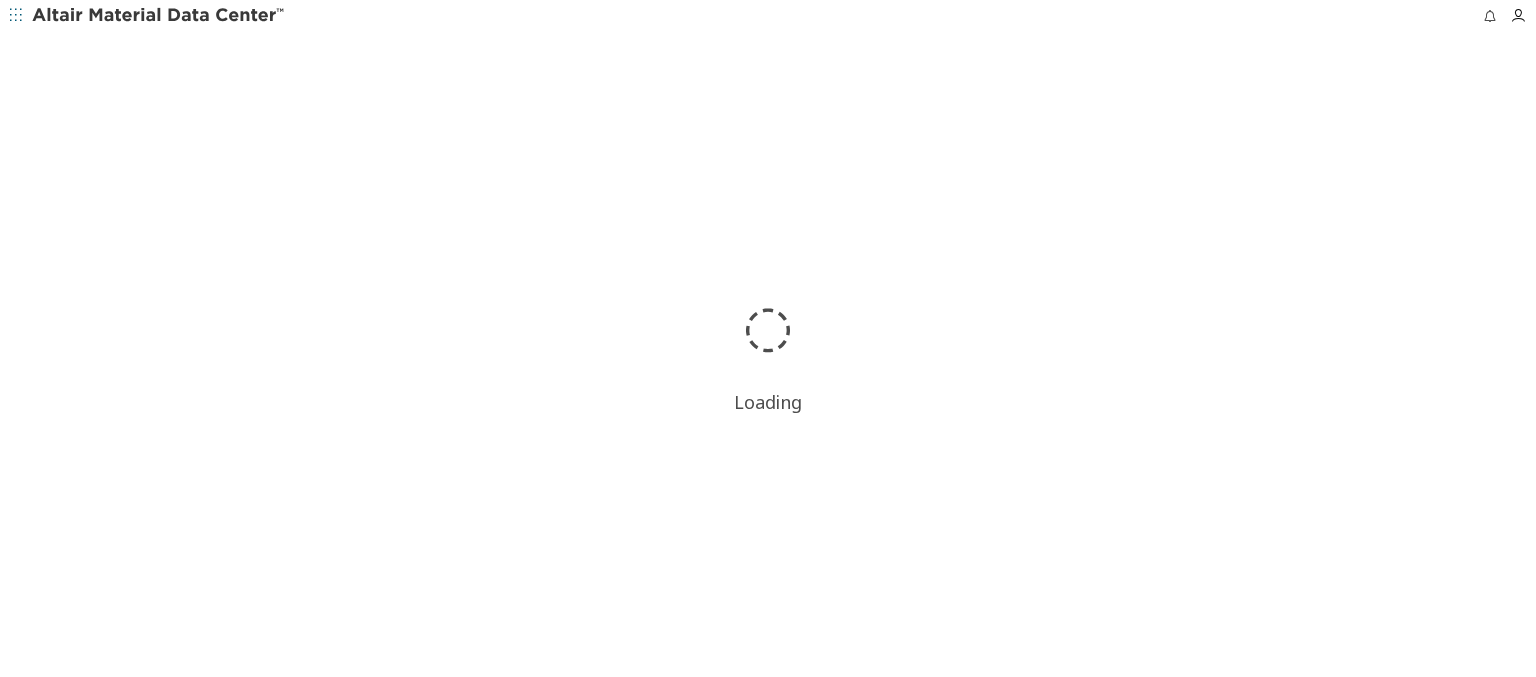 scroll, scrollTop: 0, scrollLeft: 0, axis: both 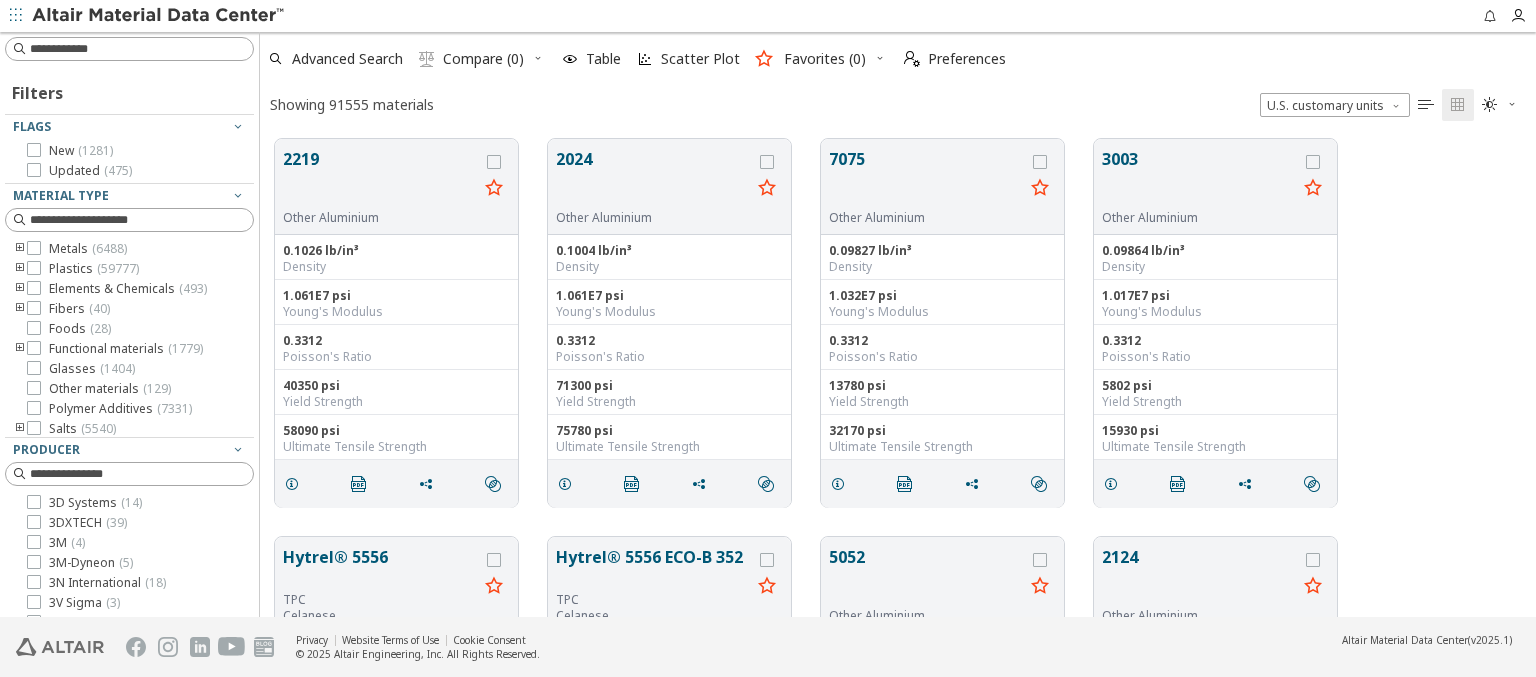 click at bounding box center [880, 58] 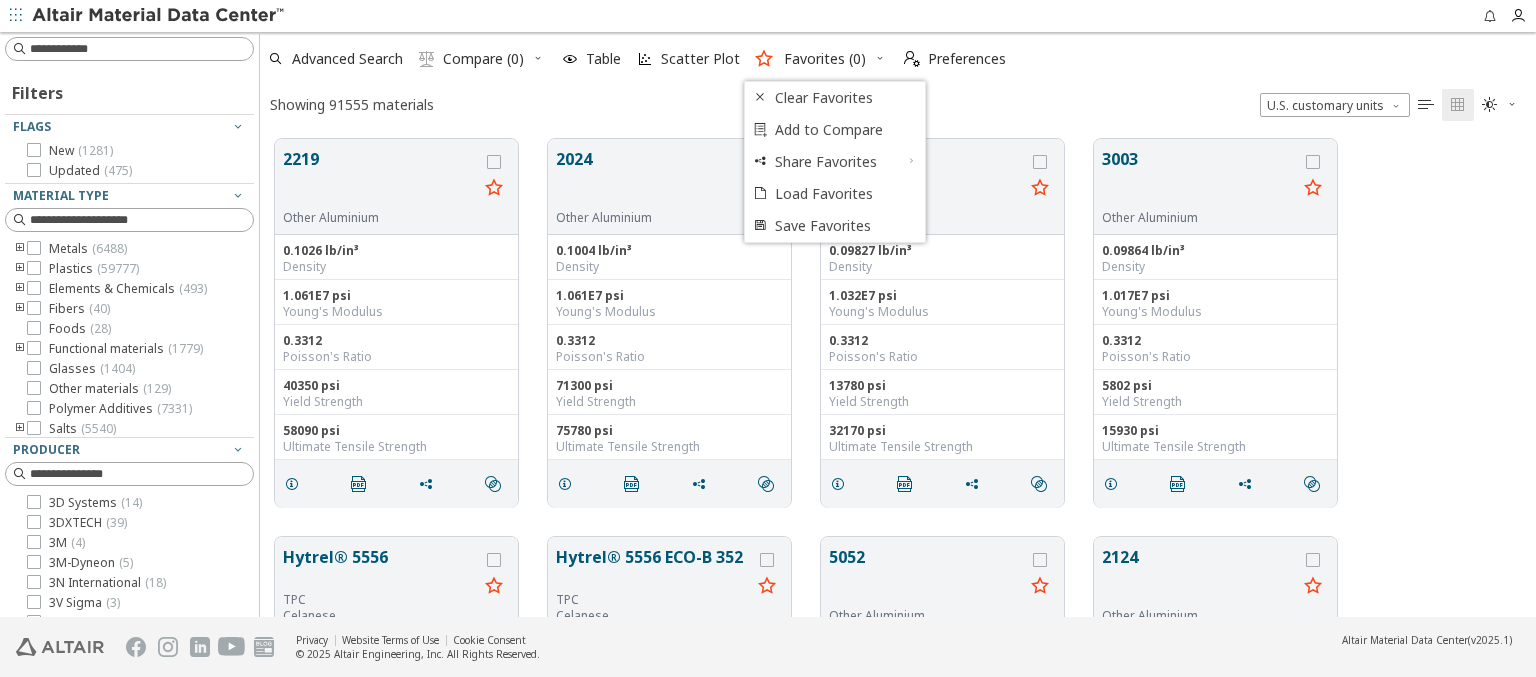 click at bounding box center (238, 683) 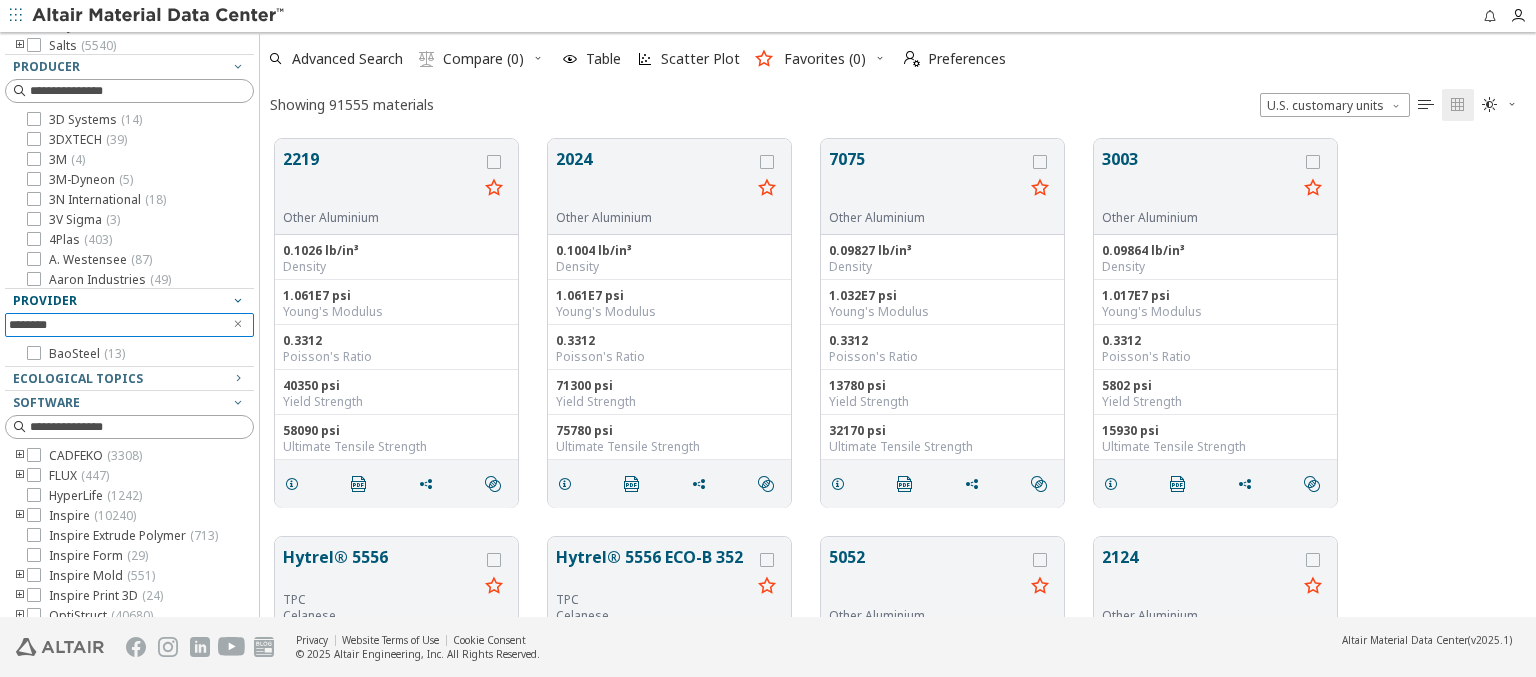 scroll, scrollTop: 416, scrollLeft: 0, axis: vertical 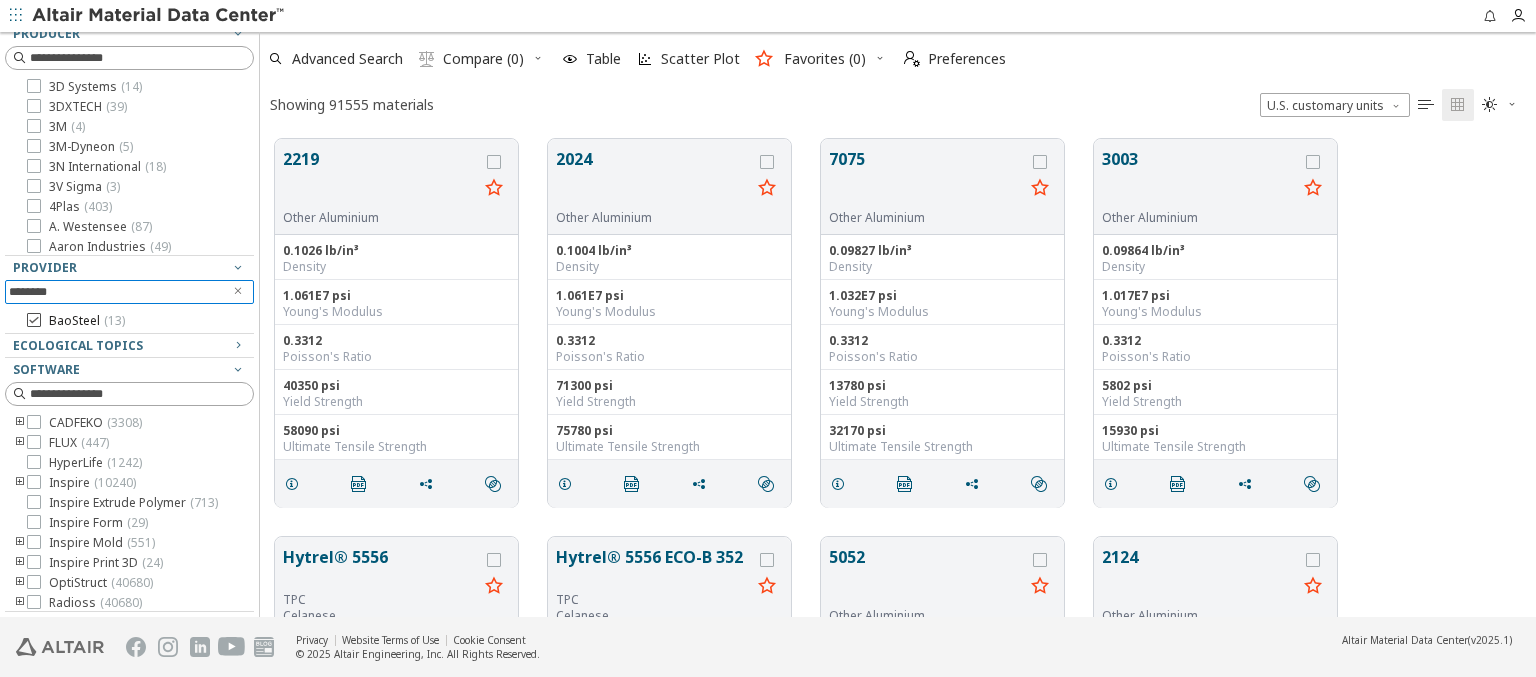 type on "********" 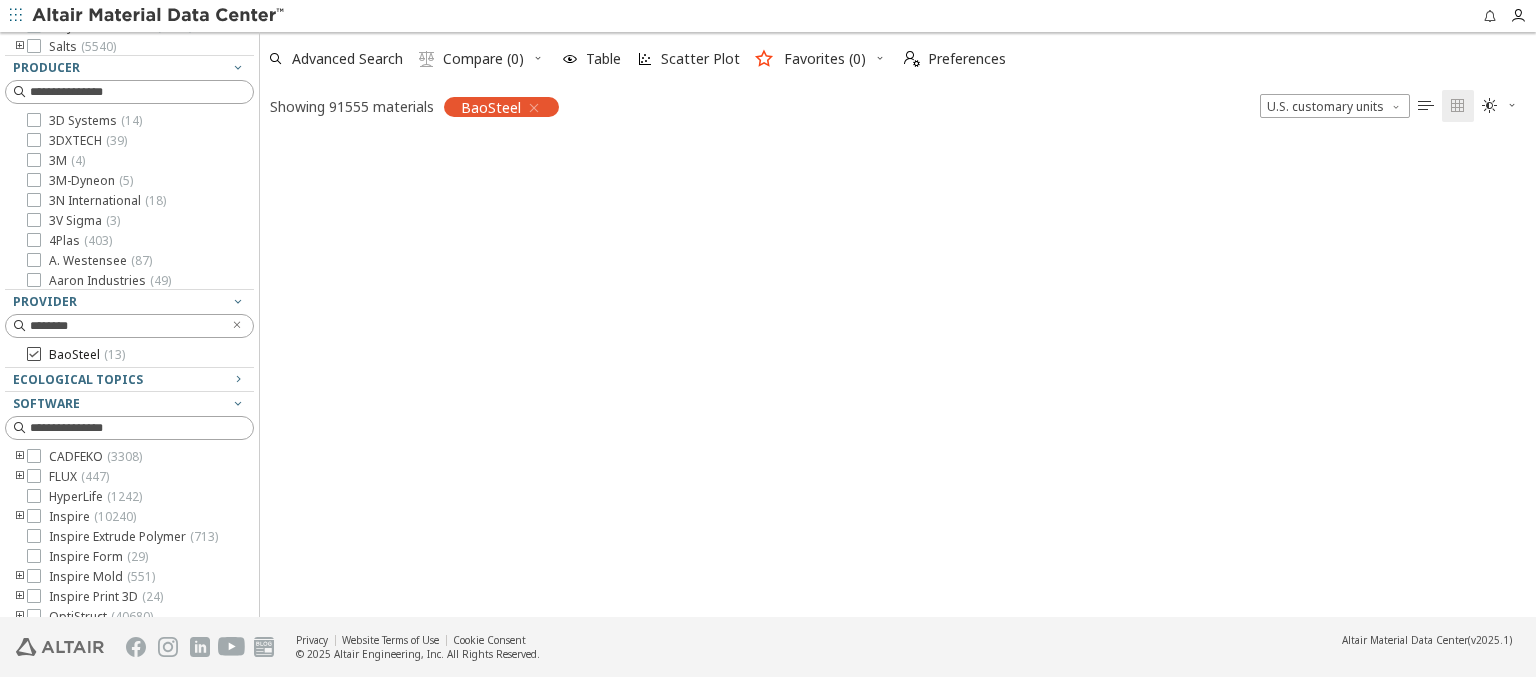 scroll, scrollTop: 475, scrollLeft: 1260, axis: both 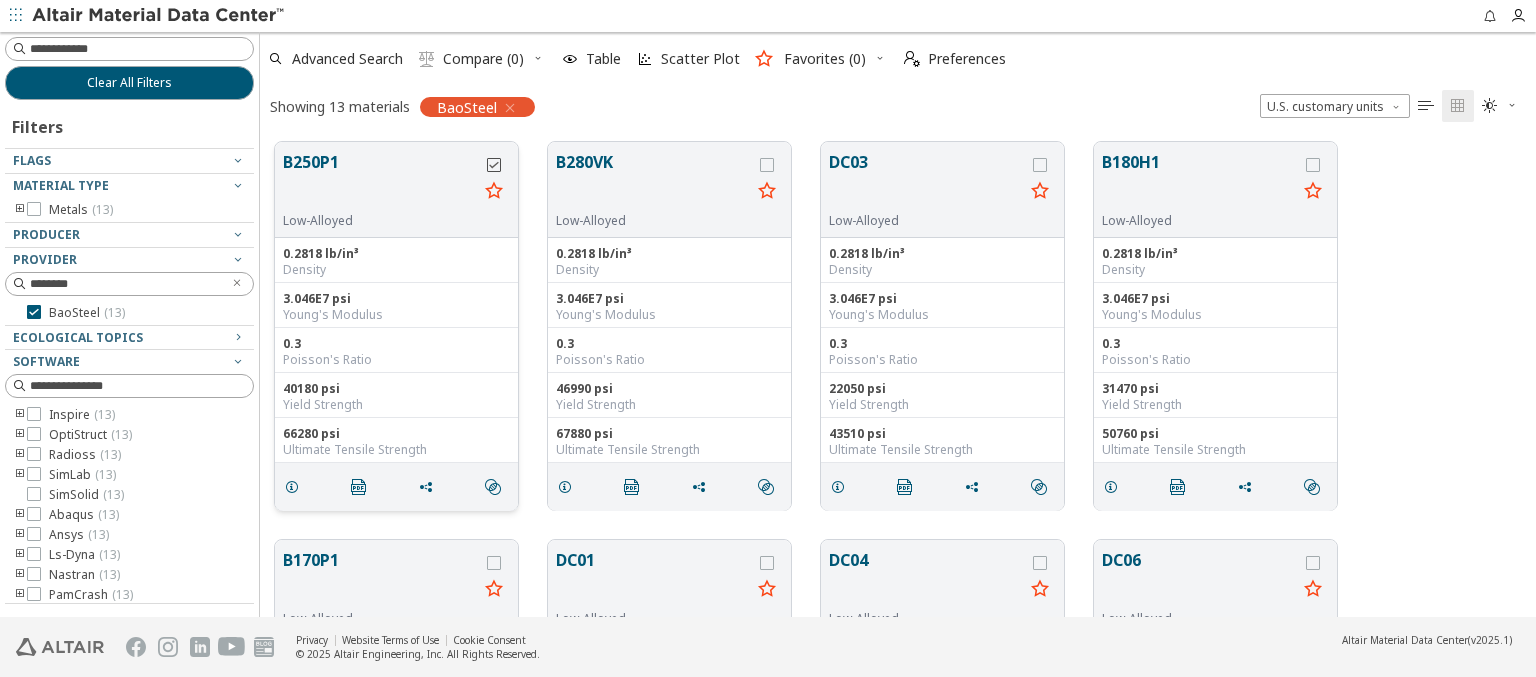 click at bounding box center [494, 165] 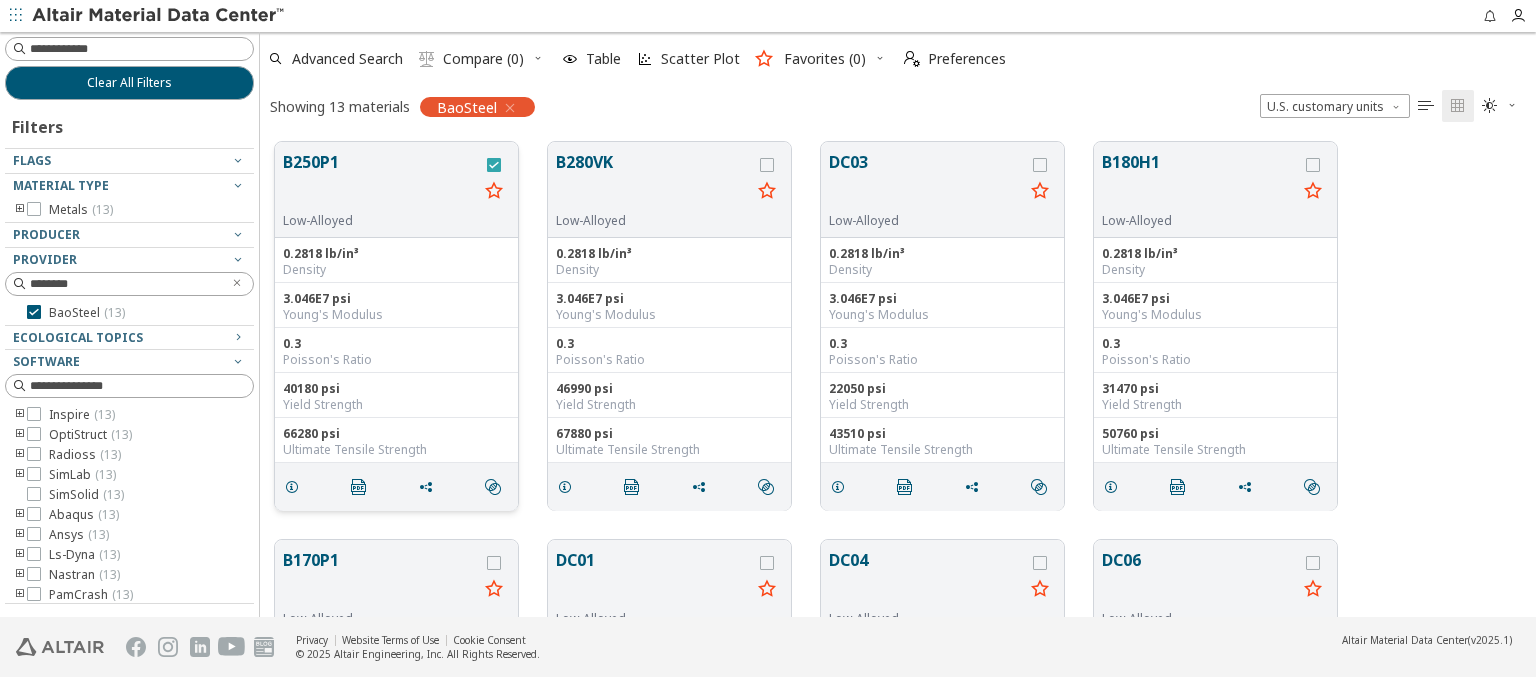 scroll, scrollTop: 0, scrollLeft: 0, axis: both 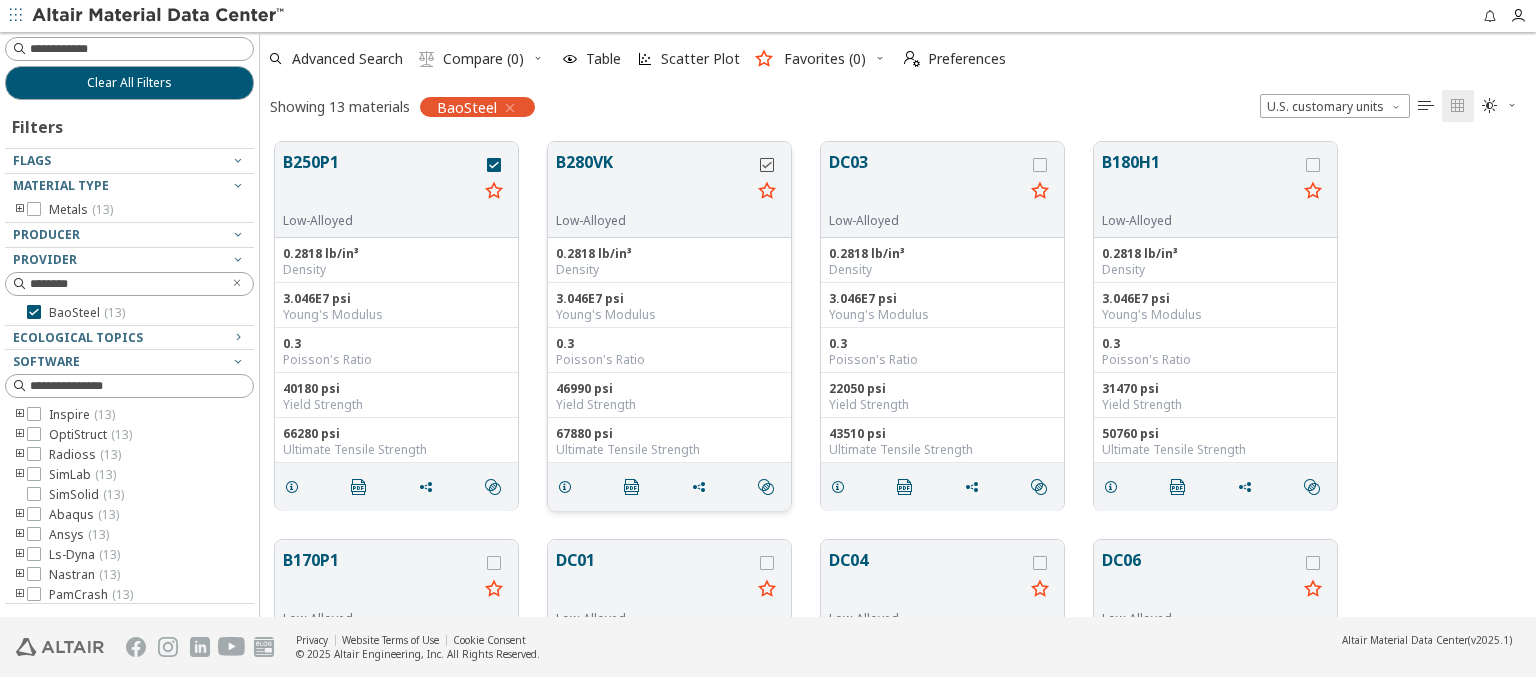 click at bounding box center (767, 165) 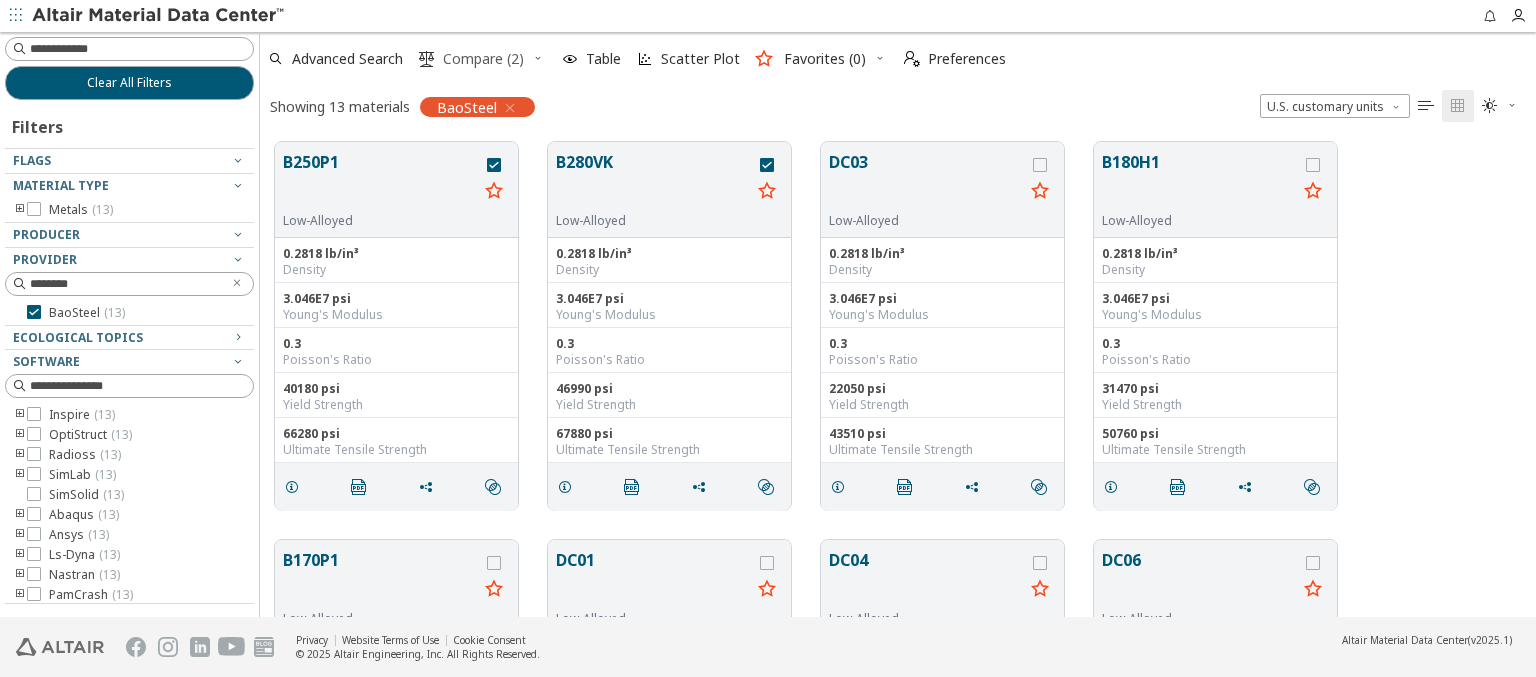 click on "Compare (2)" at bounding box center (483, 59) 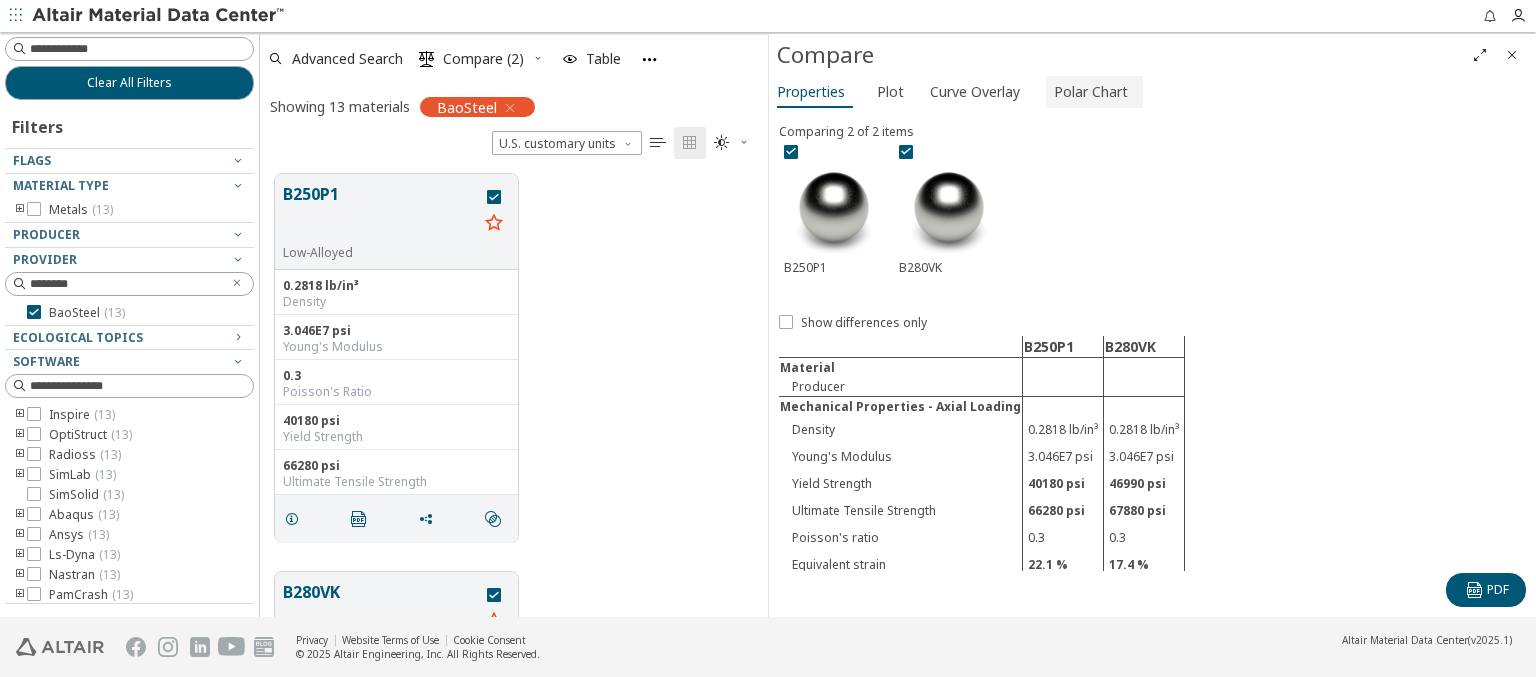 click on "Polar Chart" at bounding box center (1091, 92) 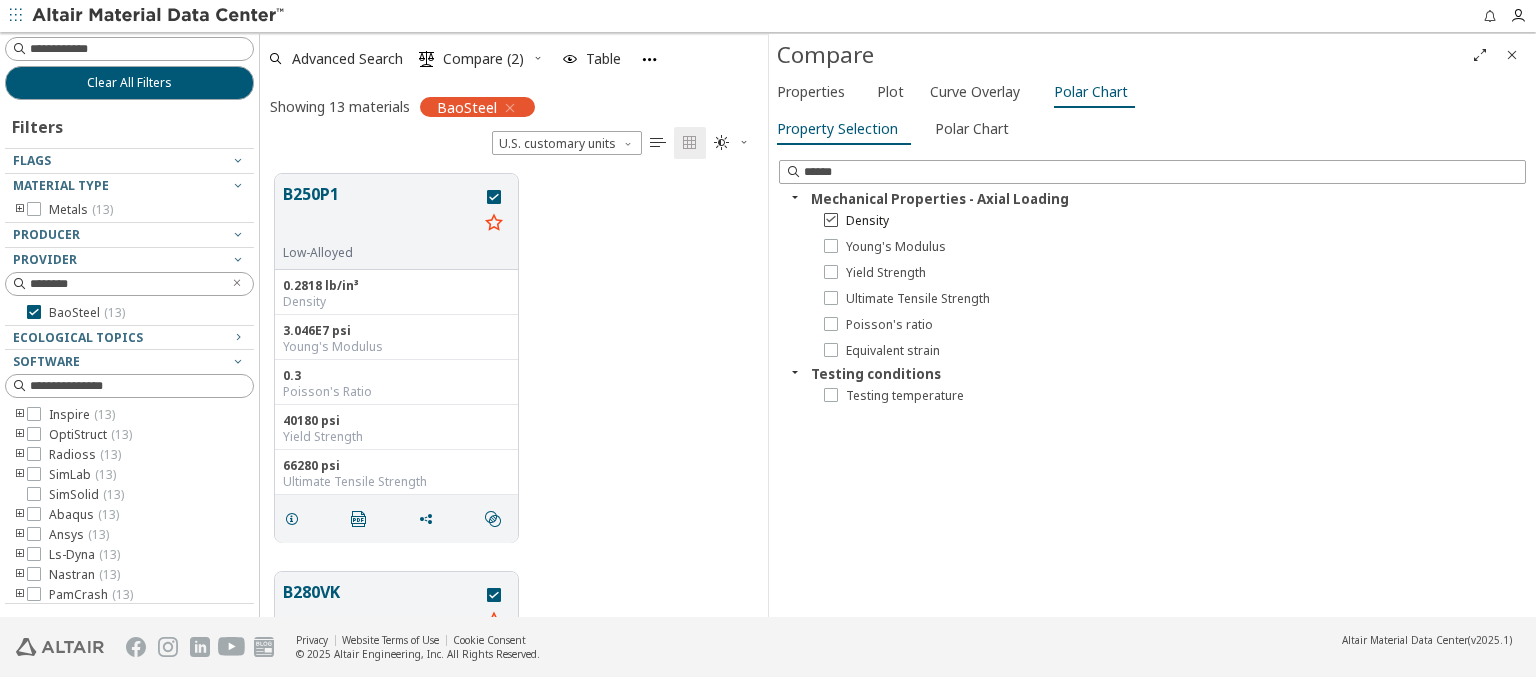 click on "Density" at bounding box center [867, 221] 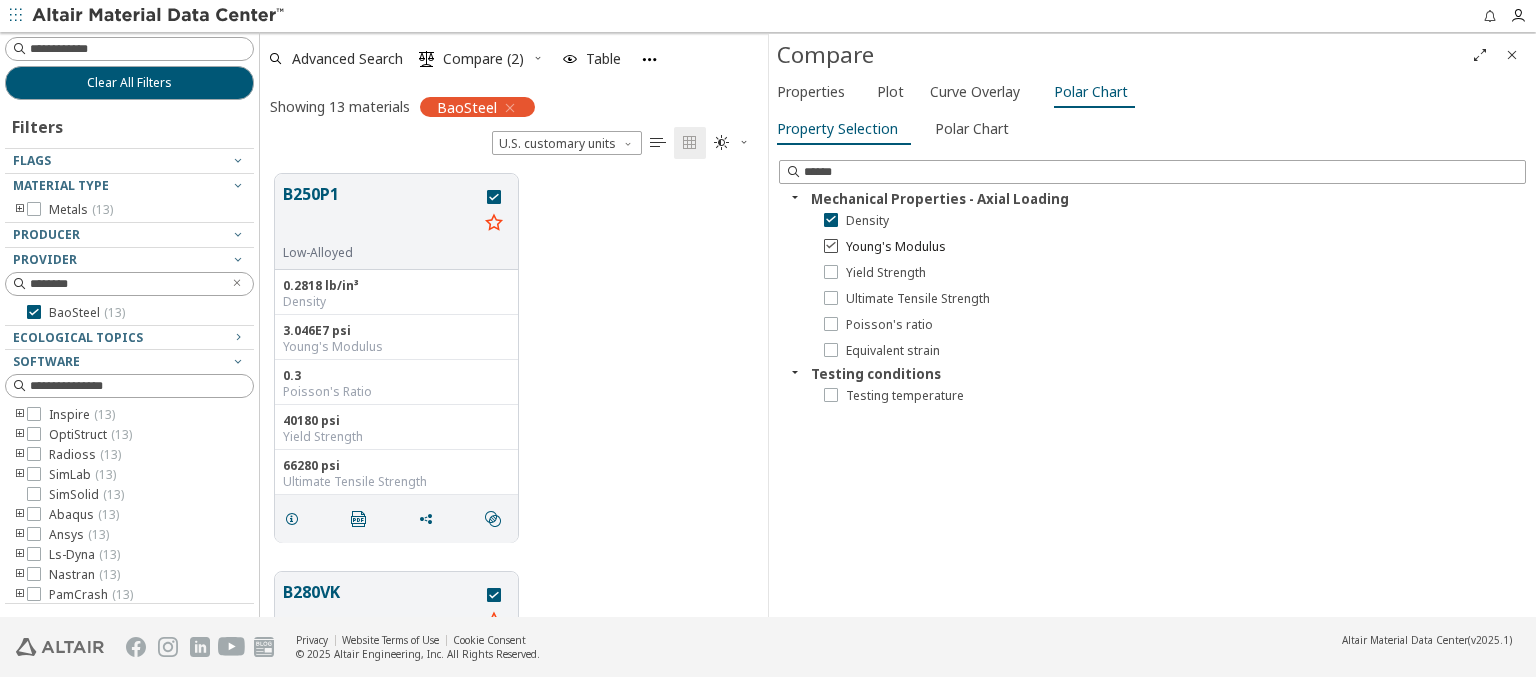 click on "Young's Modulus" at bounding box center [896, 247] 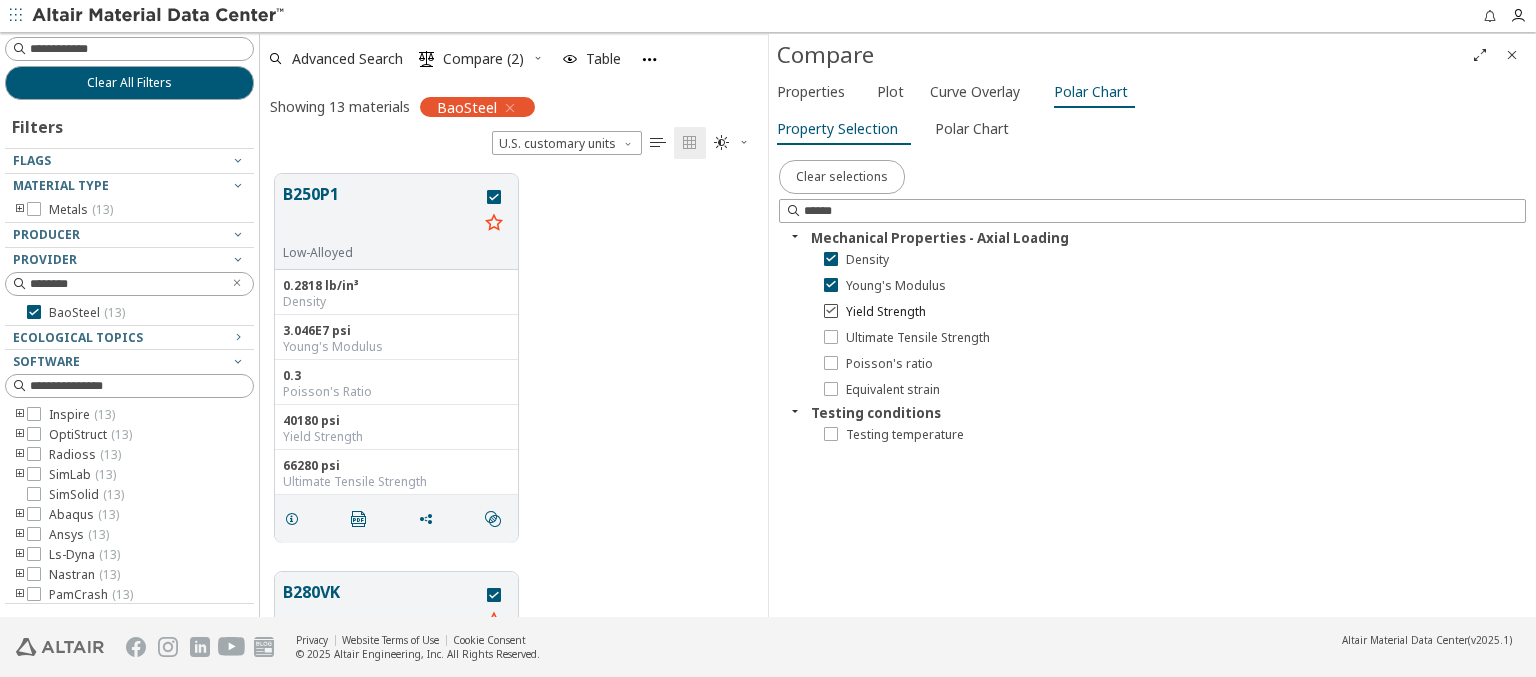 click on "Yield Strength" at bounding box center (886, 312) 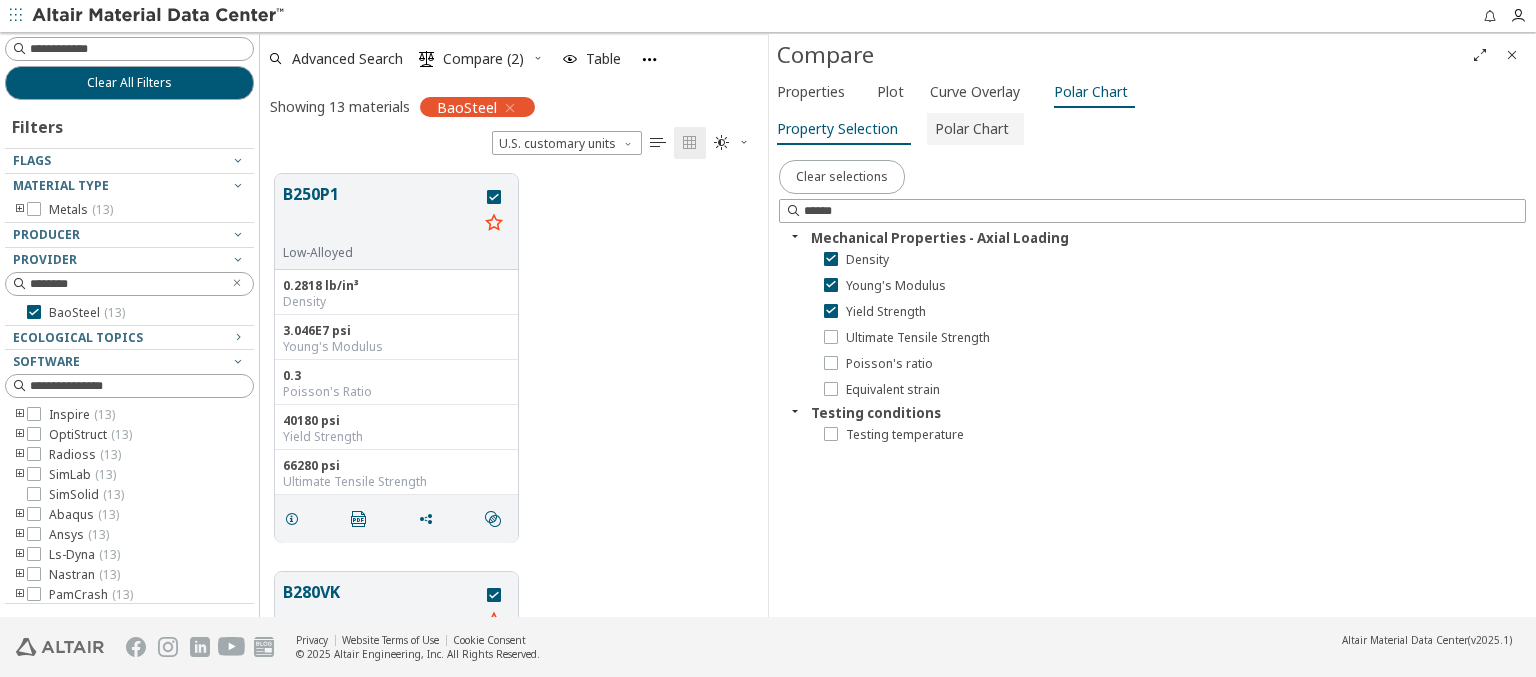click on "Polar Chart" at bounding box center [972, 129] 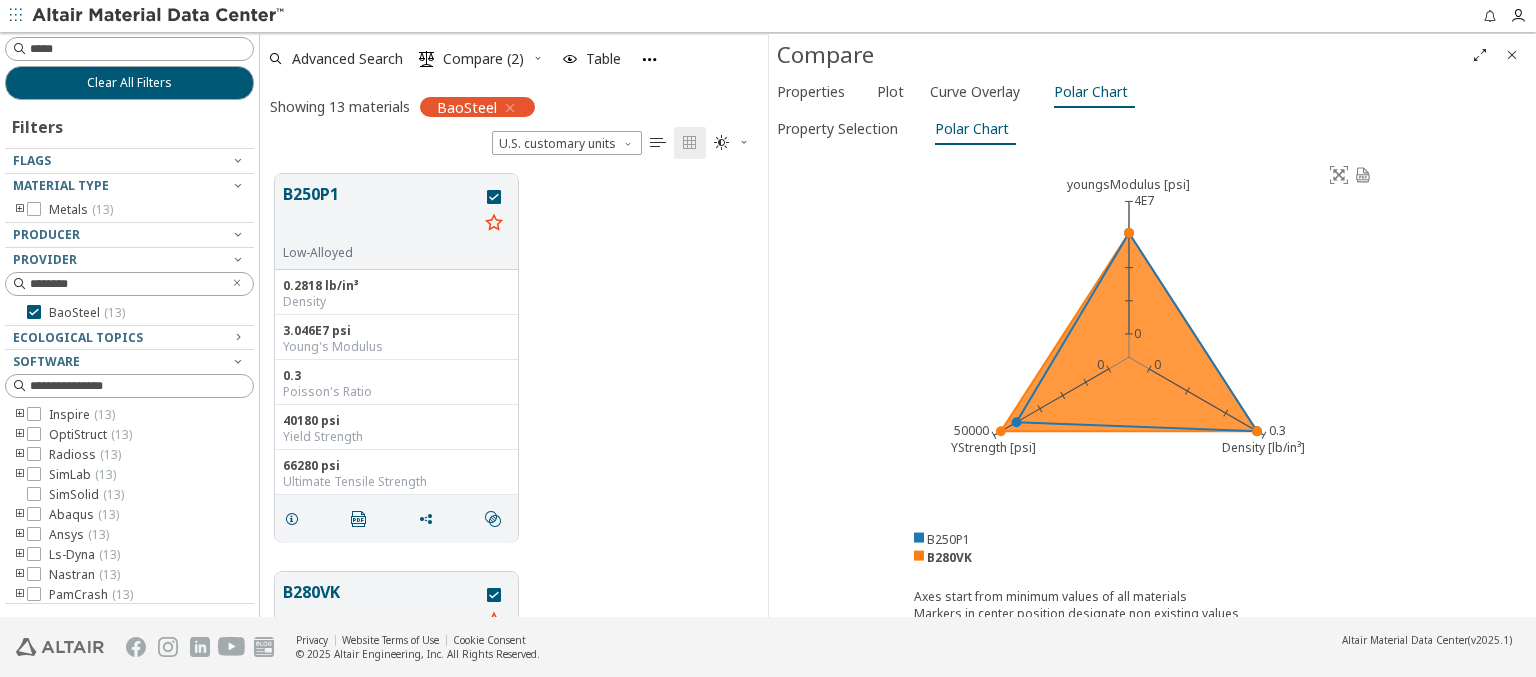 type on "******" 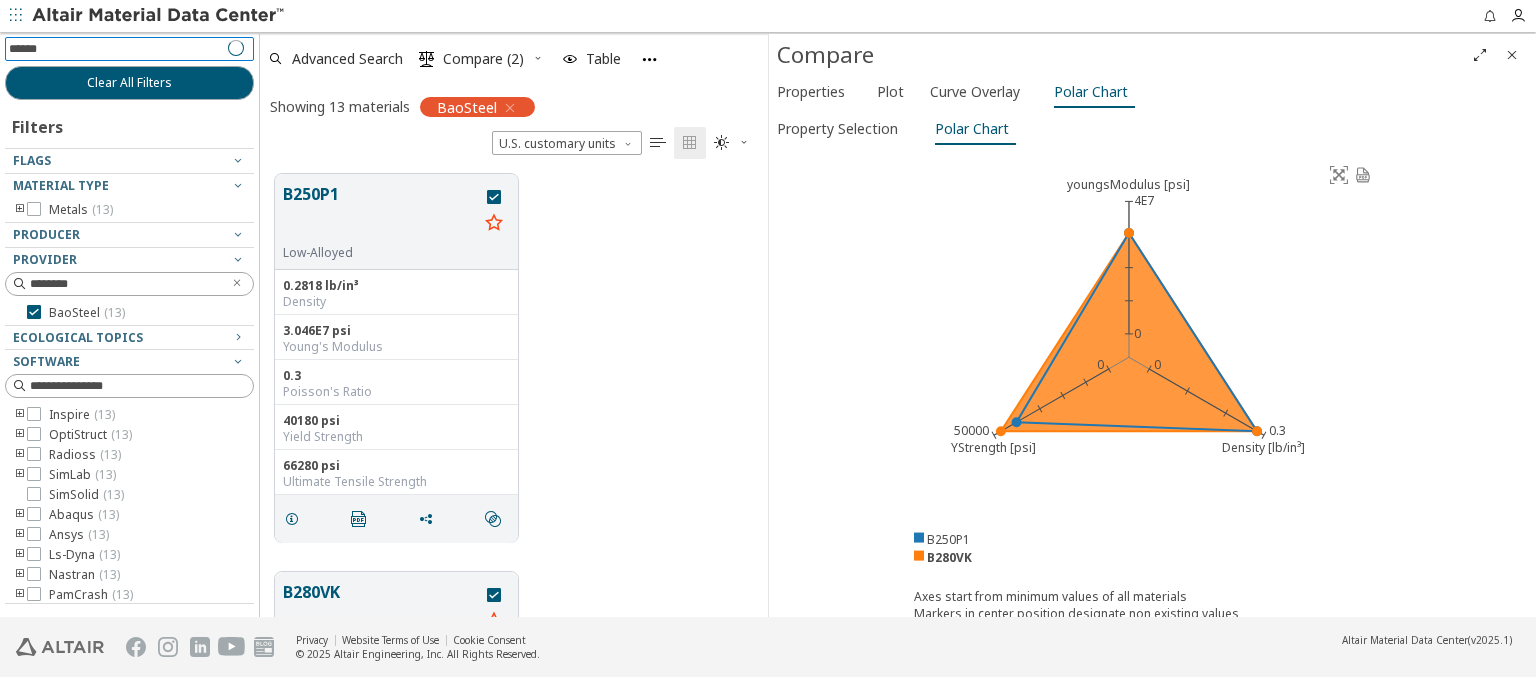 type 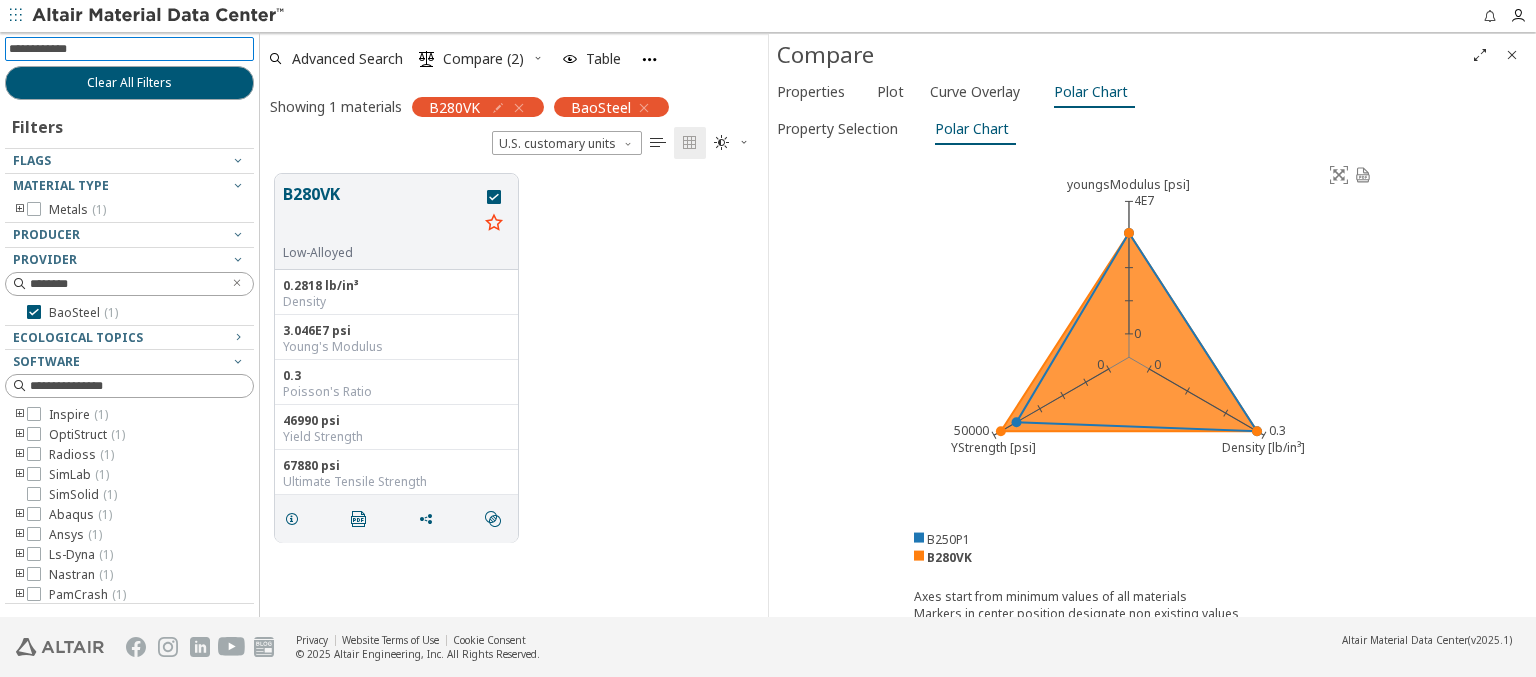 click at bounding box center [1512, 55] 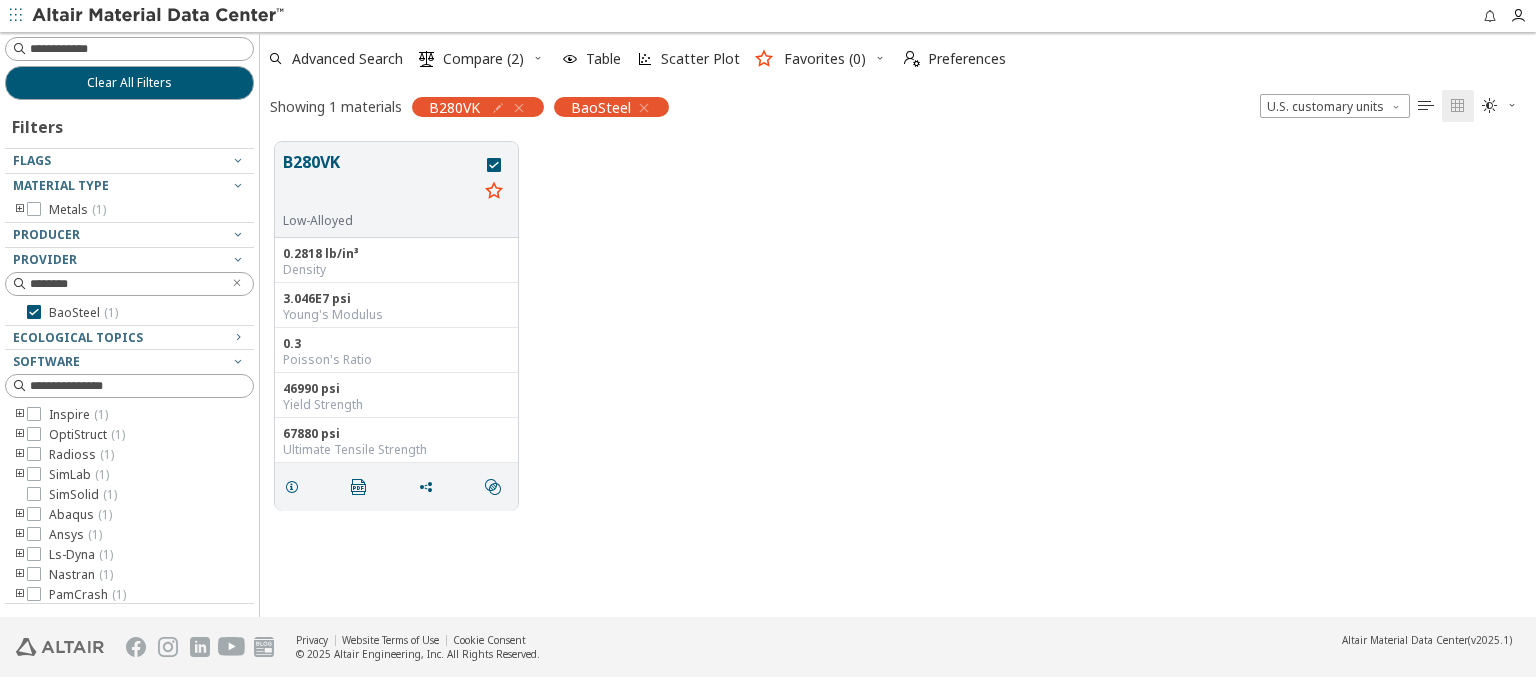 scroll, scrollTop: 16, scrollLeft: 16, axis: both 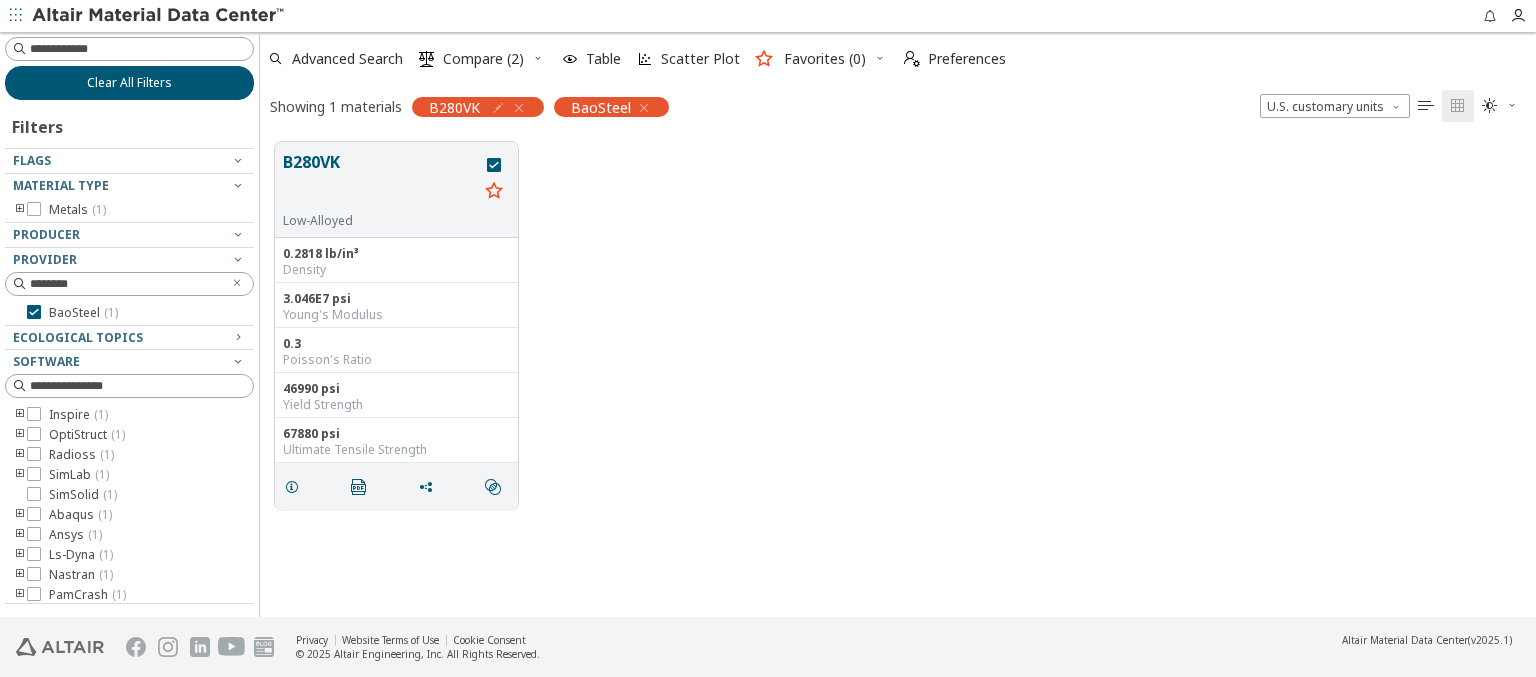 click on "Clear All Filters" at bounding box center [129, 83] 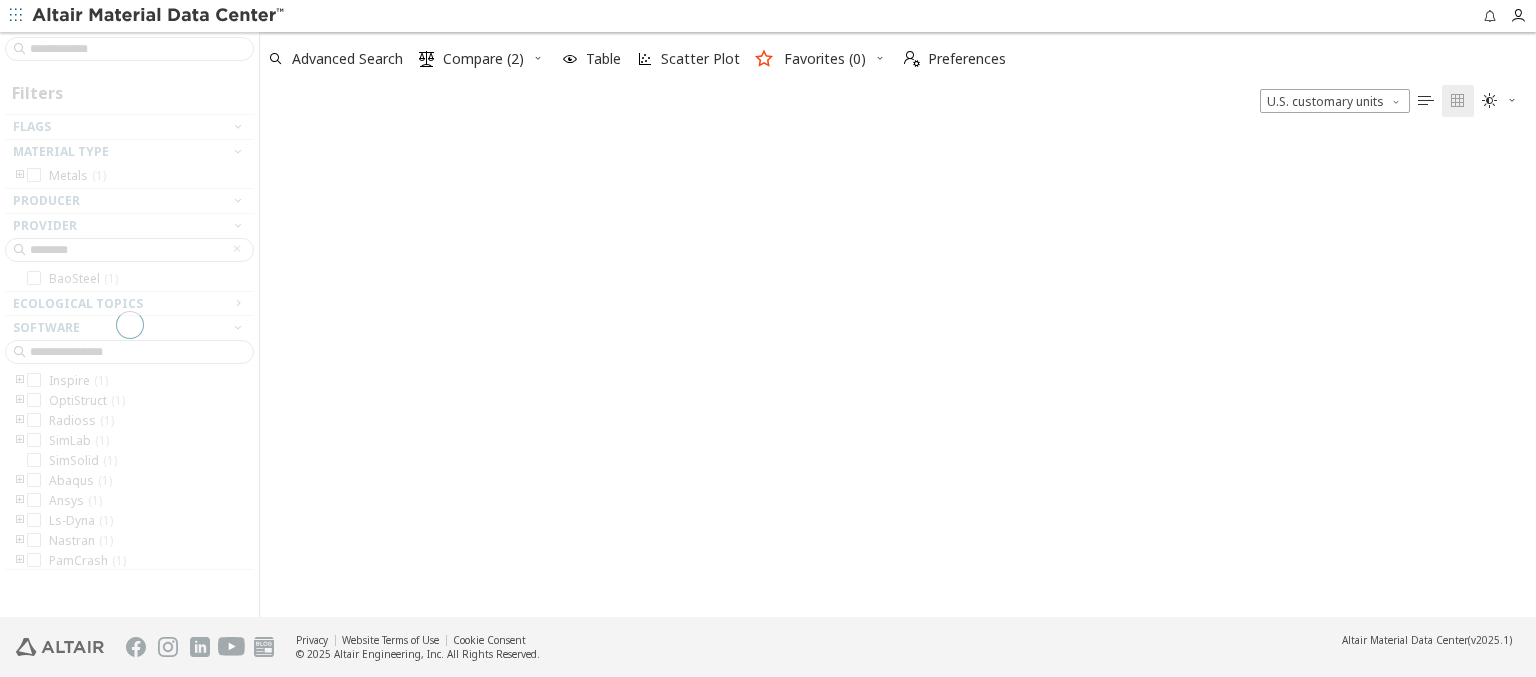 scroll, scrollTop: 16, scrollLeft: 16, axis: both 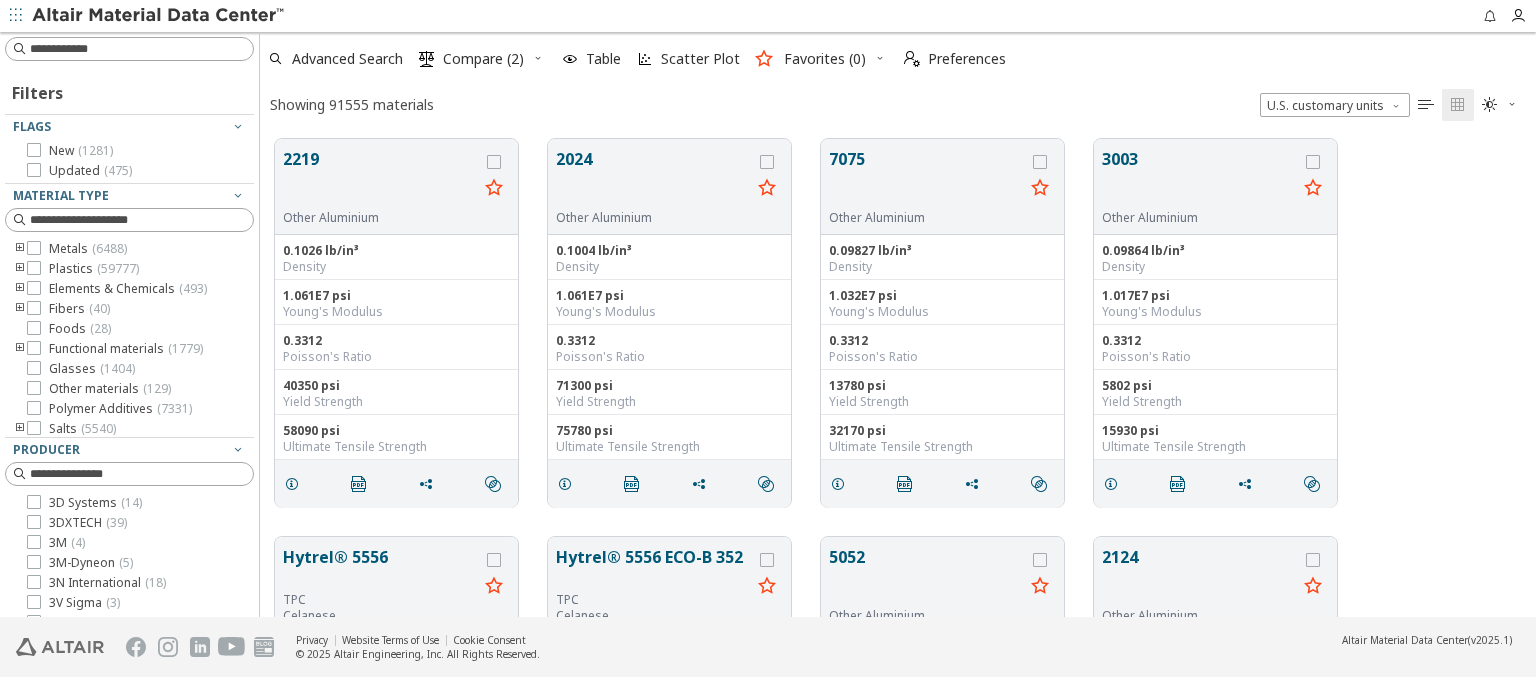 click at bounding box center [159, 16] 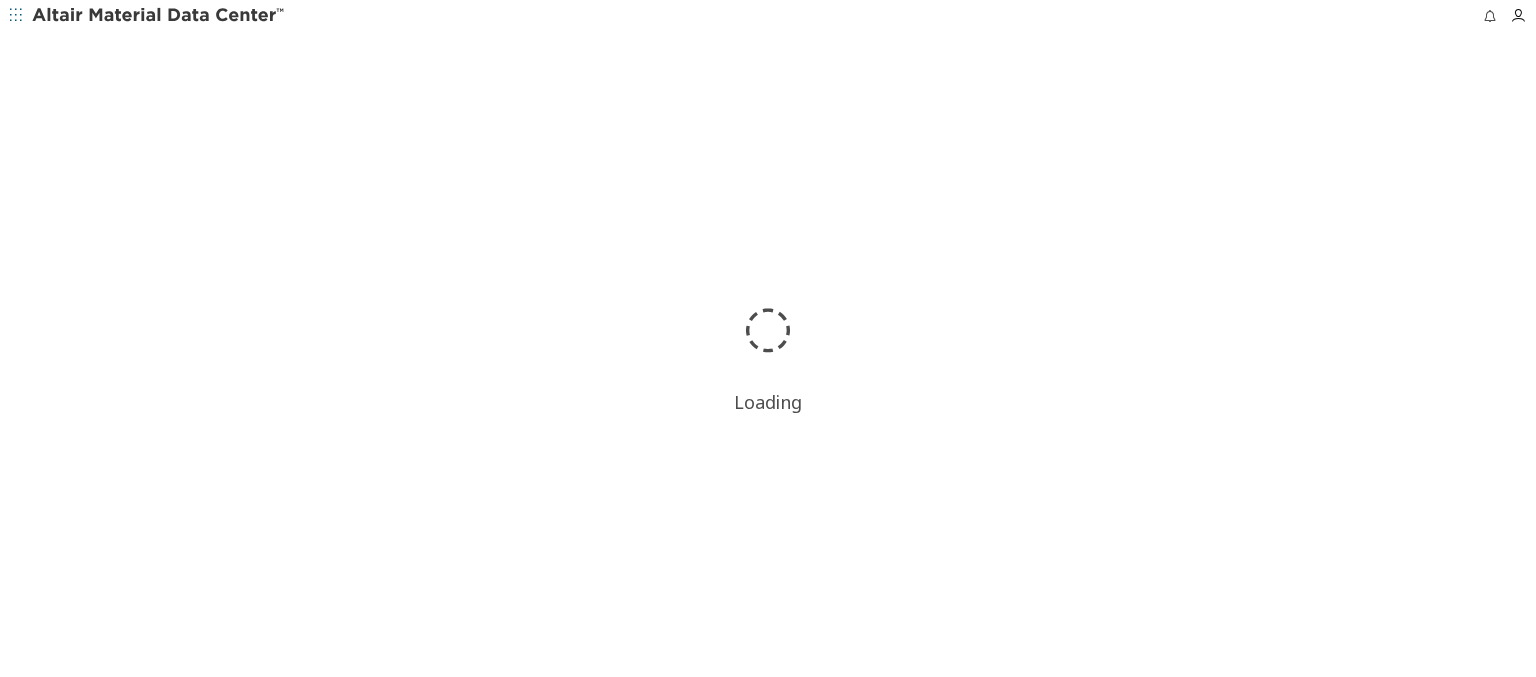 scroll, scrollTop: 0, scrollLeft: 0, axis: both 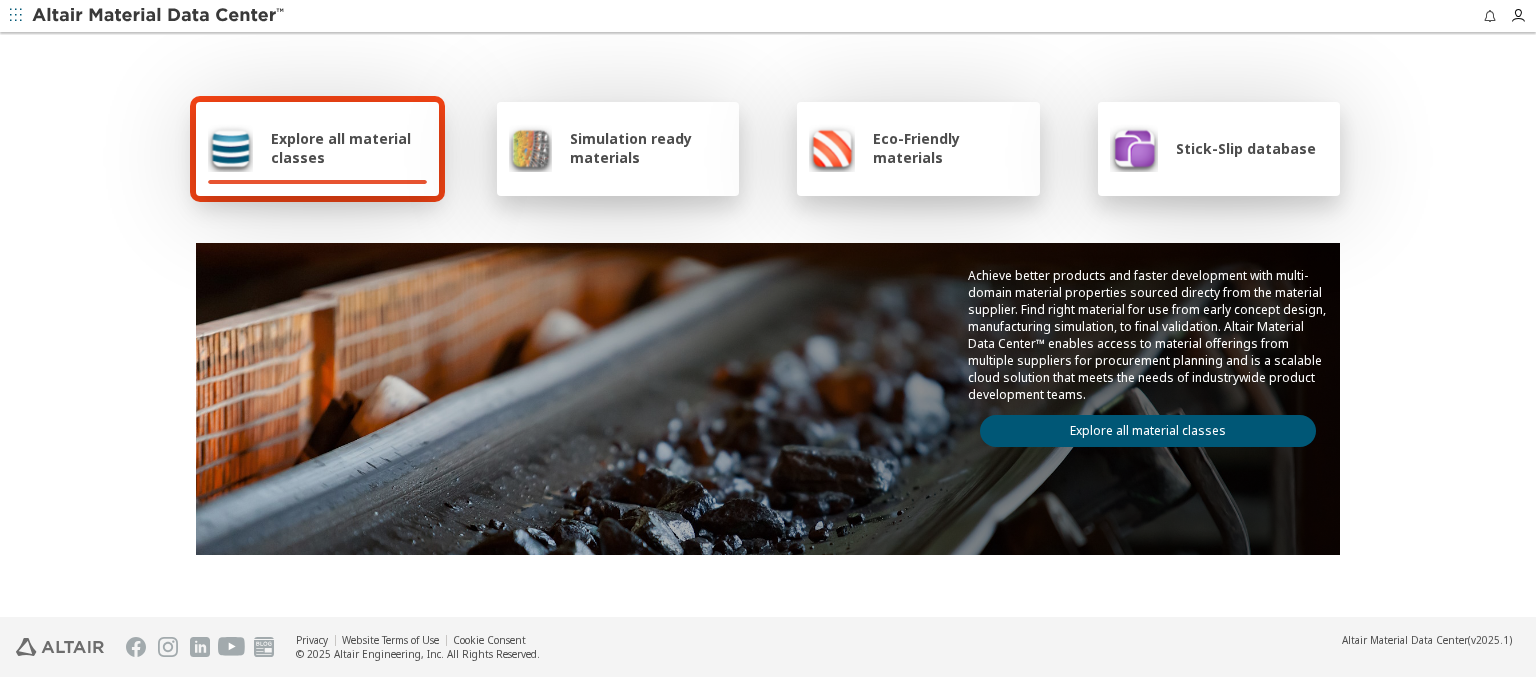 click on "Explore all material classes" at bounding box center [349, 148] 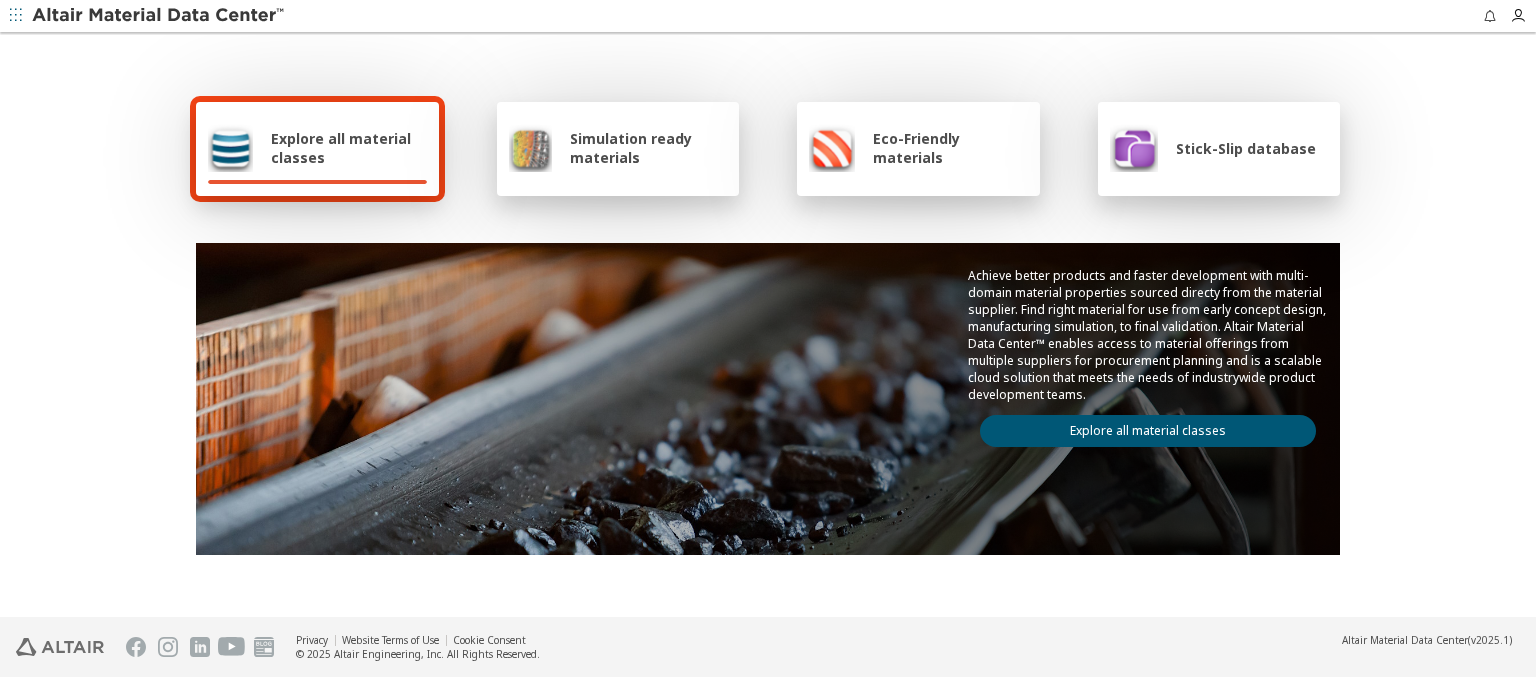 click on "Explore all material classes" at bounding box center [1148, 431] 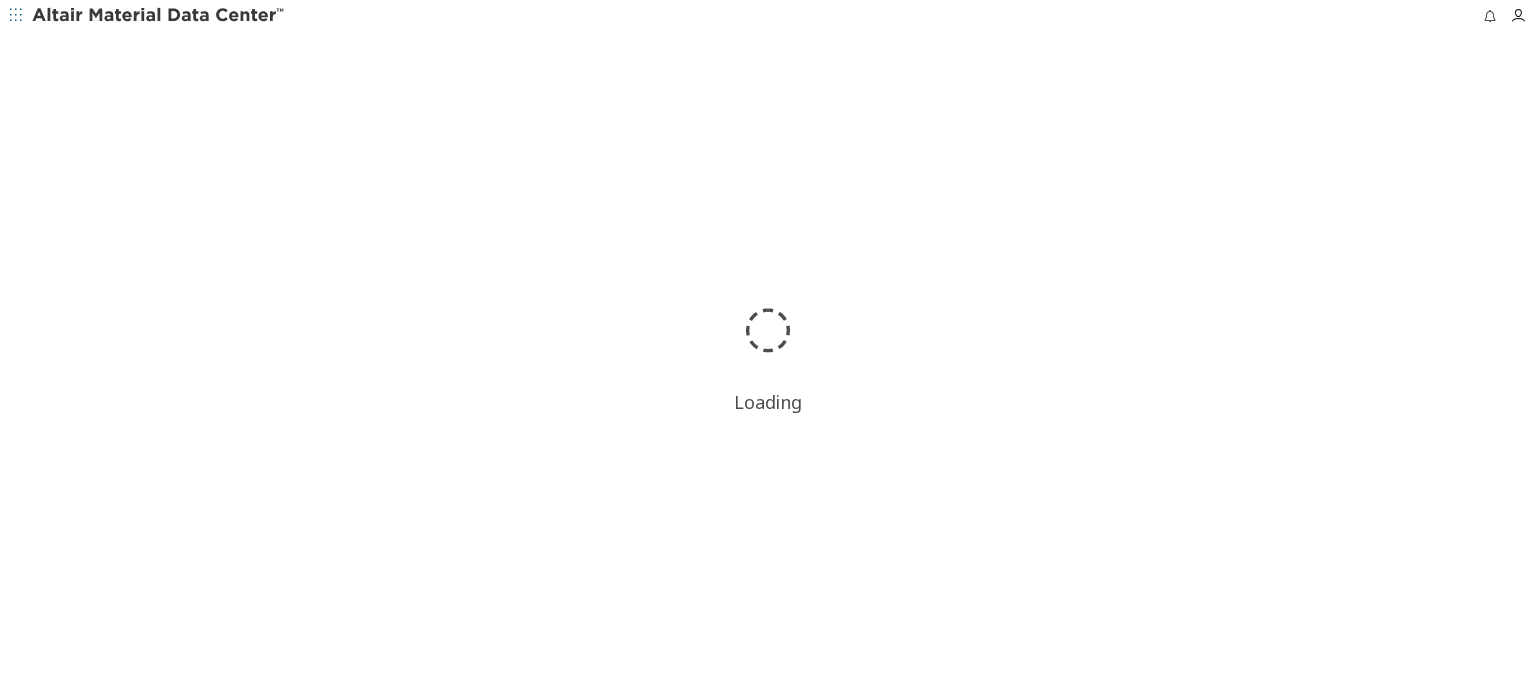 scroll, scrollTop: 0, scrollLeft: 0, axis: both 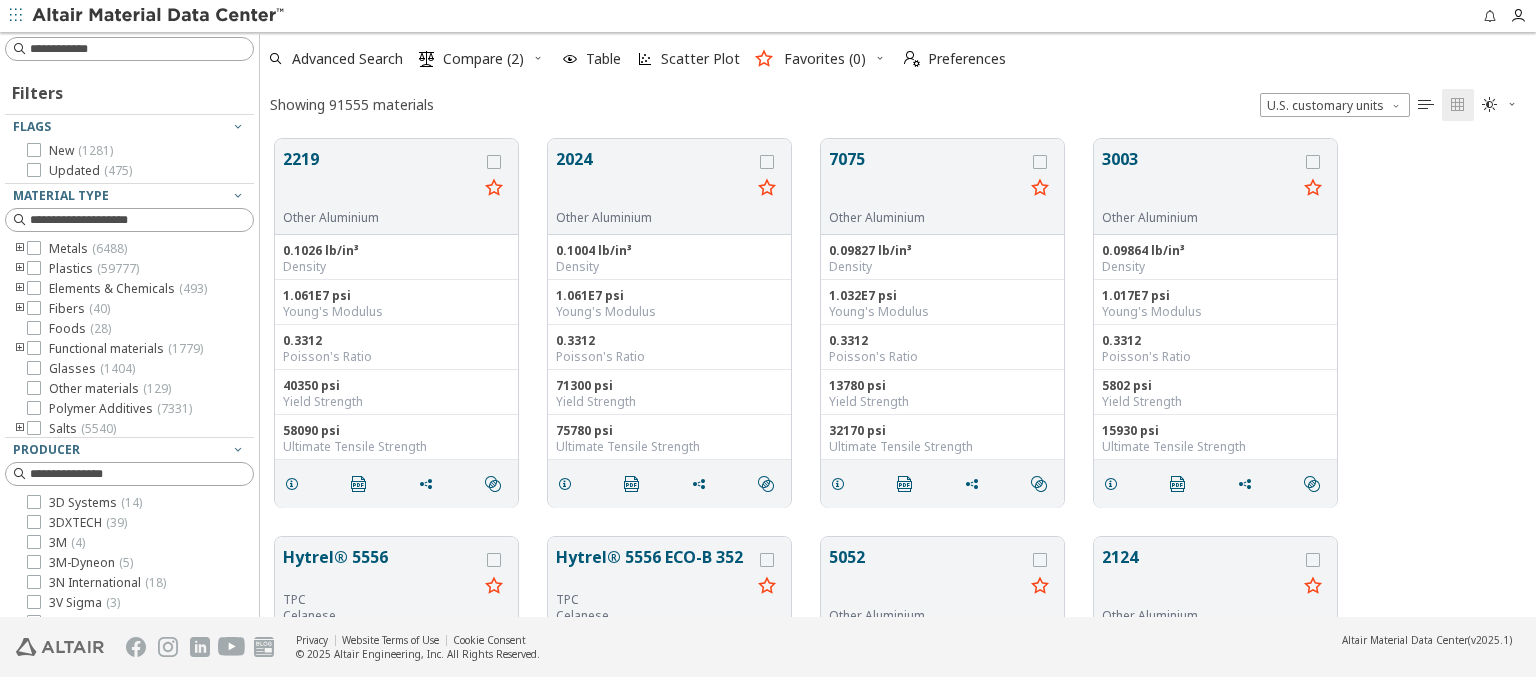 type on "******" 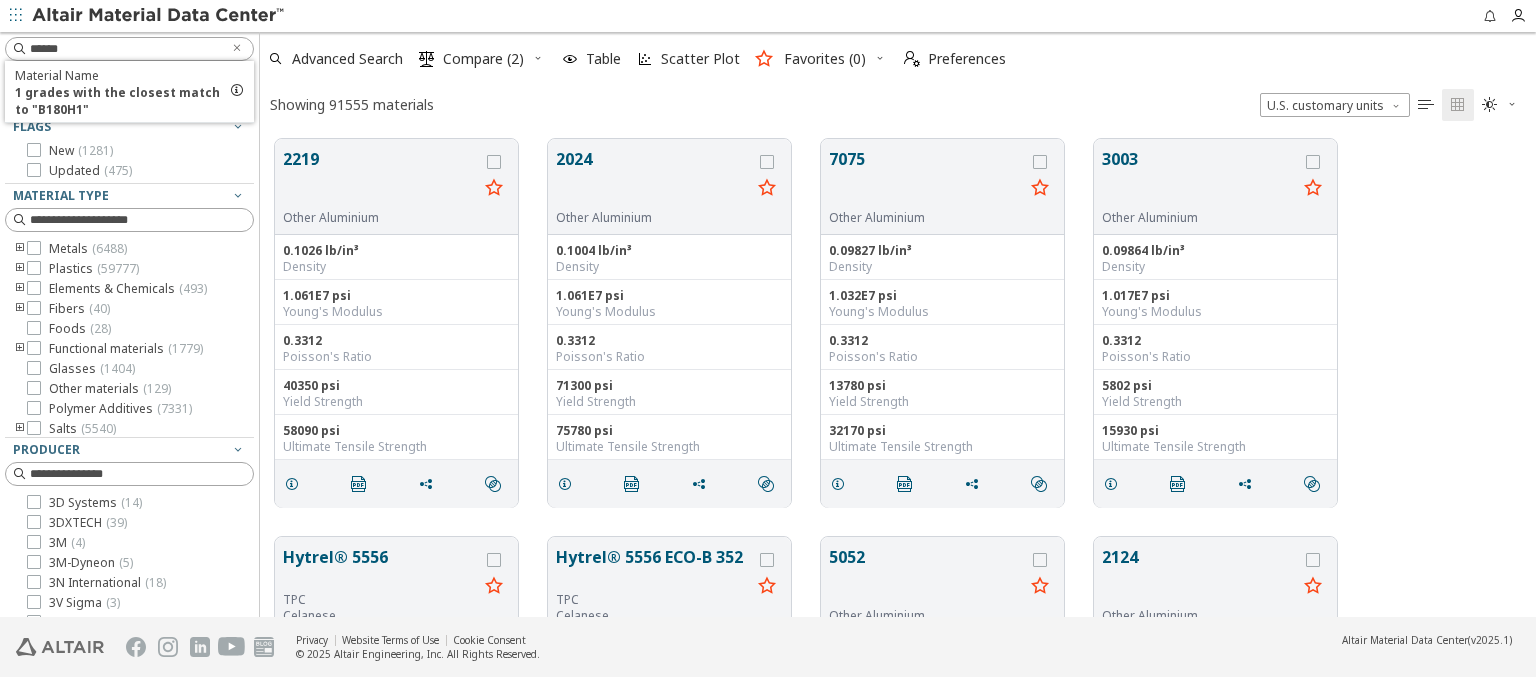 type 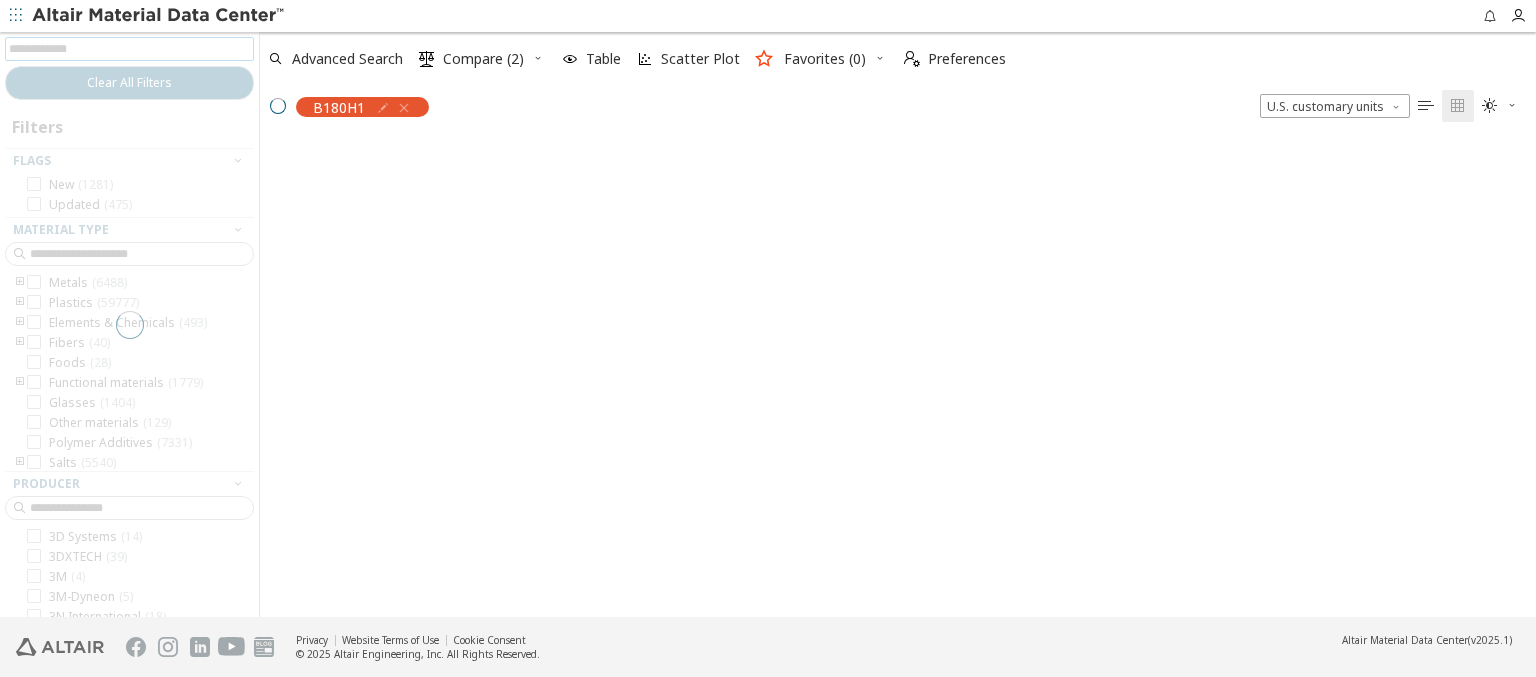 scroll, scrollTop: 475, scrollLeft: 1260, axis: both 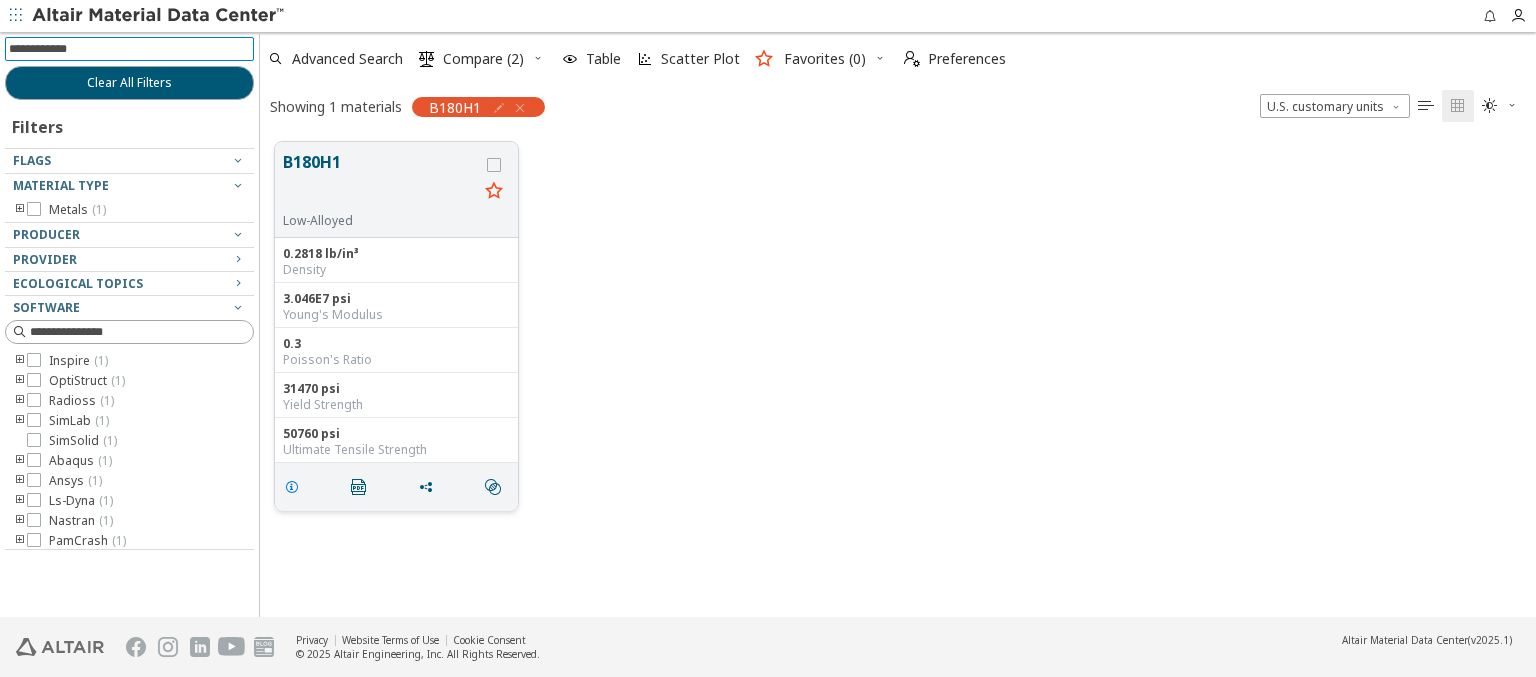 click at bounding box center (292, 487) 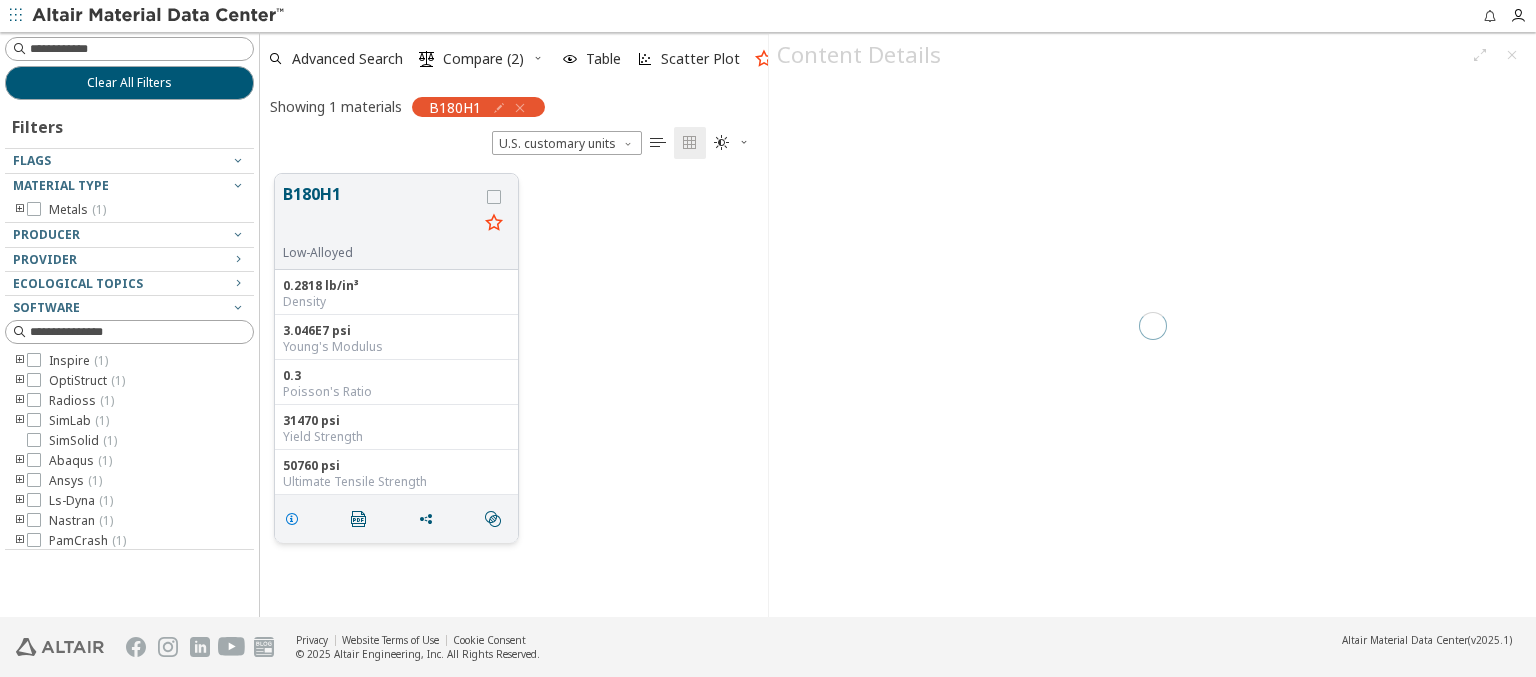scroll, scrollTop: 443, scrollLeft: 492, axis: both 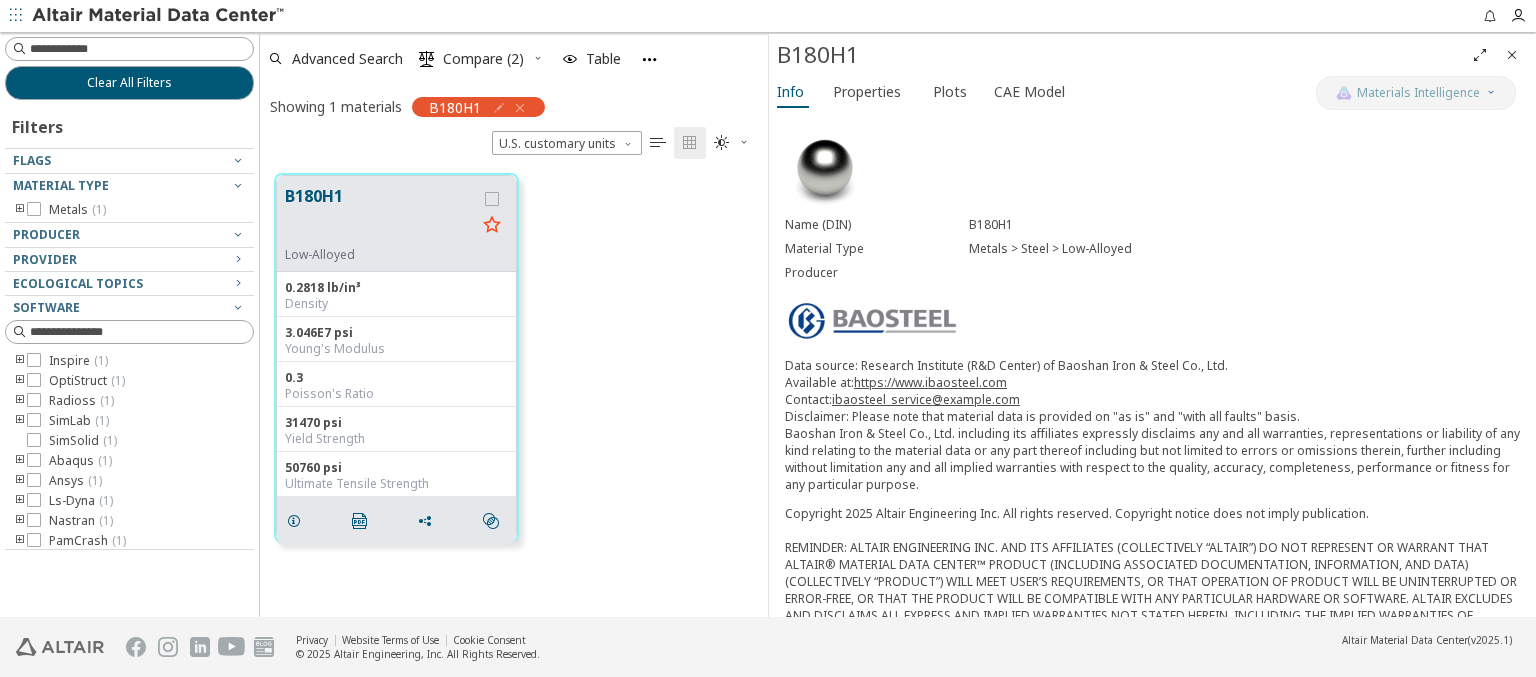 click at bounding box center [159, 16] 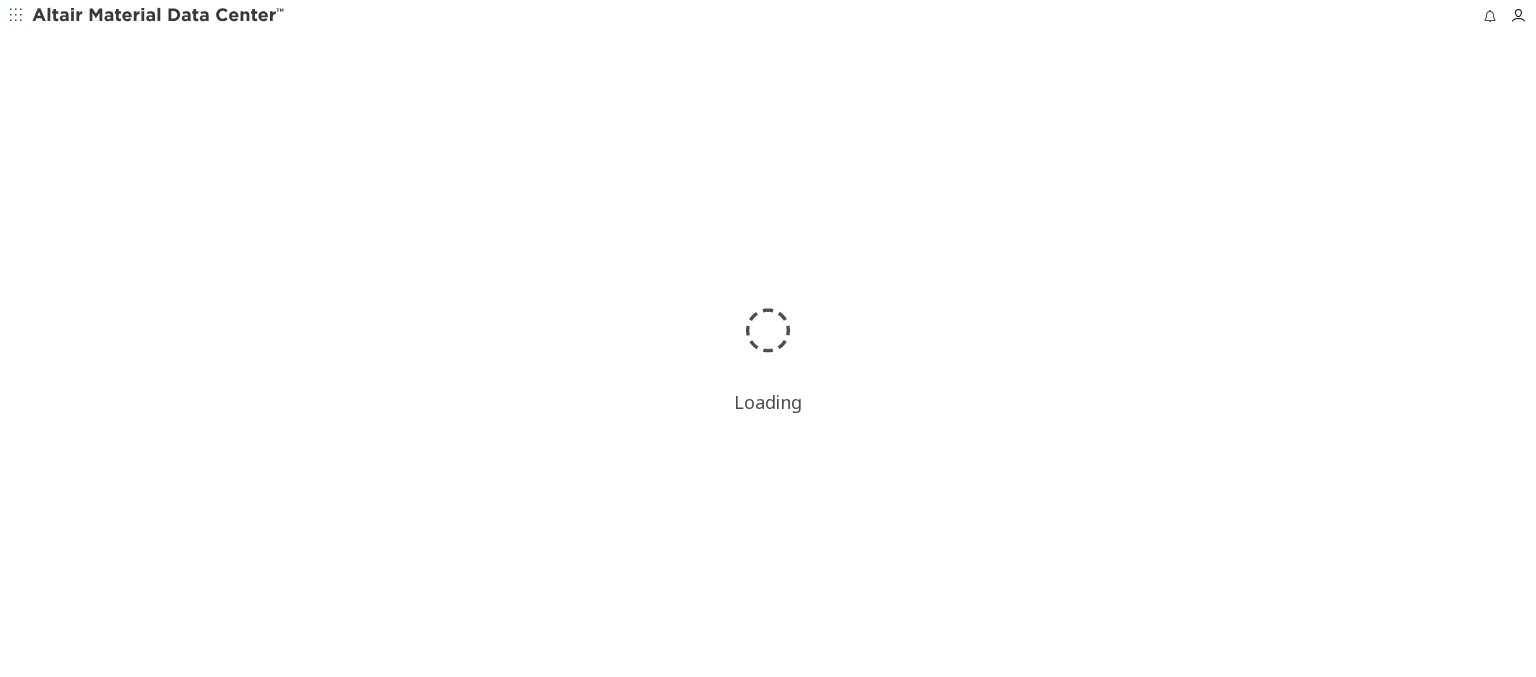 scroll, scrollTop: 0, scrollLeft: 0, axis: both 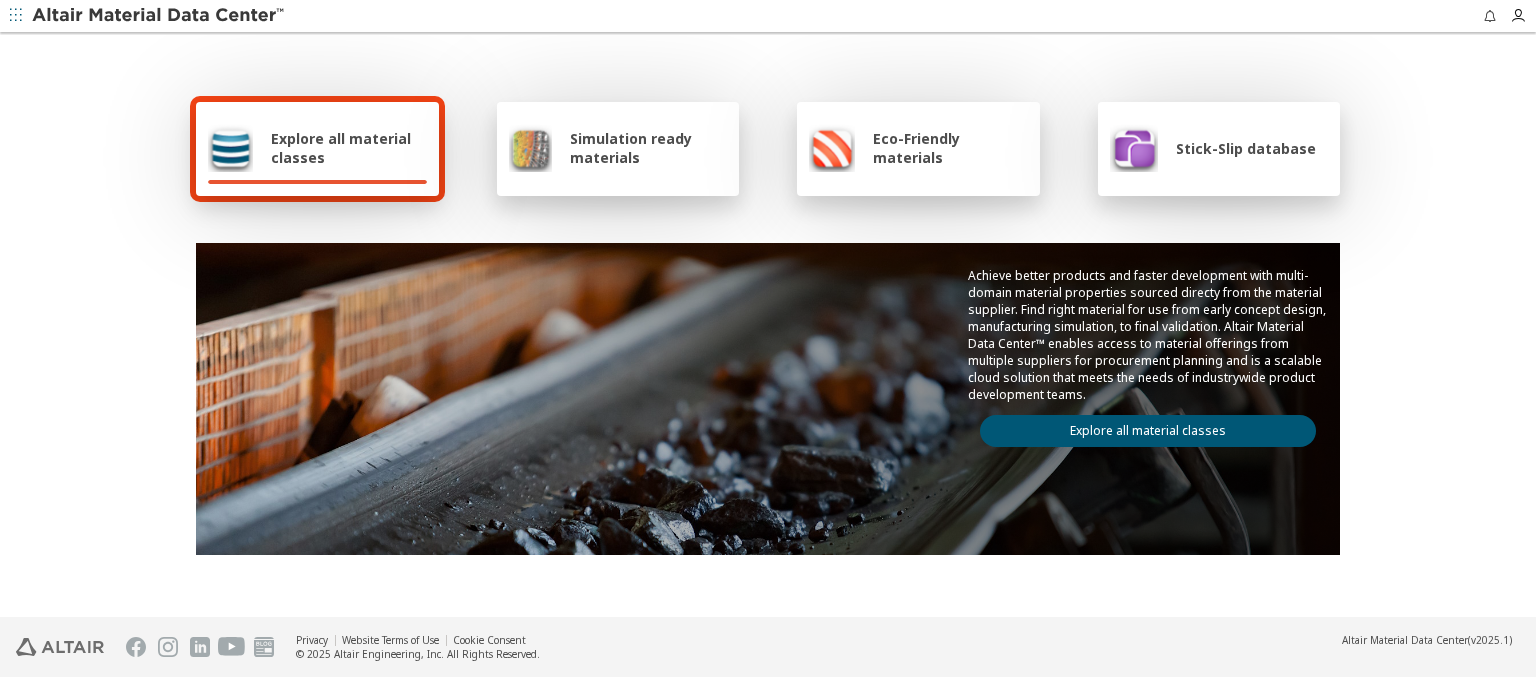 click on "Explore all material classes" at bounding box center [349, 148] 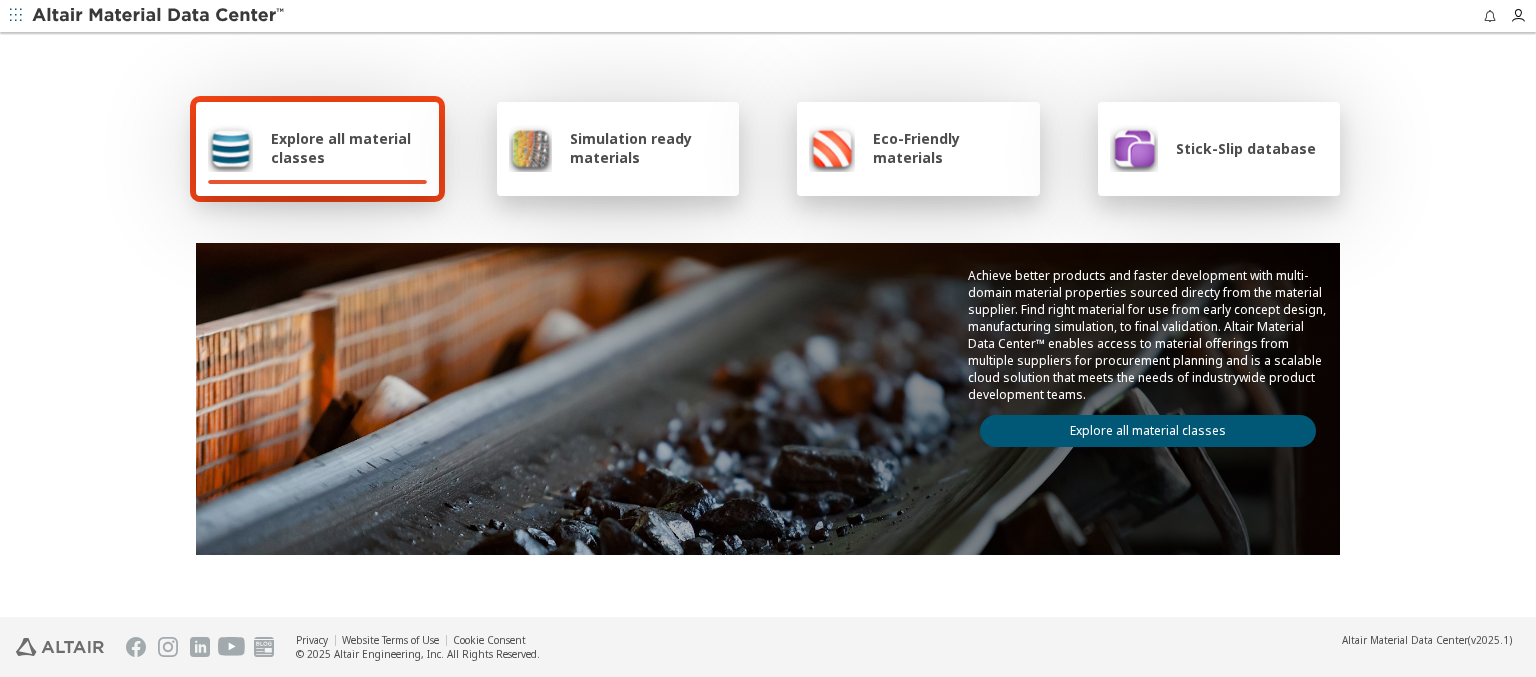 click on "Explore all material classes" at bounding box center (1148, 431) 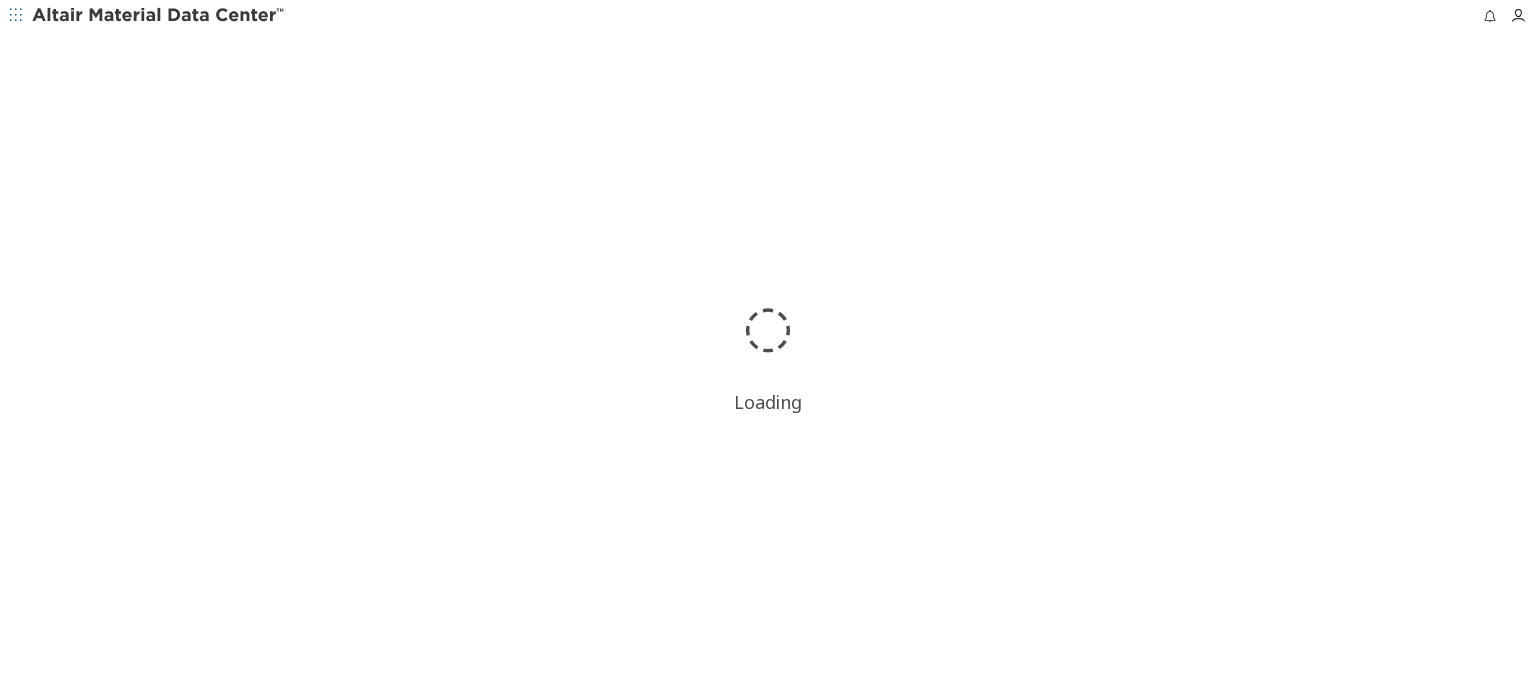 scroll, scrollTop: 0, scrollLeft: 0, axis: both 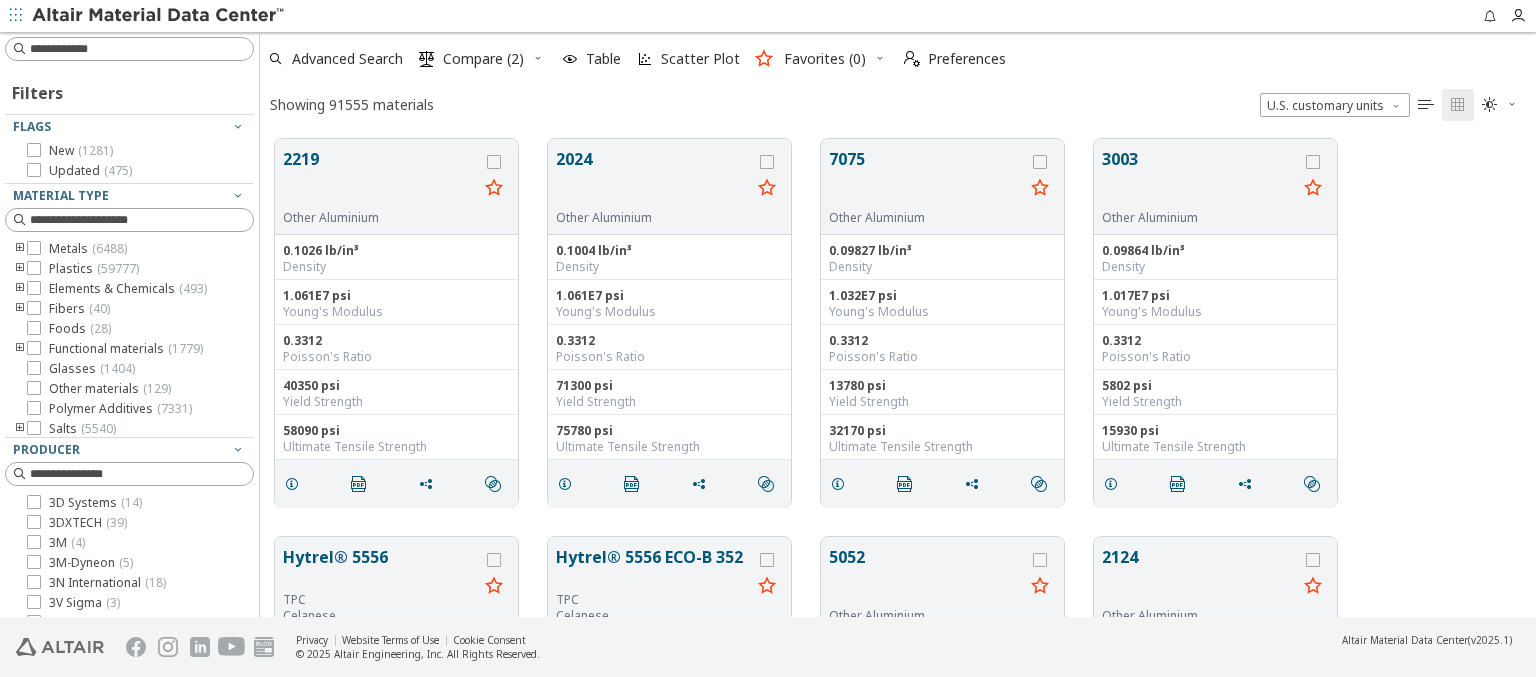 type on "******" 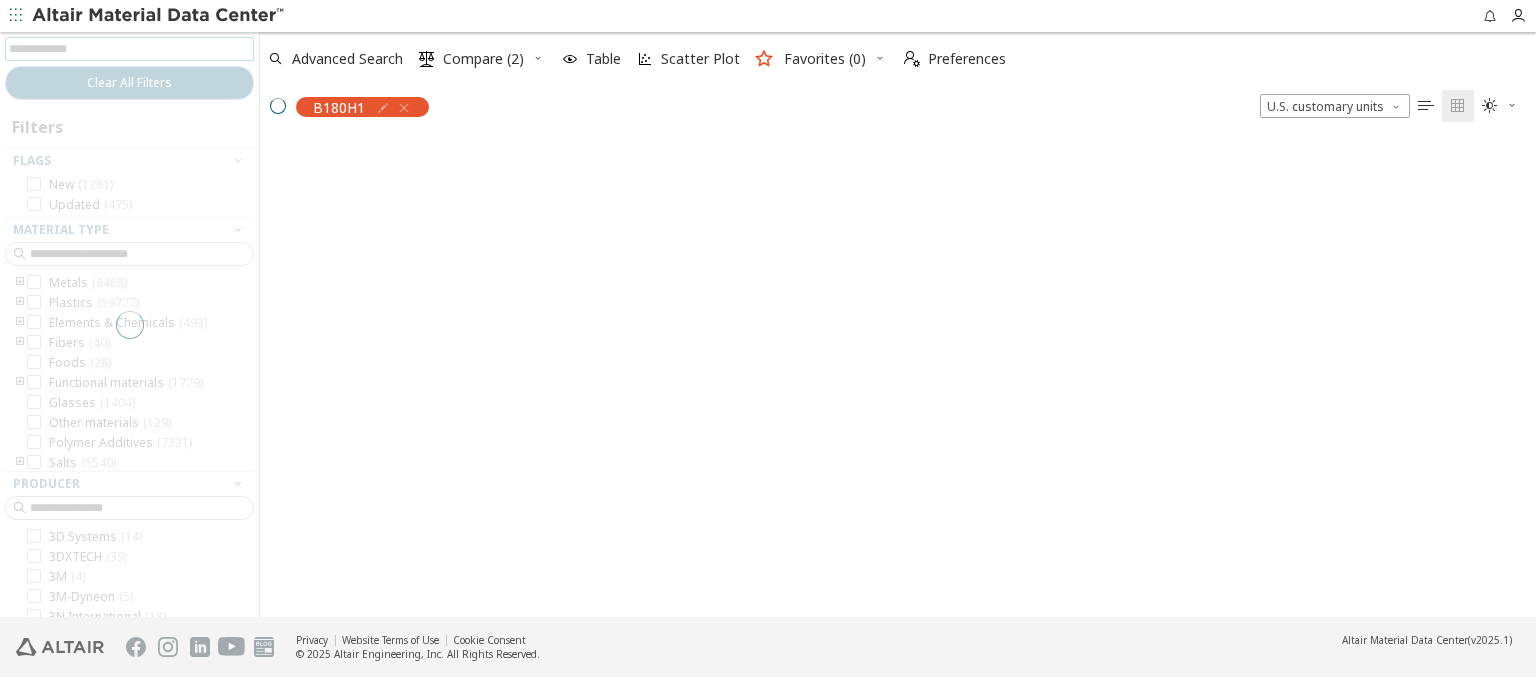 scroll, scrollTop: 475, scrollLeft: 1260, axis: both 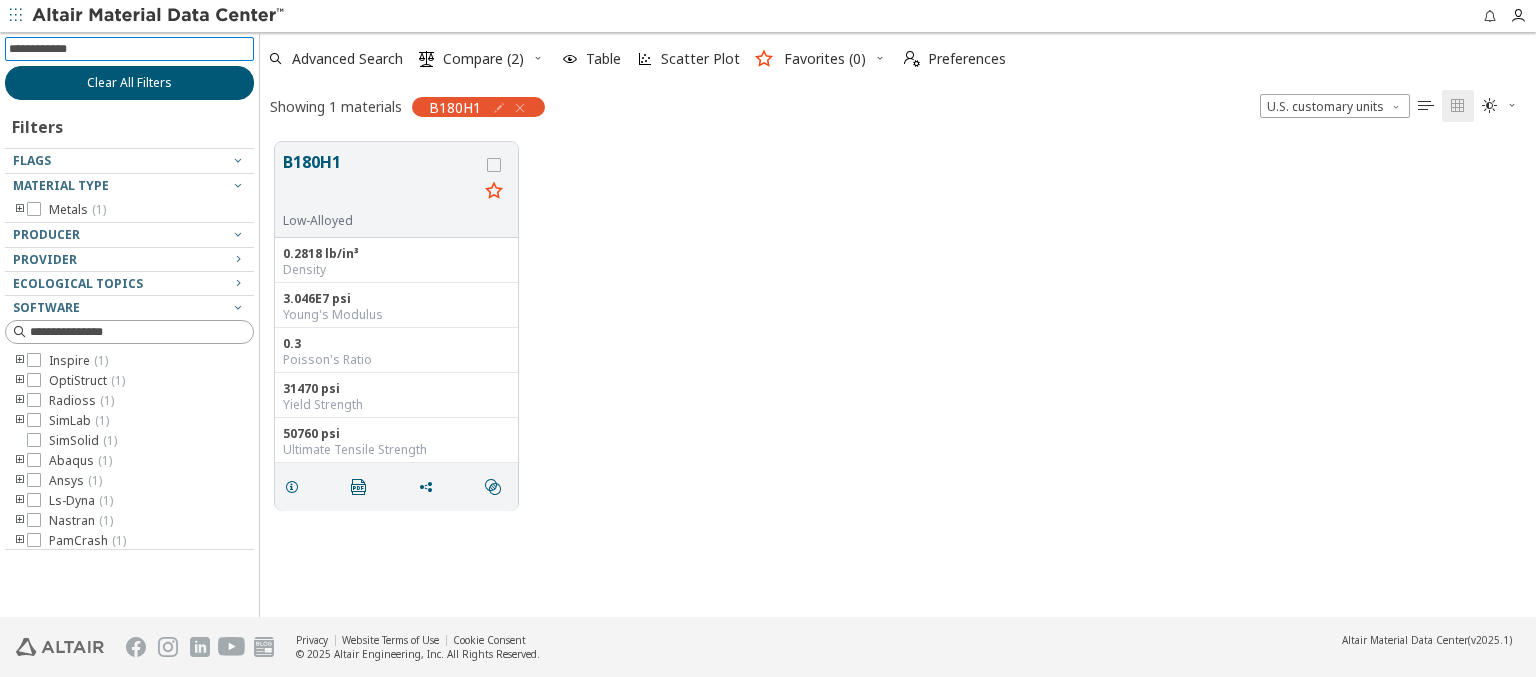 click on "Clear All Filters" at bounding box center [129, 83] 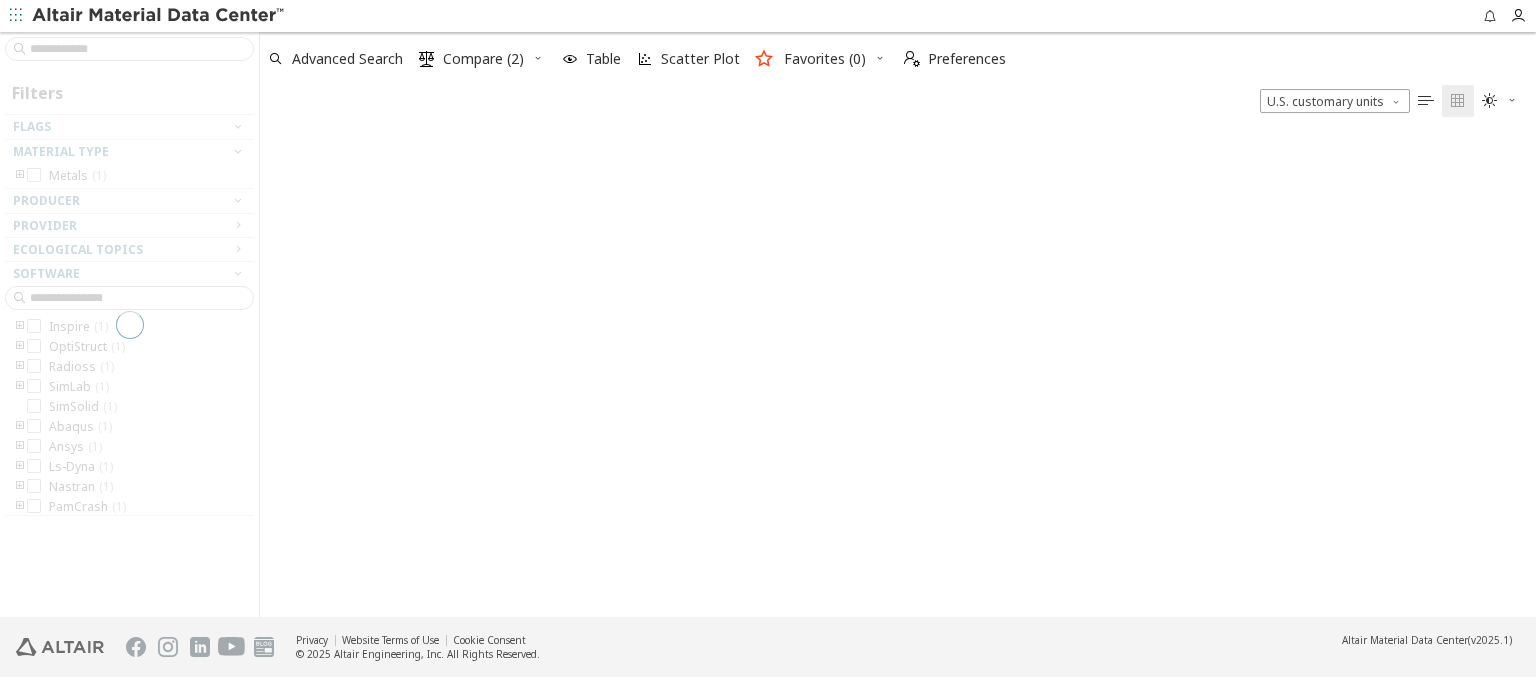 scroll, scrollTop: 16, scrollLeft: 16, axis: both 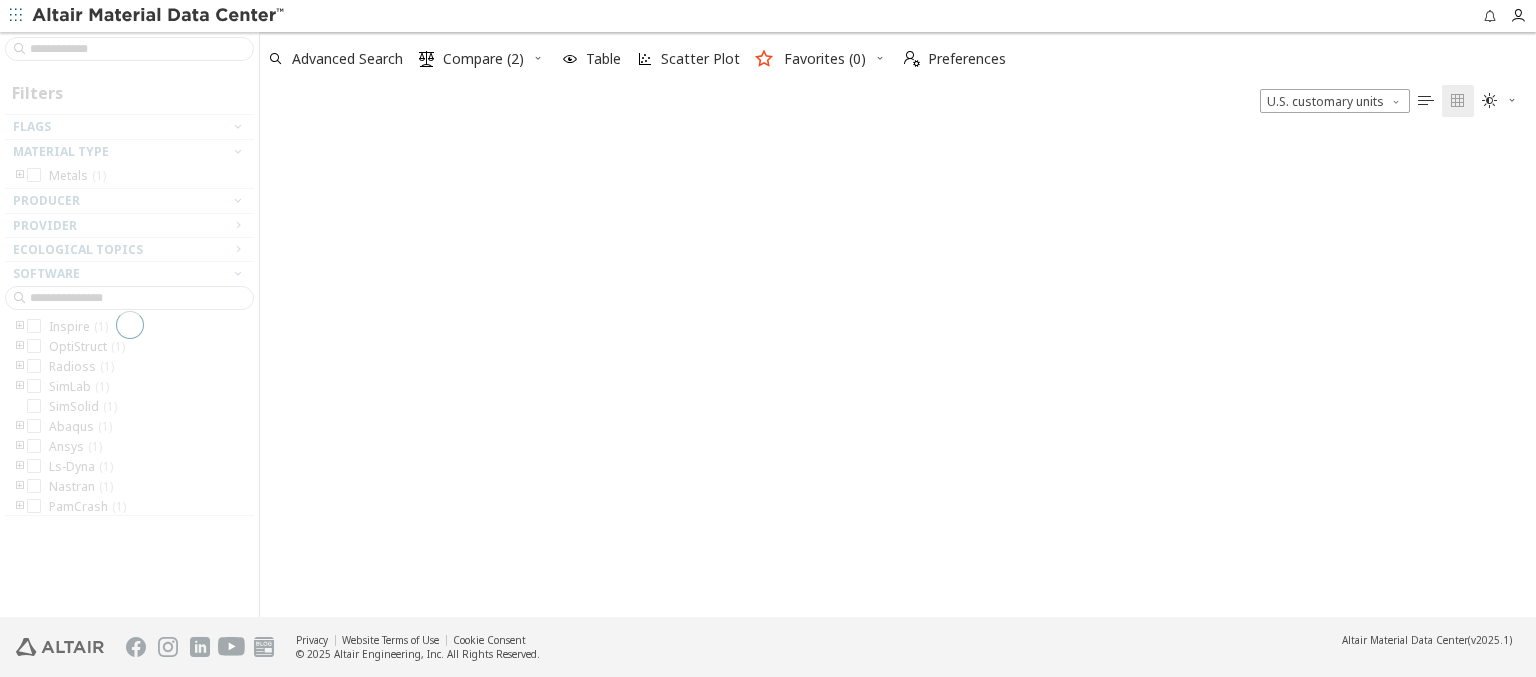 type on "******" 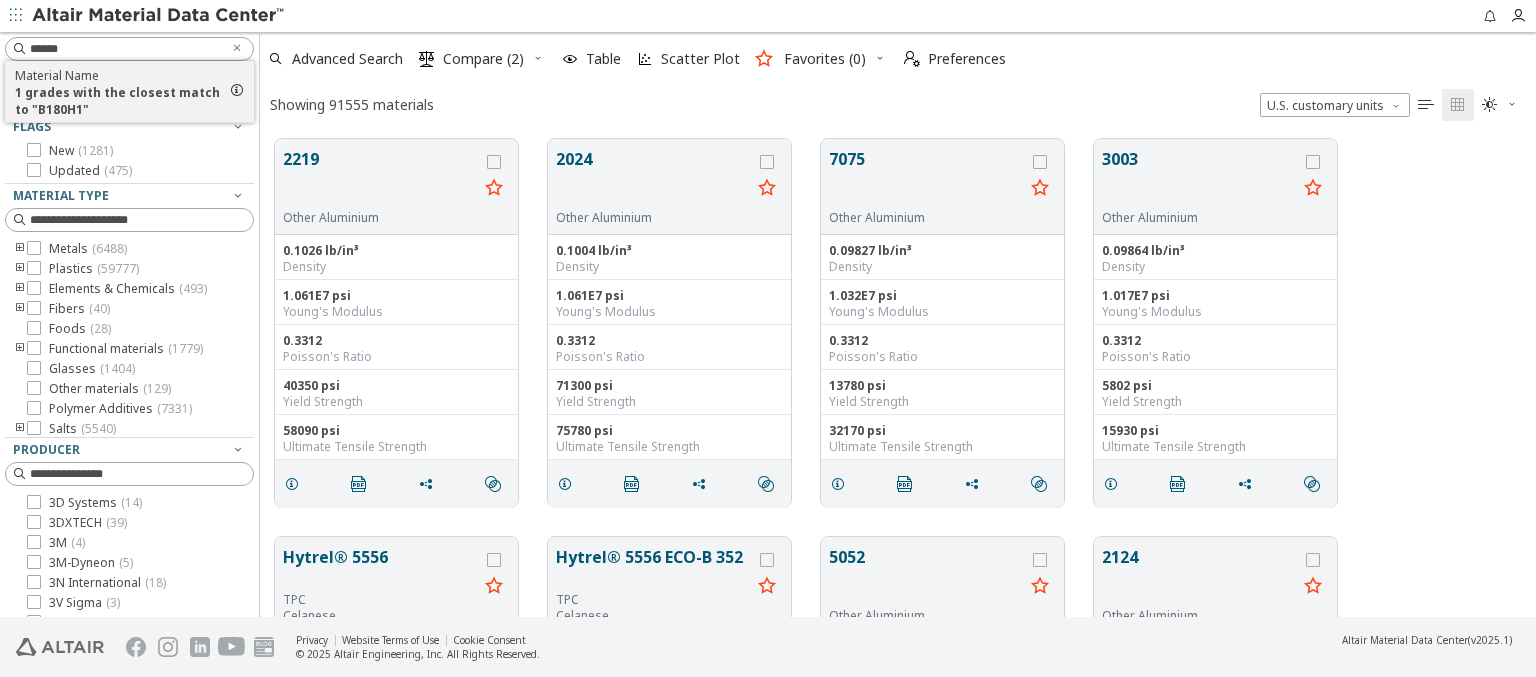 scroll, scrollTop: 478, scrollLeft: 1260, axis: both 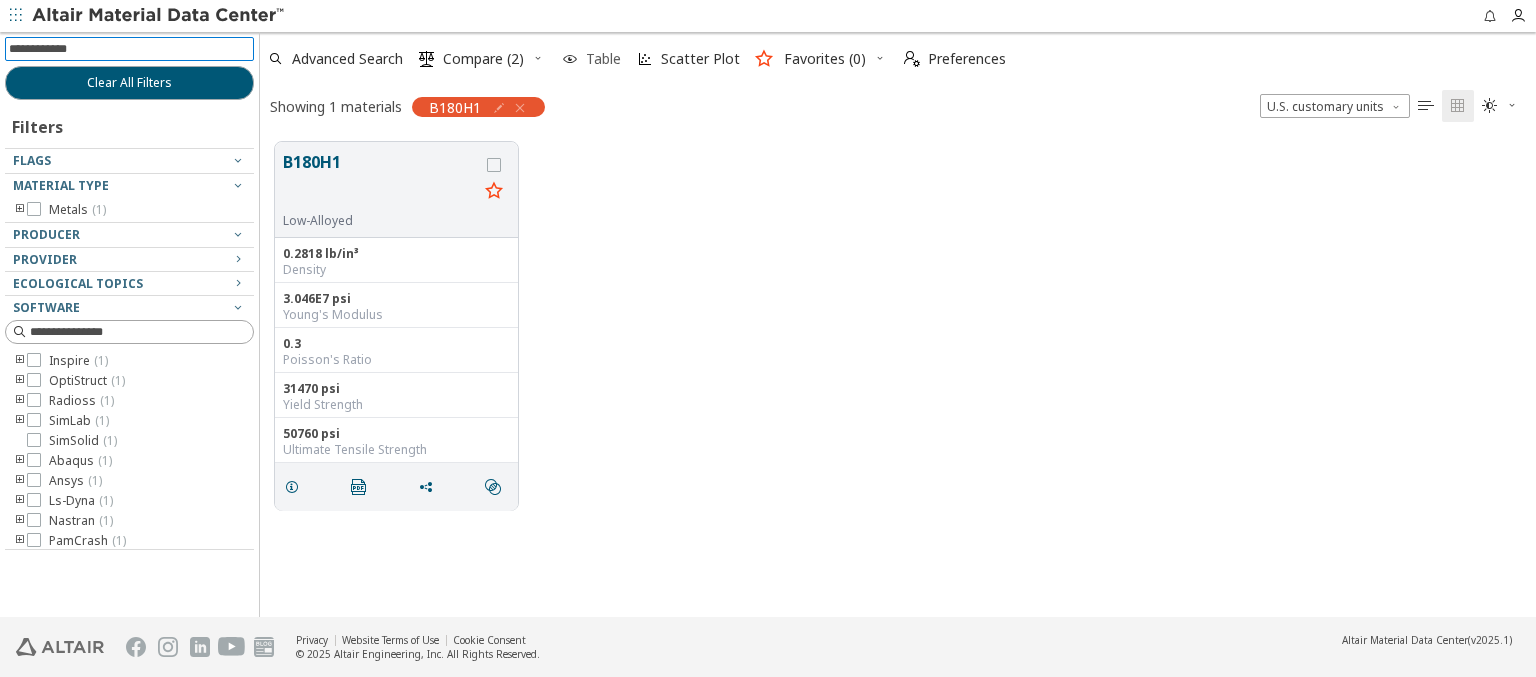 click at bounding box center (570, 59) 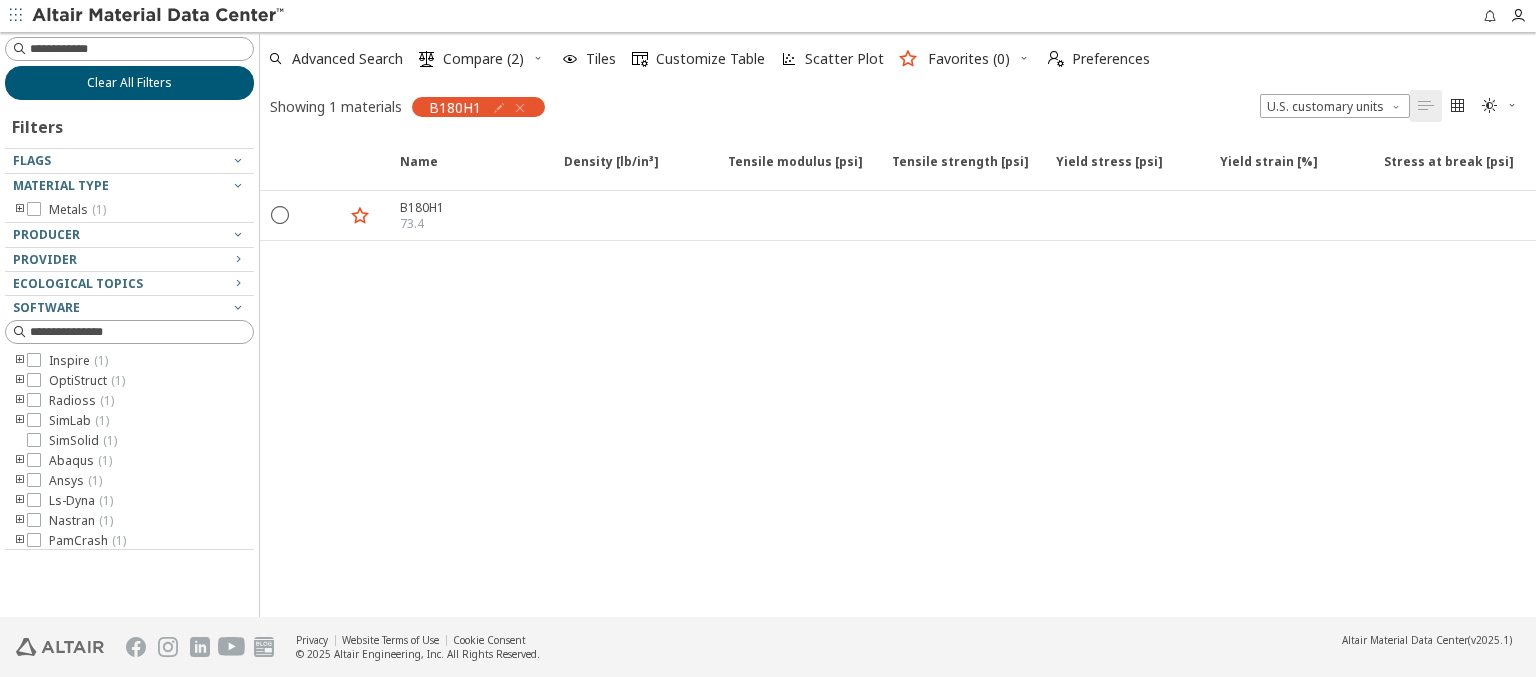 click on "Clear All Filters" at bounding box center [129, 83] 